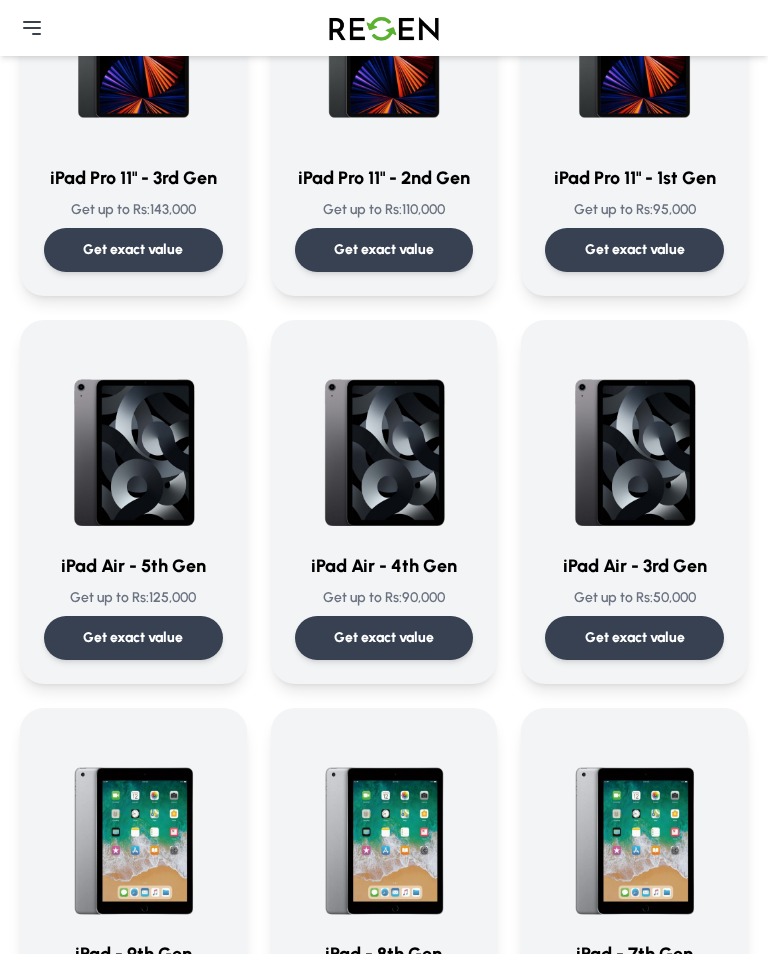 scroll, scrollTop: 697, scrollLeft: 0, axis: vertical 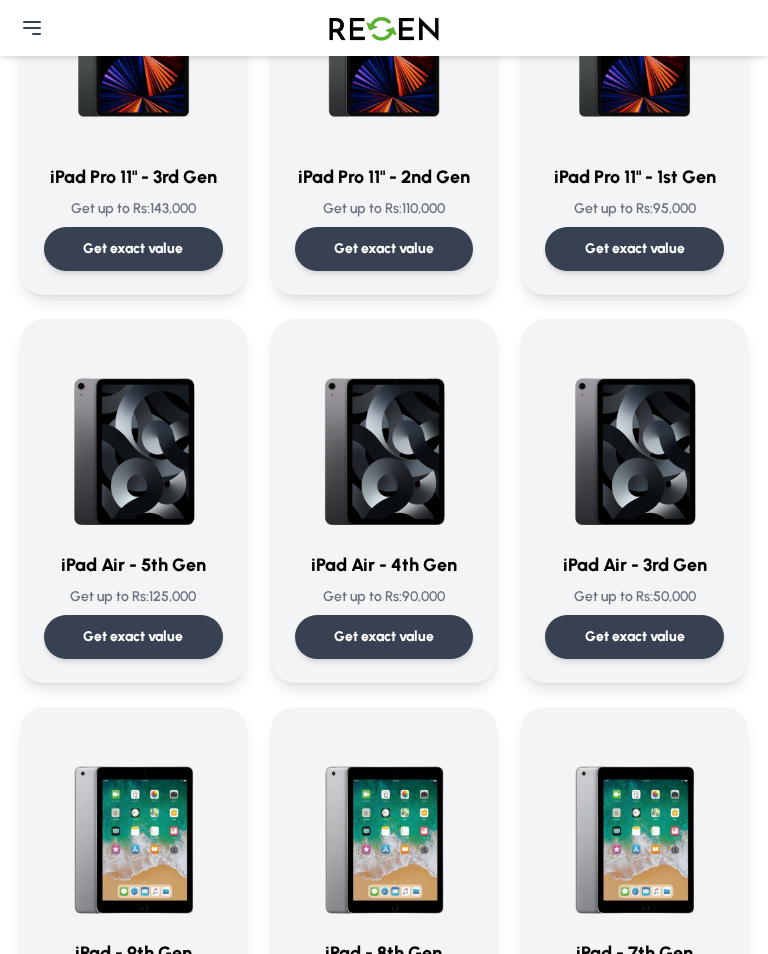 click on "Get exact value" at bounding box center [133, 637] 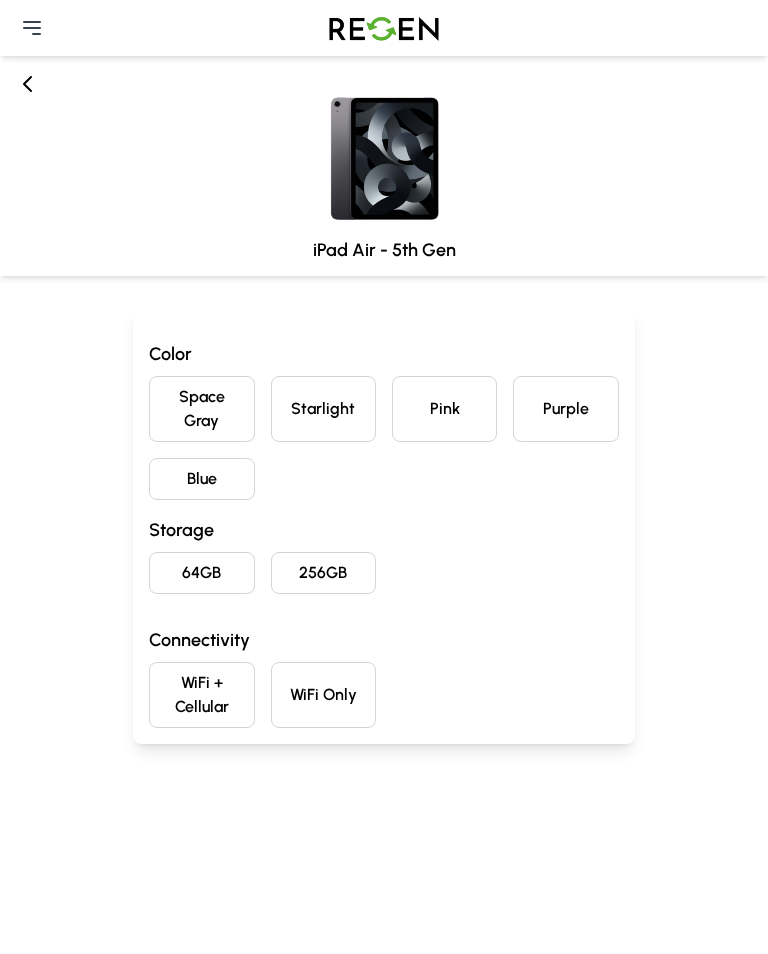 click on "Starlight" at bounding box center (323, 409) 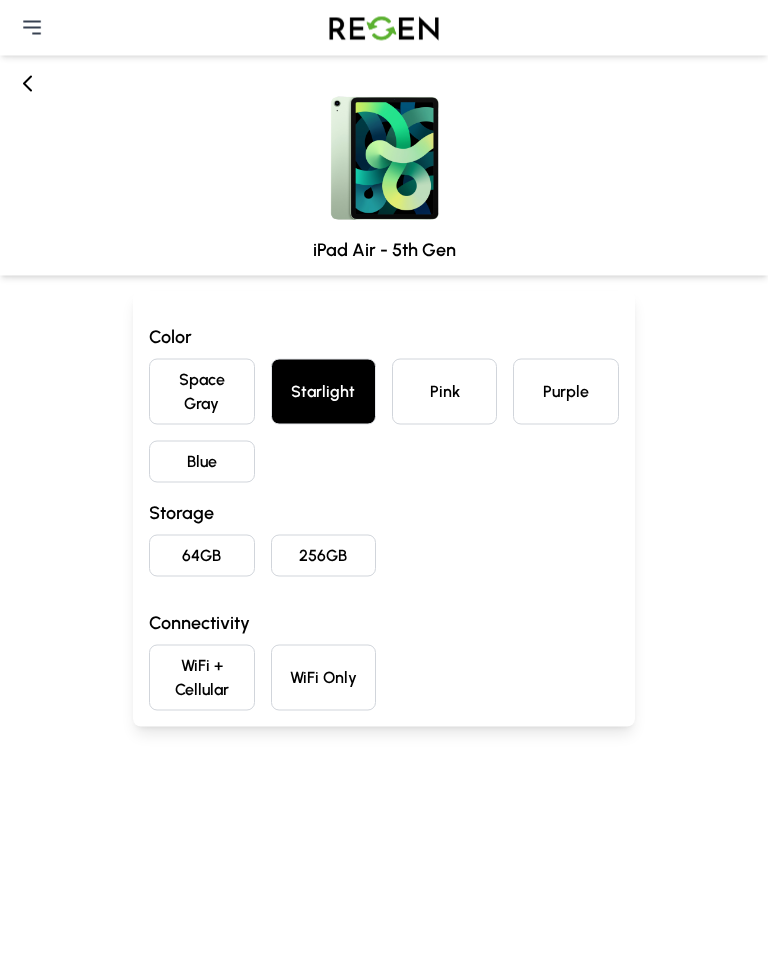 scroll, scrollTop: 17, scrollLeft: 0, axis: vertical 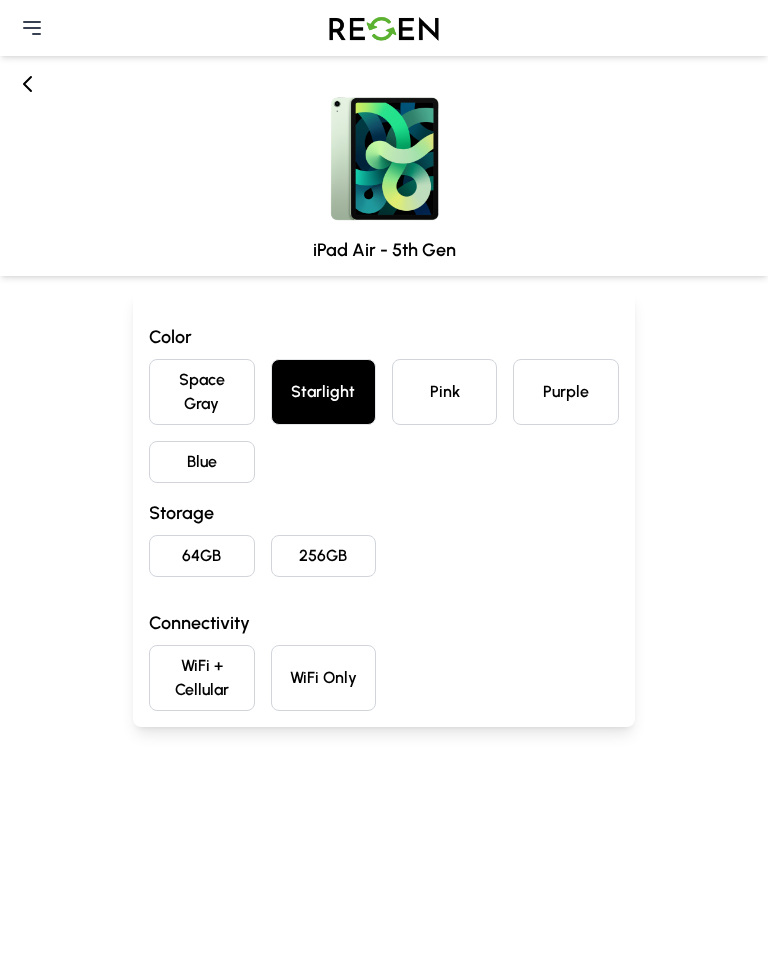 click on "64GB" at bounding box center (201, 556) 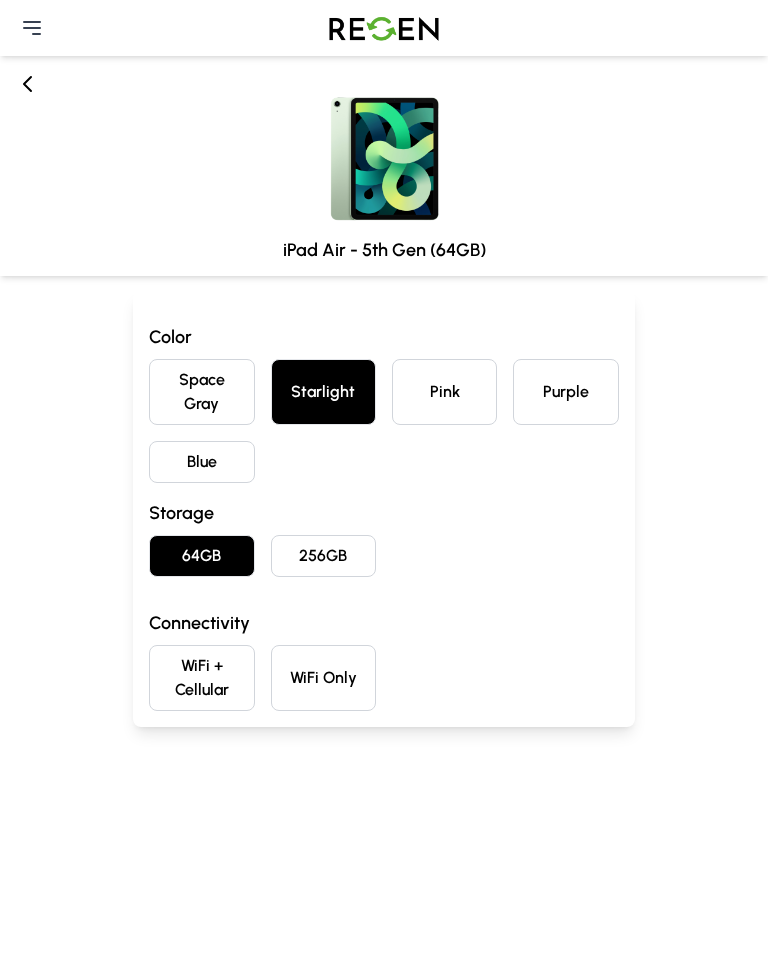 click on "WiFi Only" at bounding box center [323, 678] 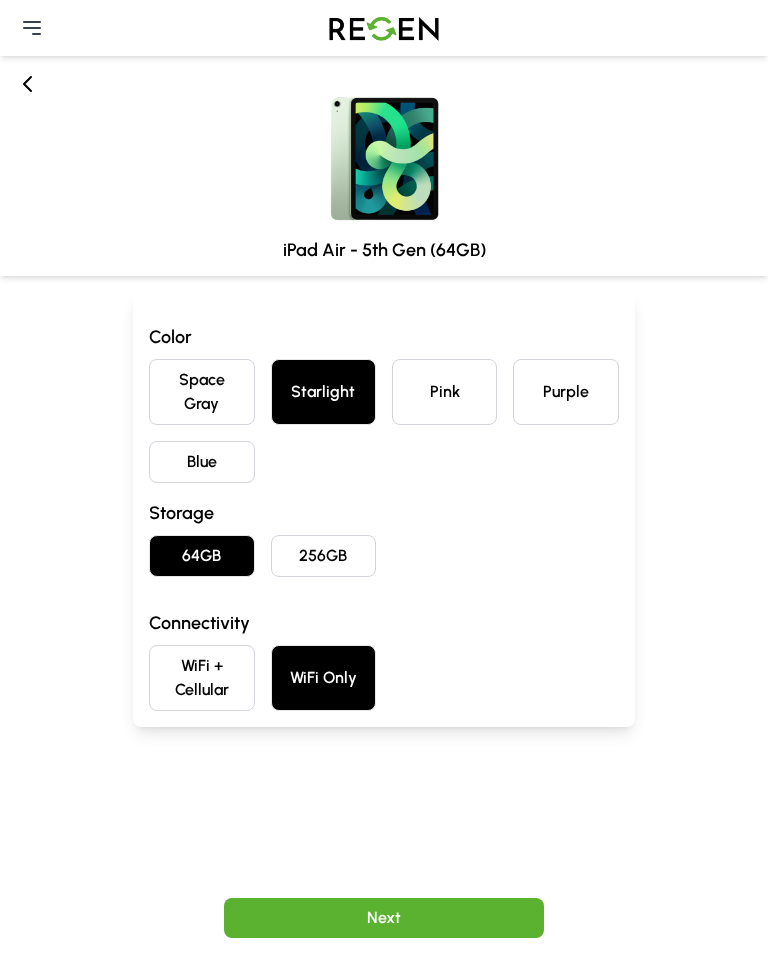 click on "Pink" at bounding box center [444, 392] 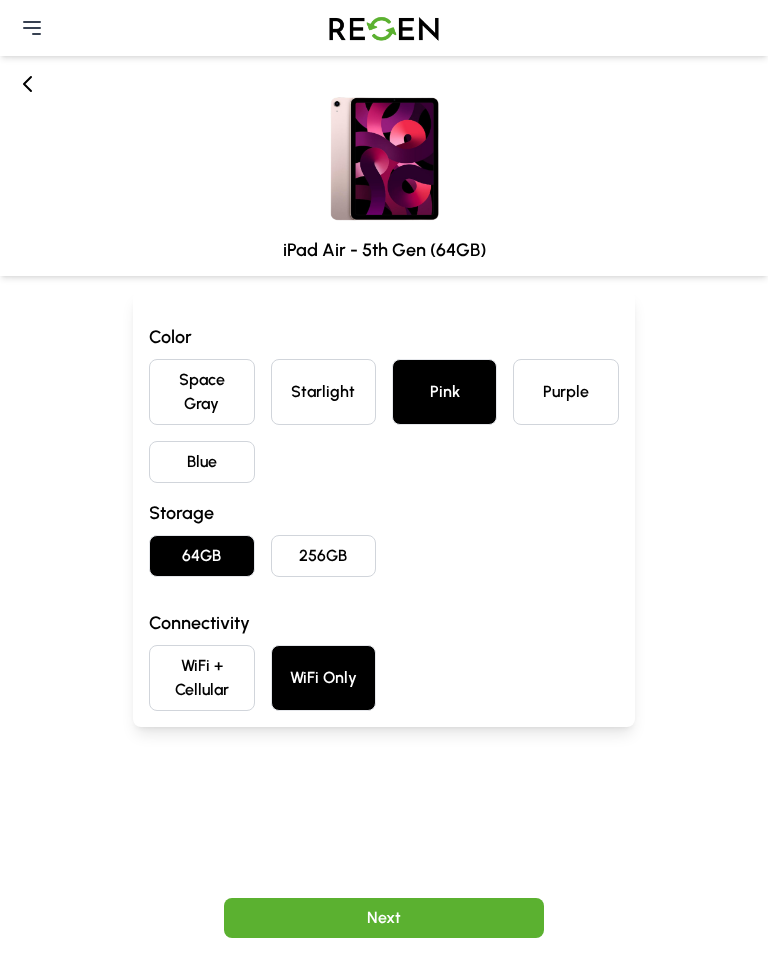 click on "Purple" at bounding box center (565, 392) 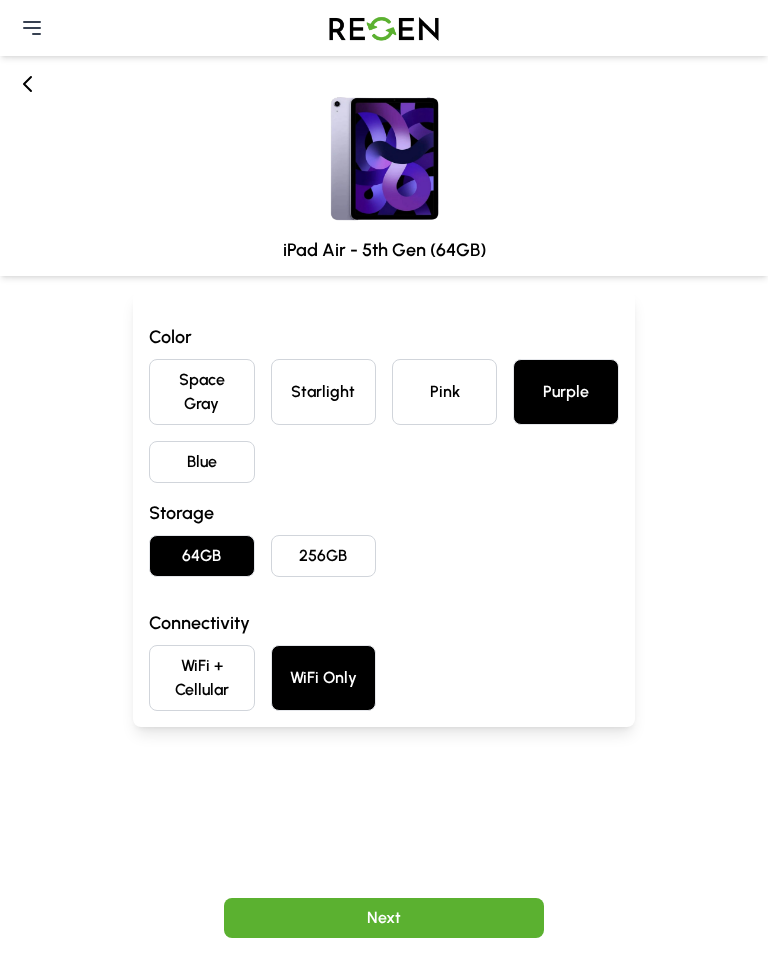 click on "Blue" at bounding box center (201, 462) 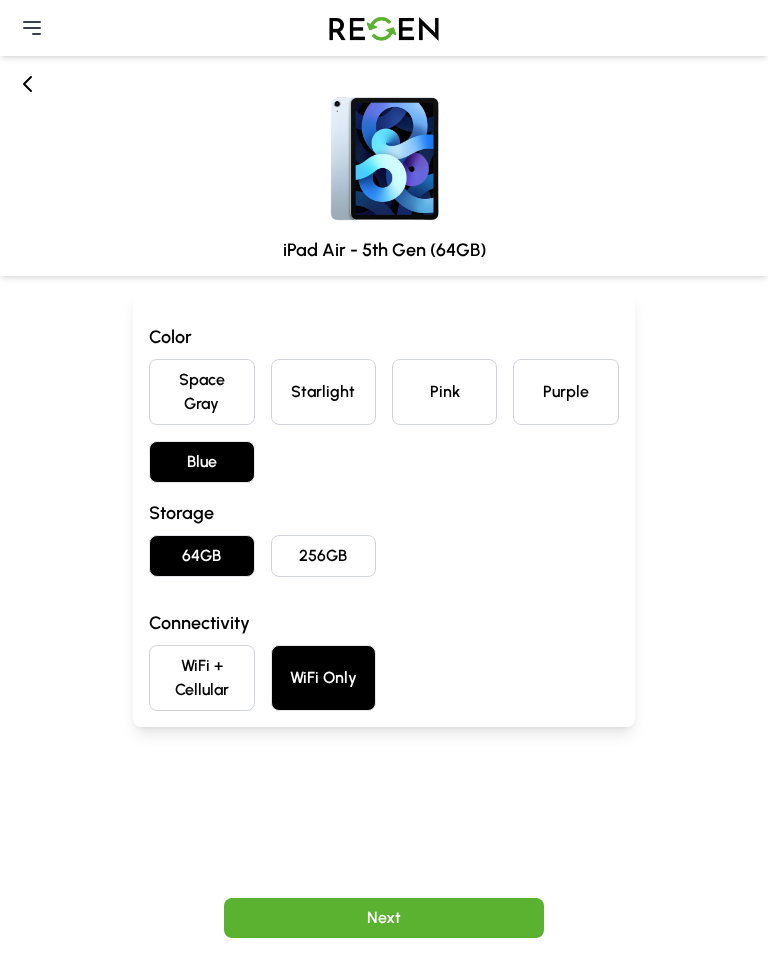 click on "Space Gray" at bounding box center (201, 392) 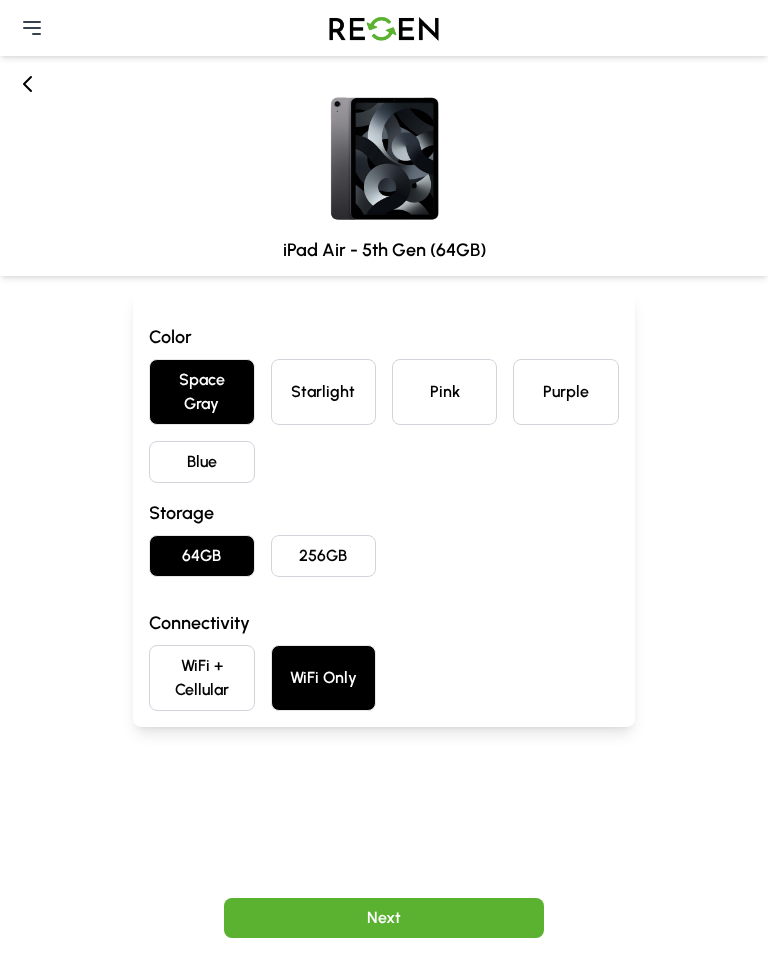 click on "Starlight" at bounding box center [323, 392] 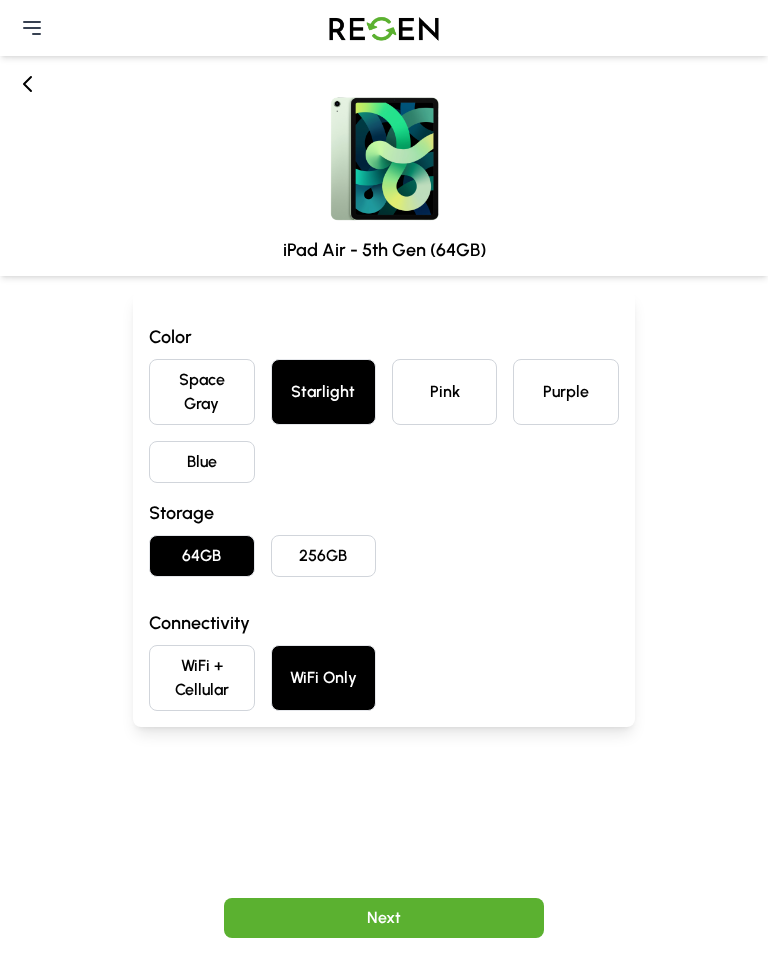 click on "Blue" at bounding box center (201, 462) 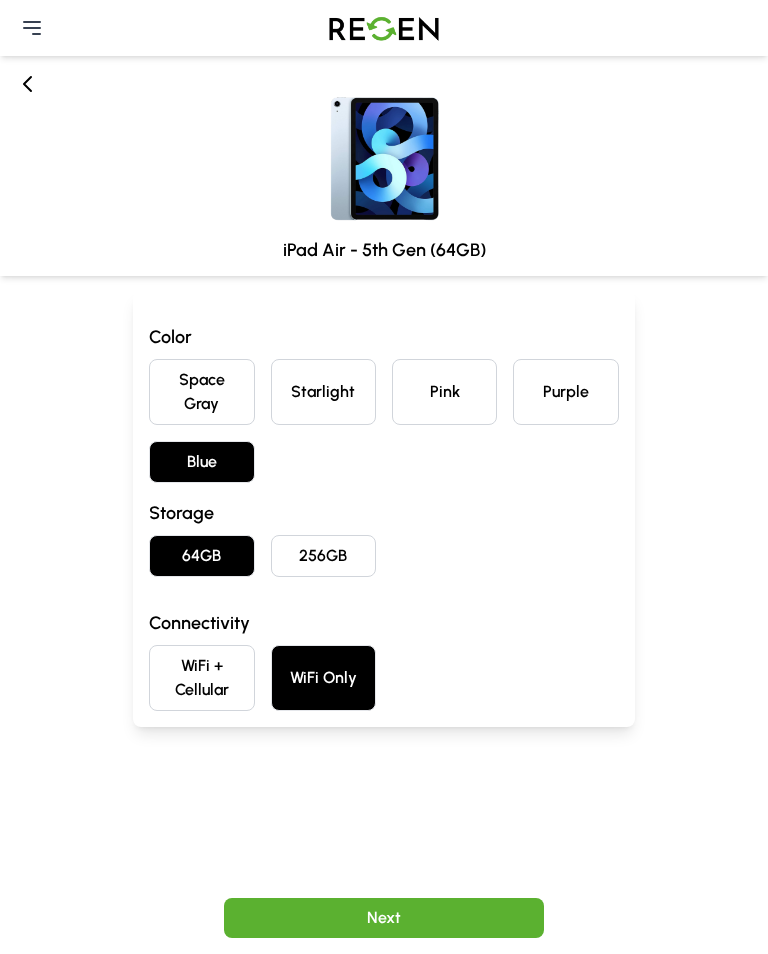 click on "Space Gray" at bounding box center [201, 392] 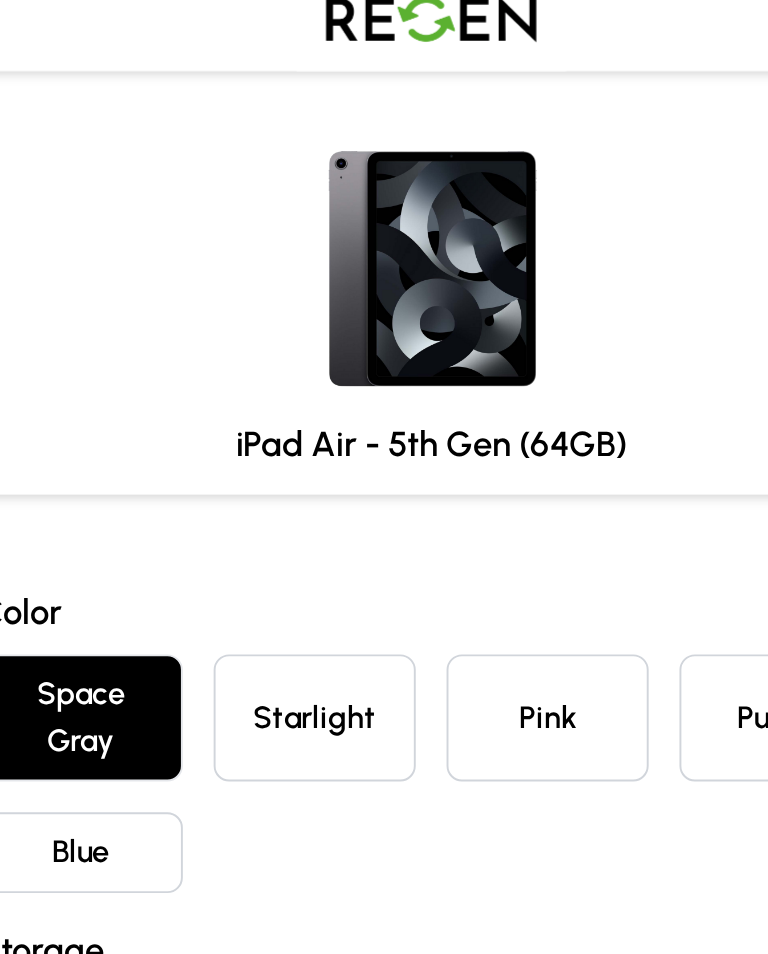 click on "Starlight" at bounding box center [323, 392] 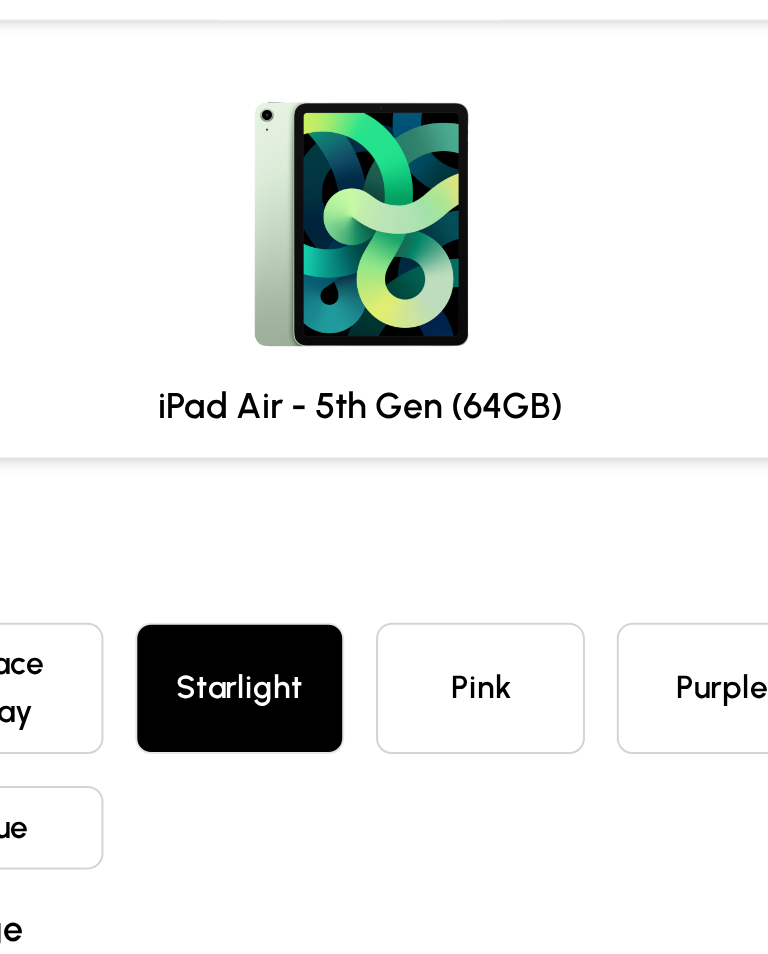 click on "Pink" at bounding box center (444, 392) 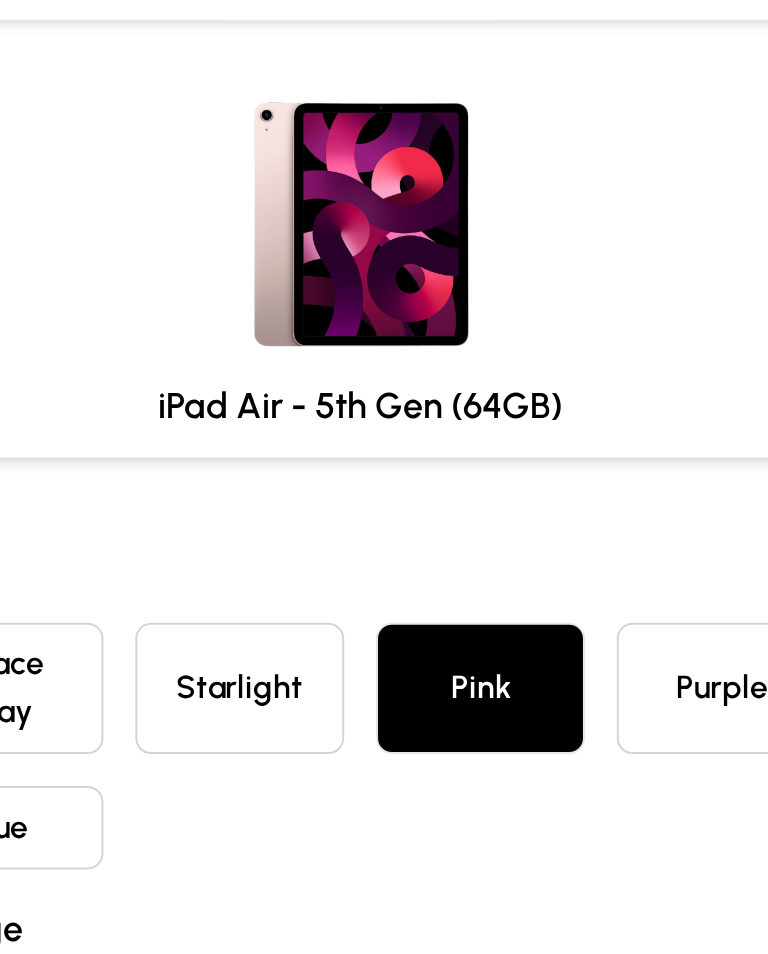 click on "Purple" at bounding box center (565, 392) 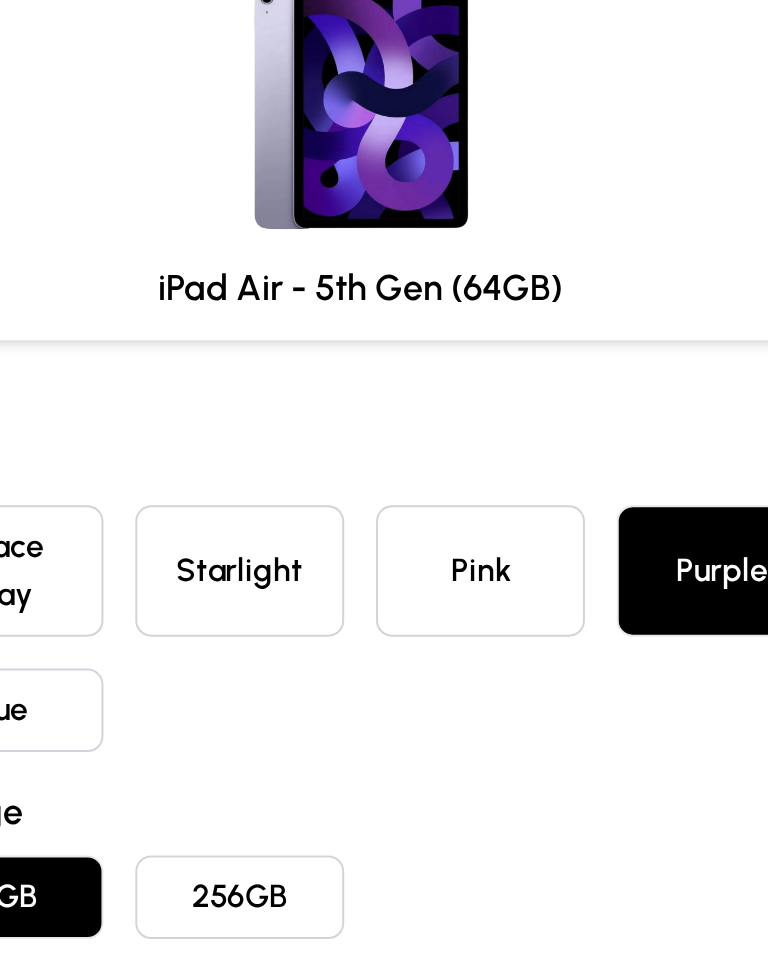 click on "Blue" at bounding box center [201, 462] 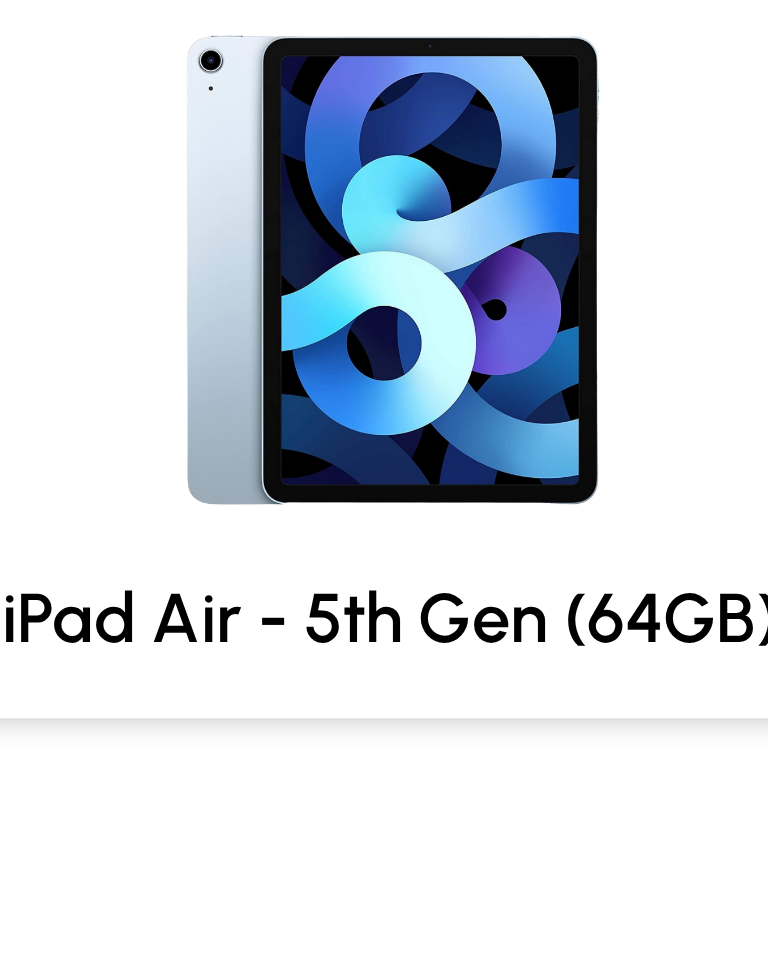 scroll, scrollTop: 0, scrollLeft: 0, axis: both 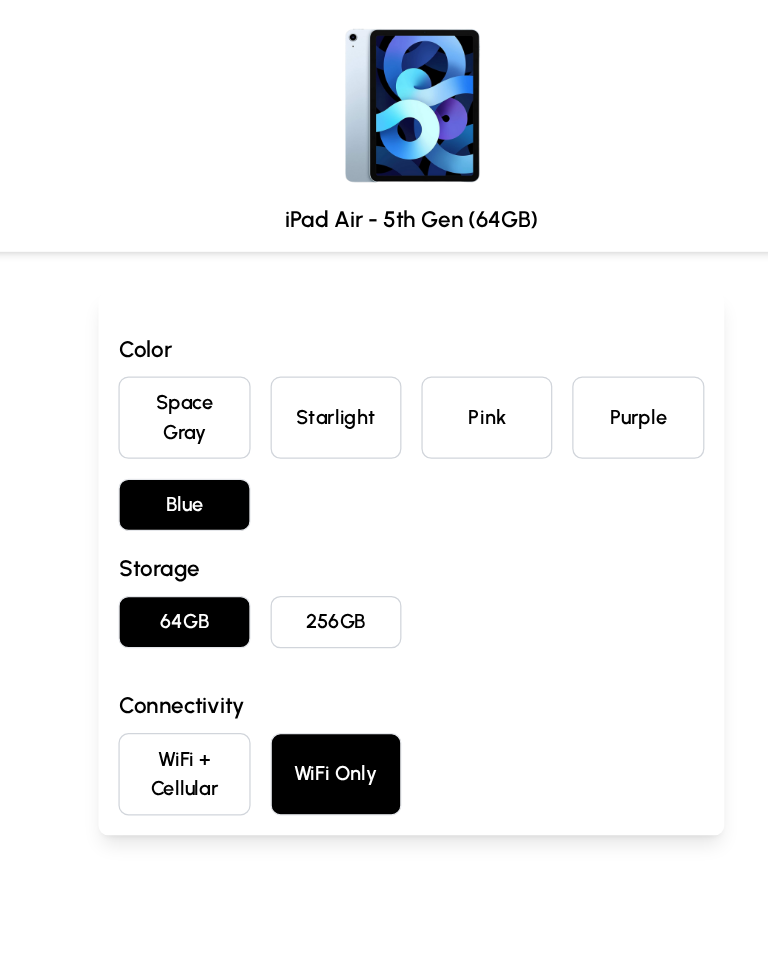 click on "Starlight" at bounding box center (323, 409) 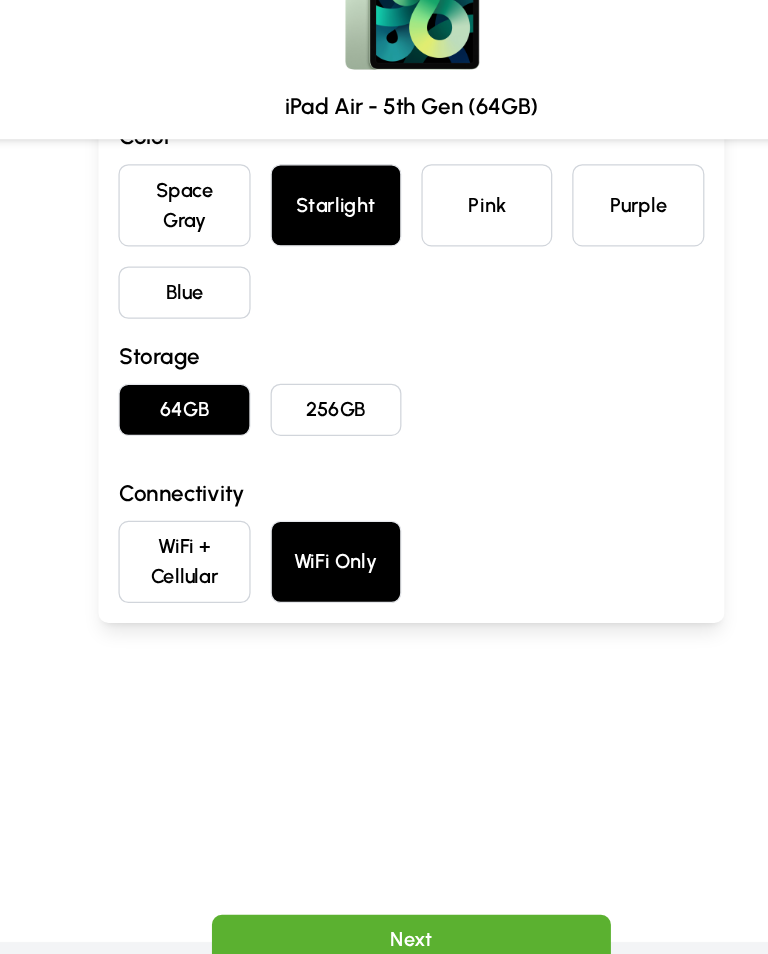 scroll, scrollTop: 97, scrollLeft: 0, axis: vertical 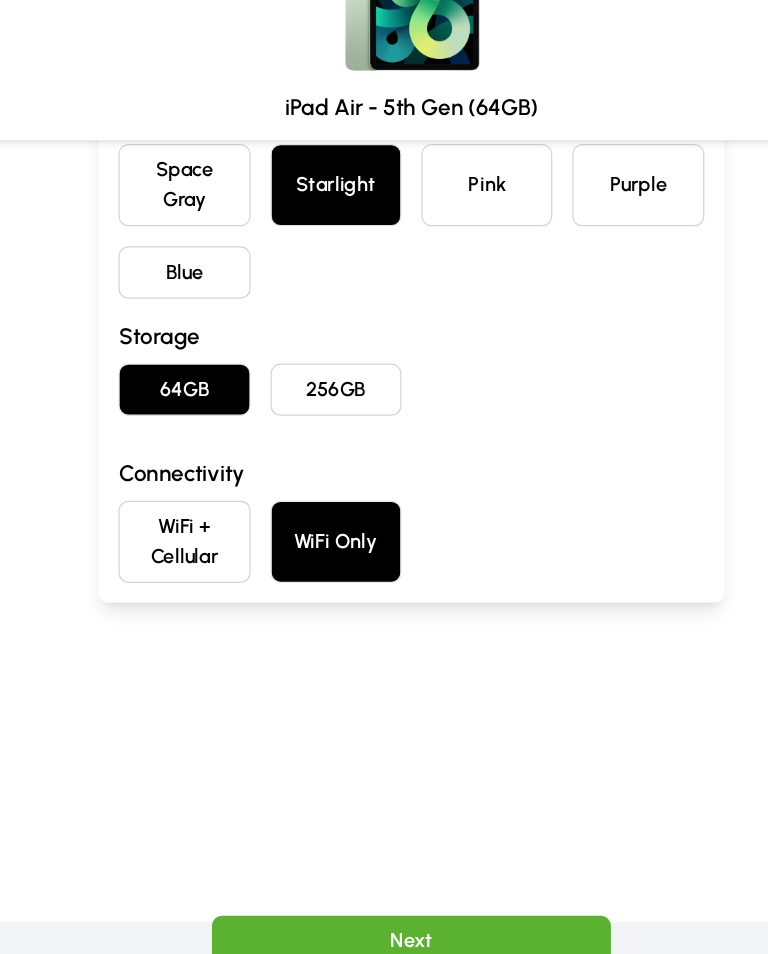 click on "Next" at bounding box center (384, 918) 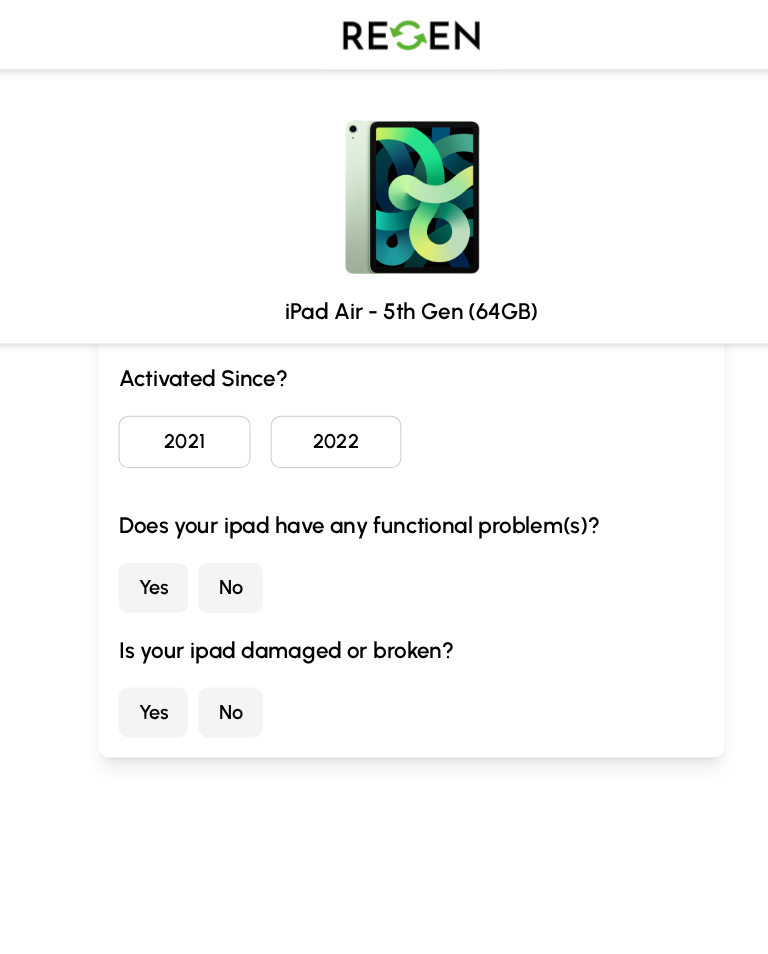 scroll, scrollTop: 0, scrollLeft: 0, axis: both 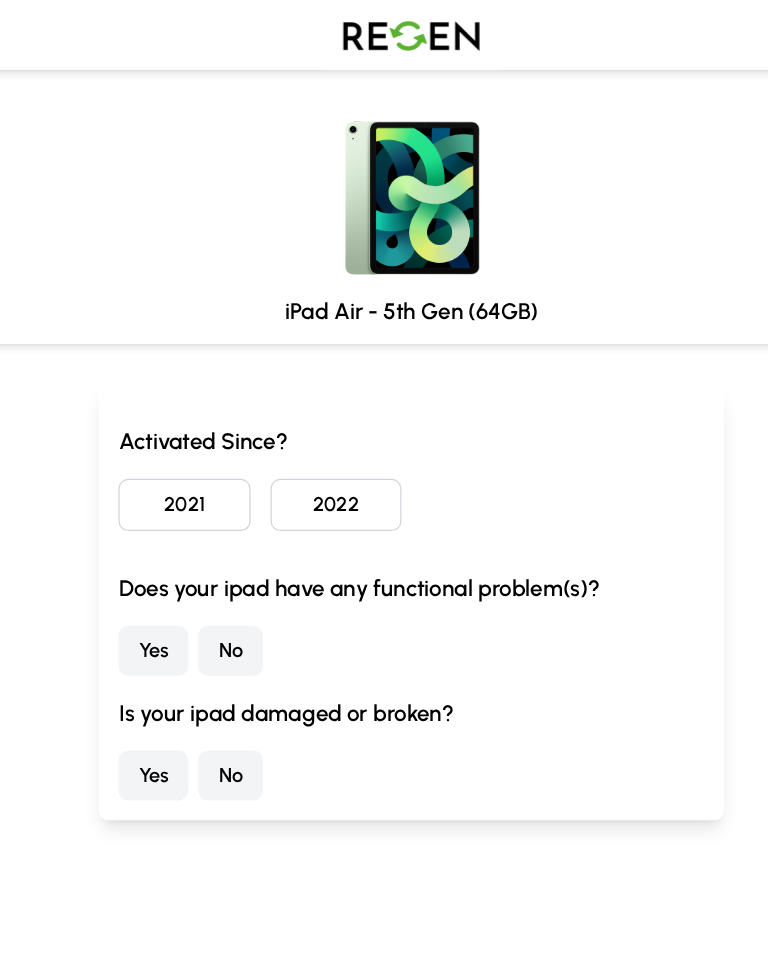 click on "2022" at bounding box center (323, 405) 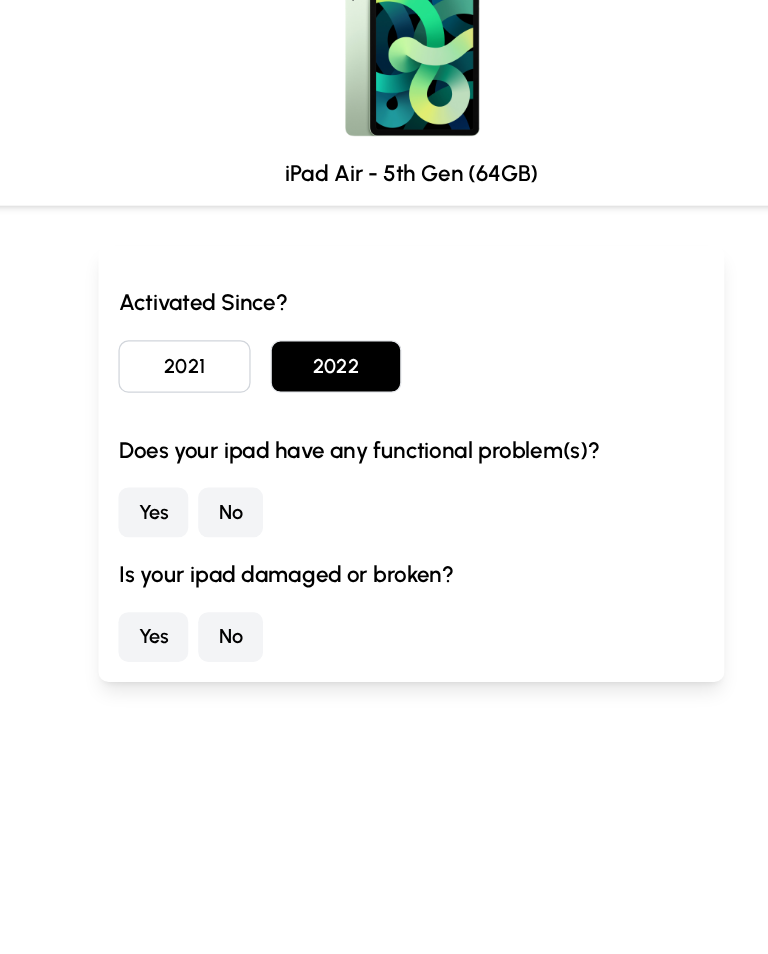 click on "No" at bounding box center [239, 522] 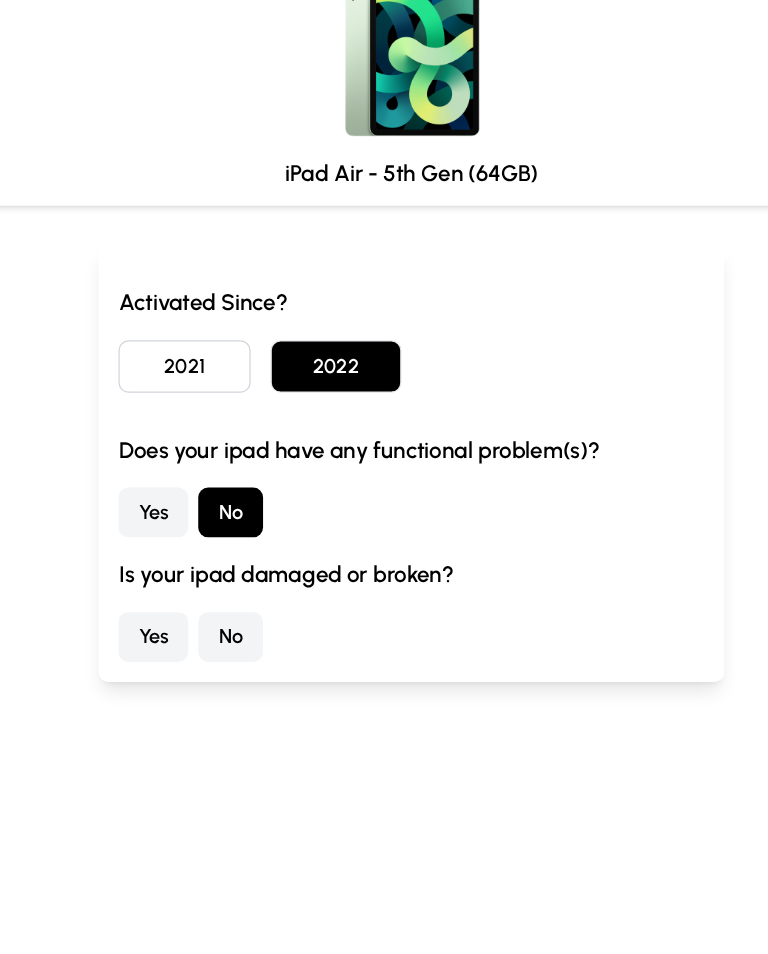 click on "No" at bounding box center [239, 622] 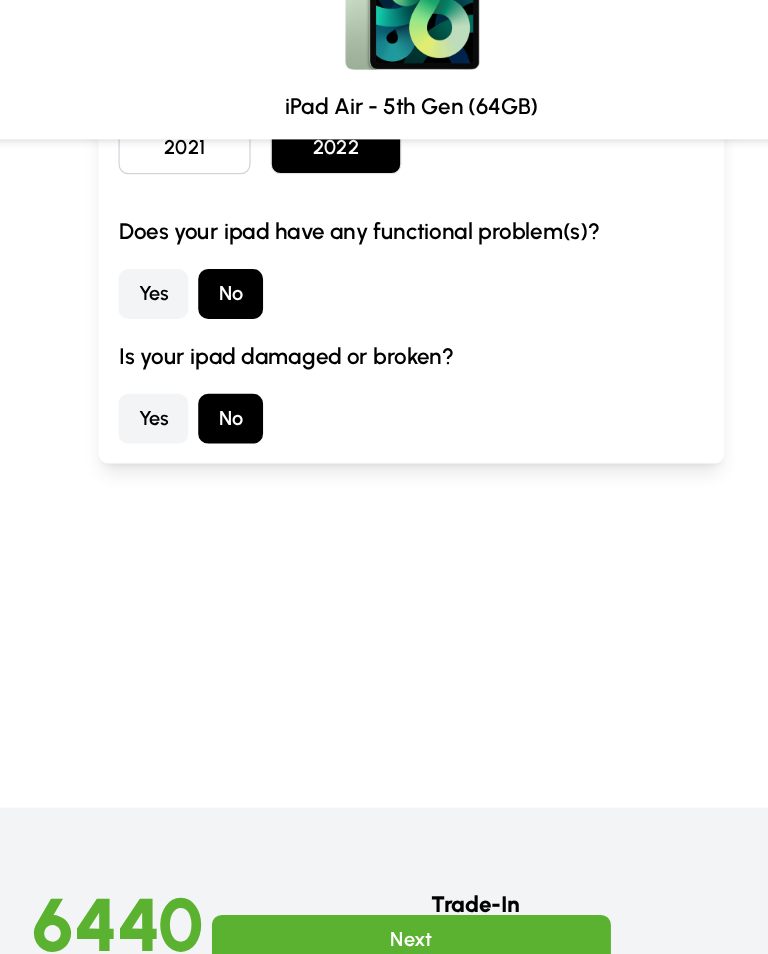 click on "Next" at bounding box center [384, 918] 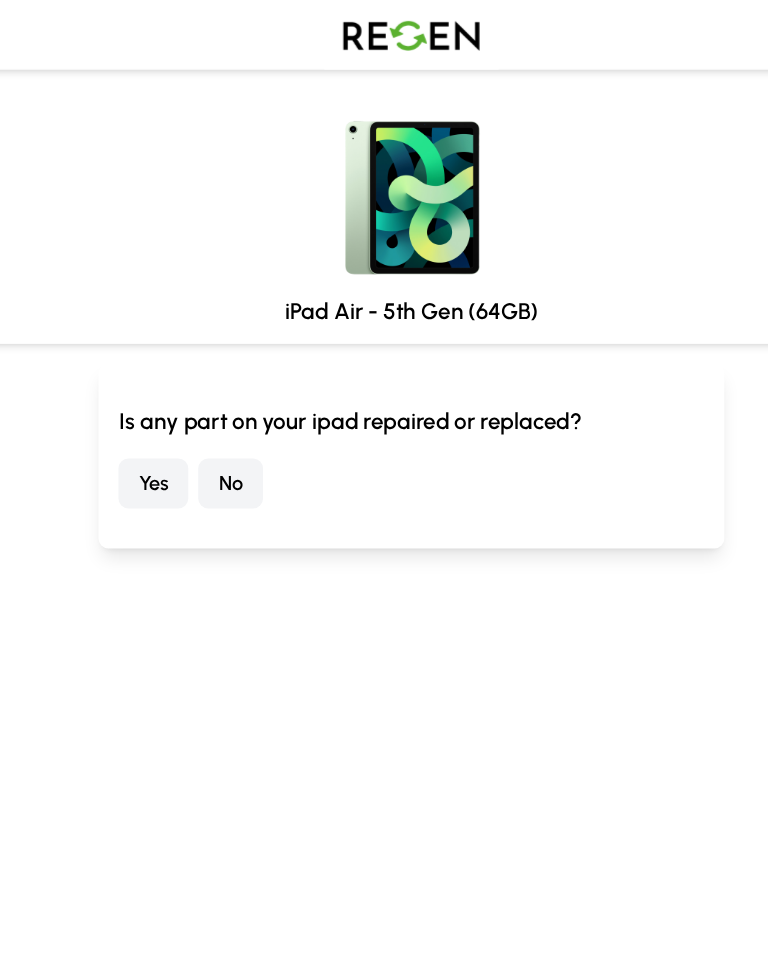 scroll, scrollTop: 0, scrollLeft: 0, axis: both 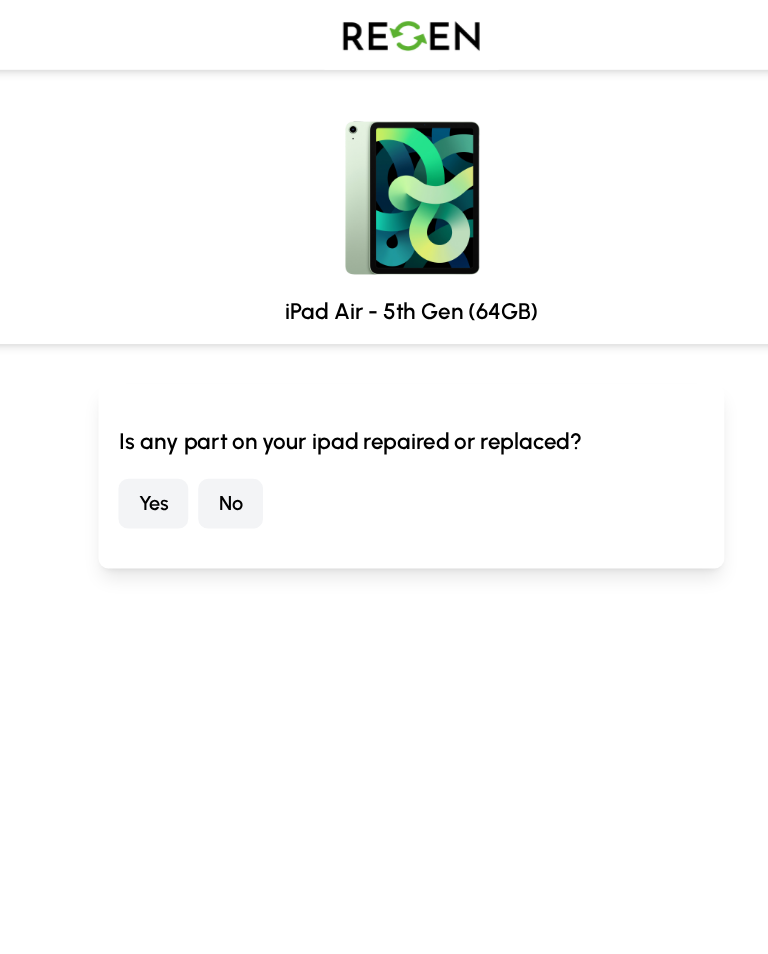 click on "No" at bounding box center (239, 404) 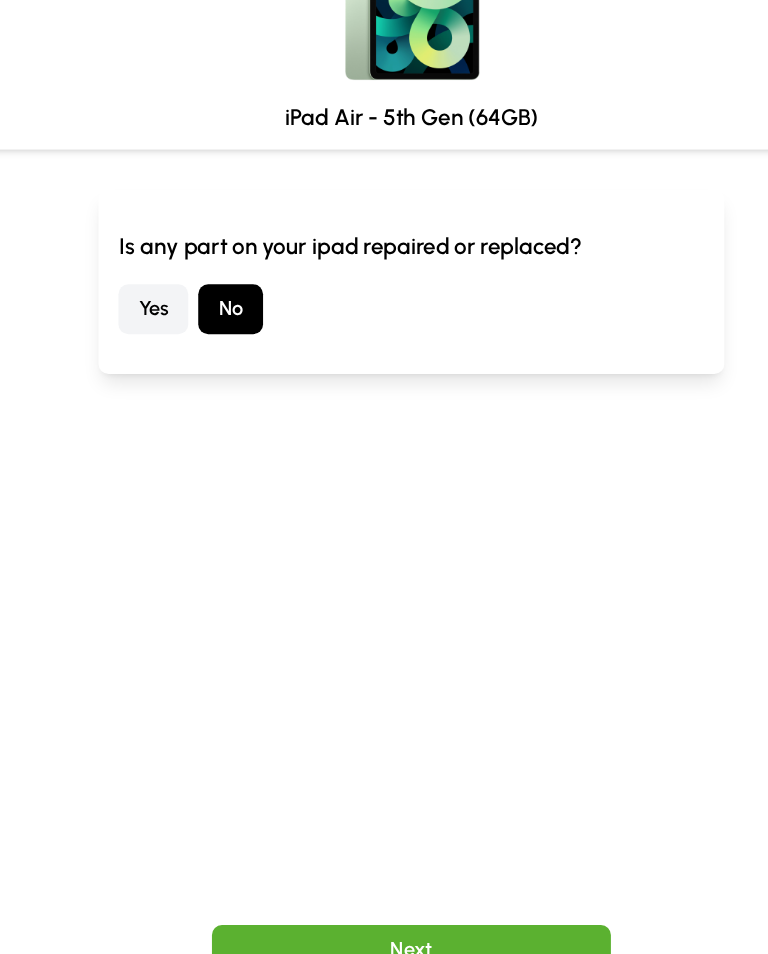 click on "Next" at bounding box center (384, 918) 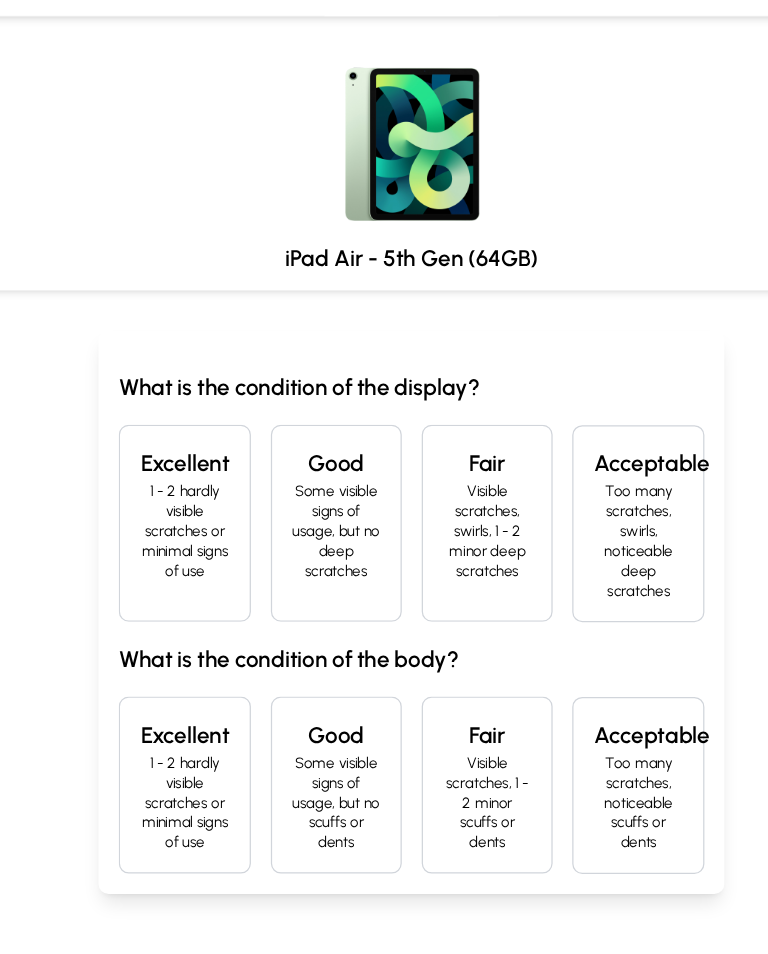 click on "1 - 2 hardly visible scratches or minimal signs of use" at bounding box center [201, 469] 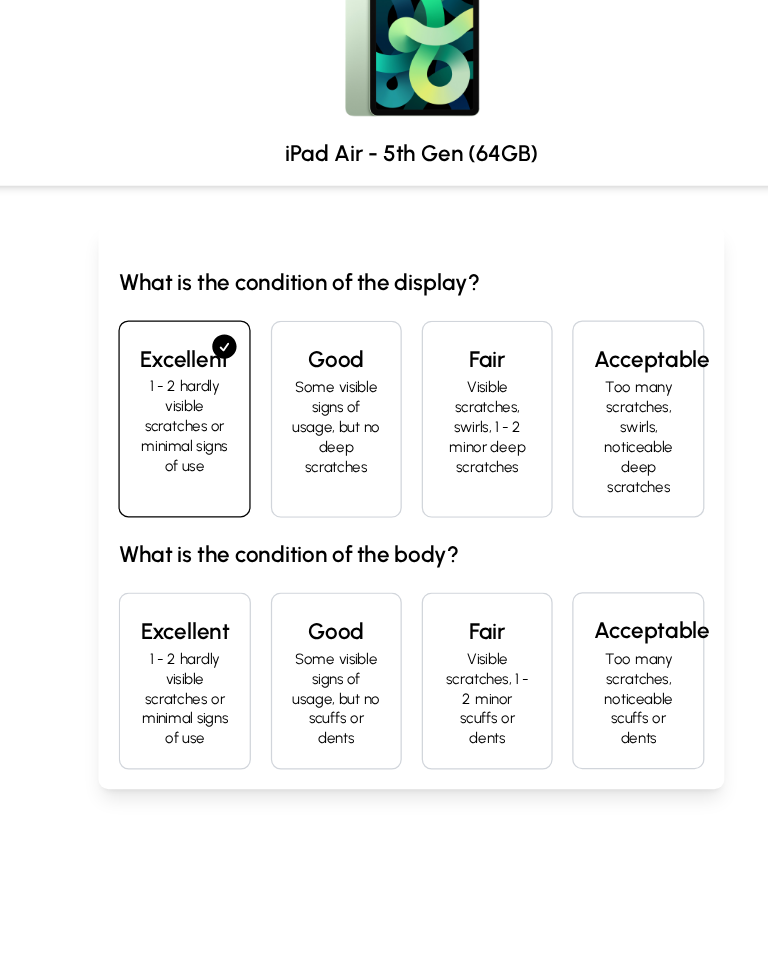 click on "1 - 2 hardly visible scratches or minimal signs of use" at bounding box center [201, 687] 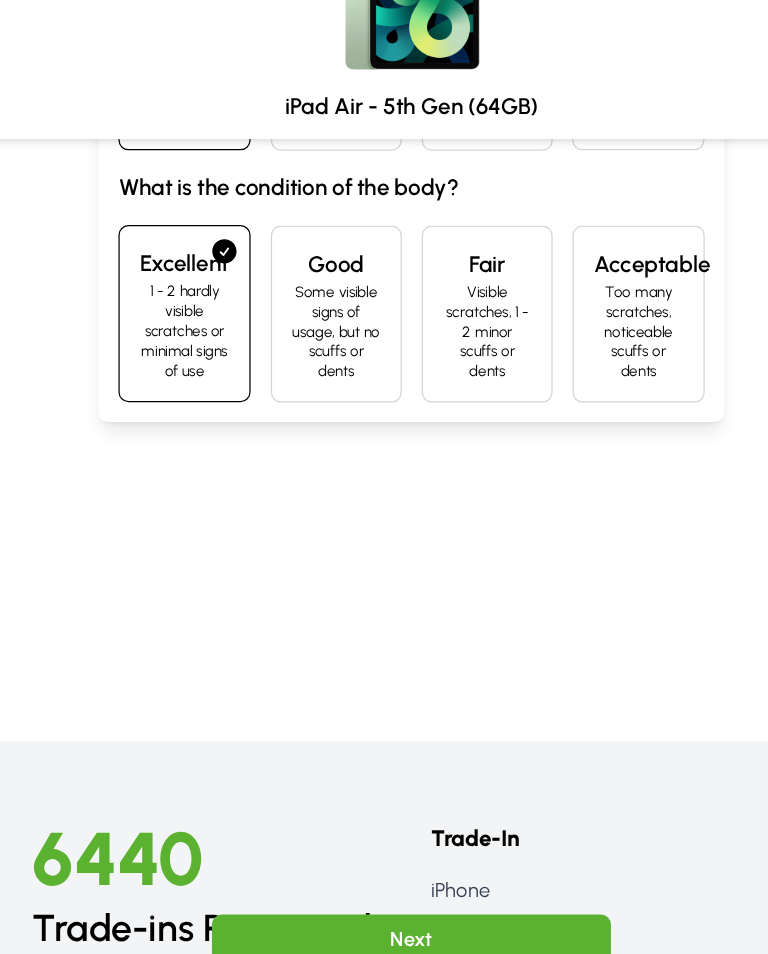 click on "Next" at bounding box center [384, 918] 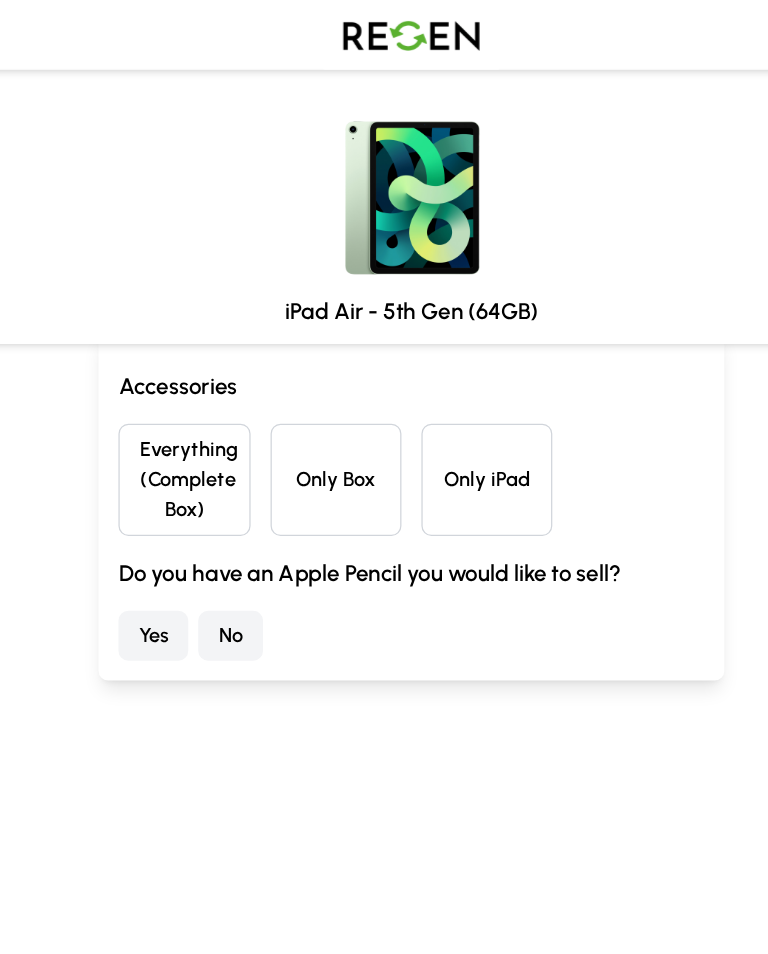 scroll, scrollTop: 0, scrollLeft: 0, axis: both 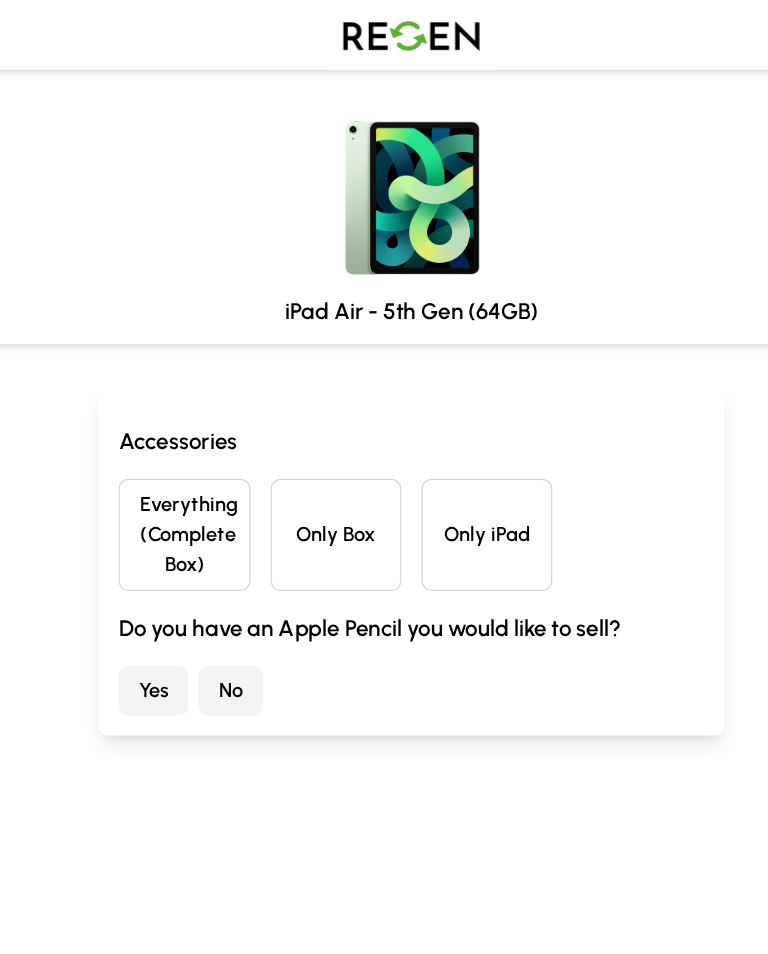 click on "Everything (Complete Box)" at bounding box center [201, 429] 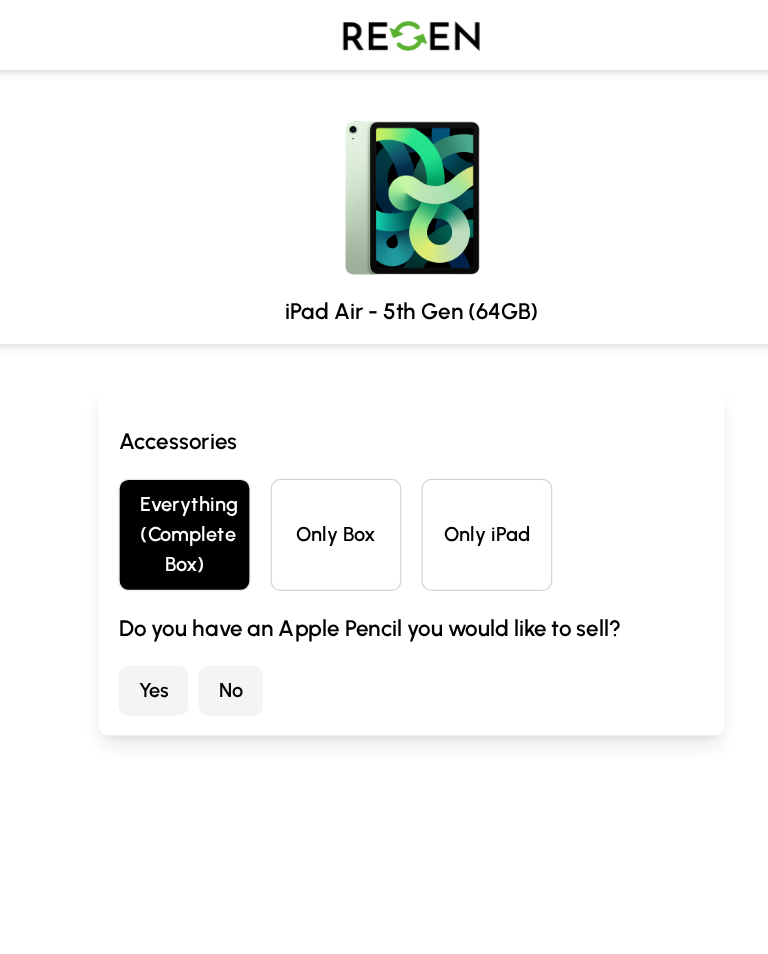 click on "No" at bounding box center (239, 554) 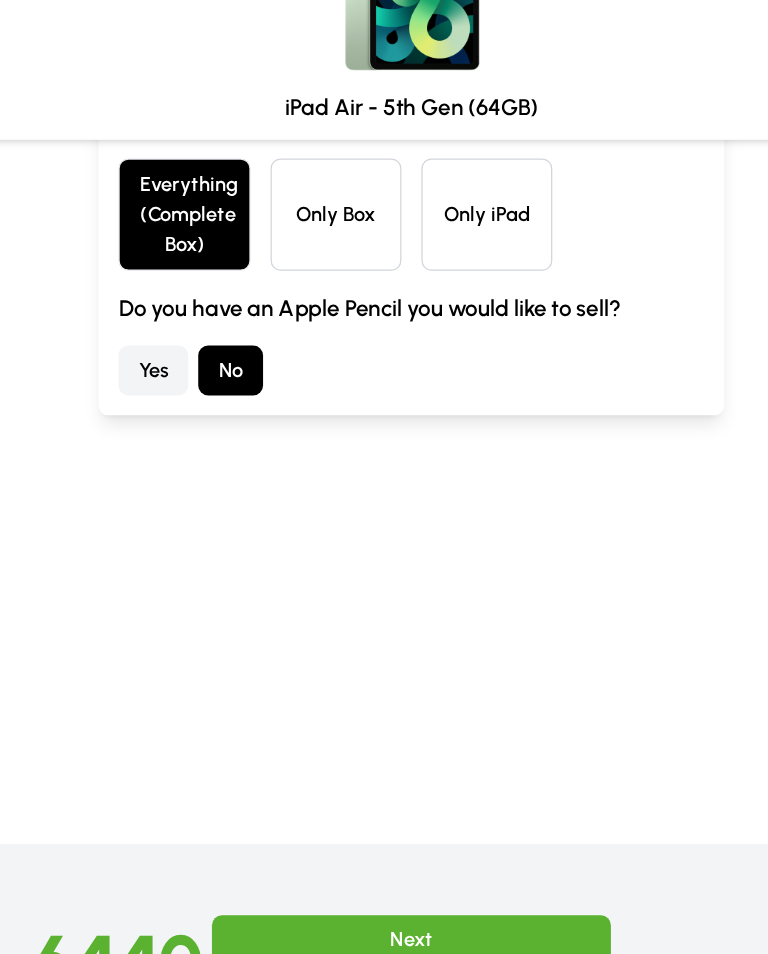 click on "Next" at bounding box center [384, 918] 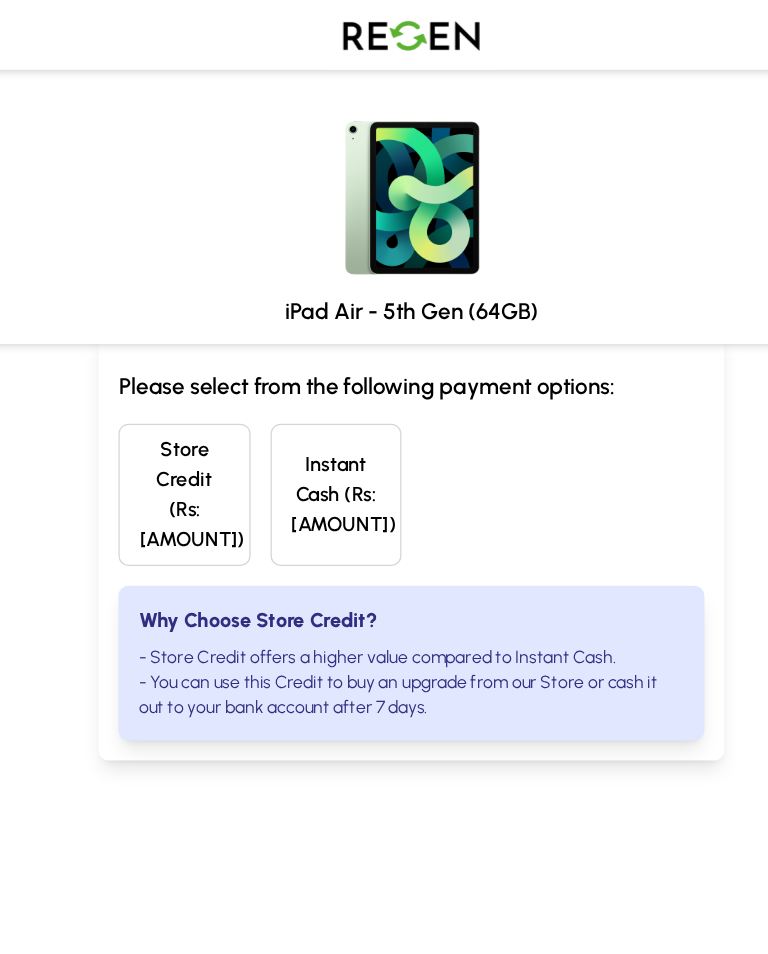 scroll, scrollTop: 0, scrollLeft: 0, axis: both 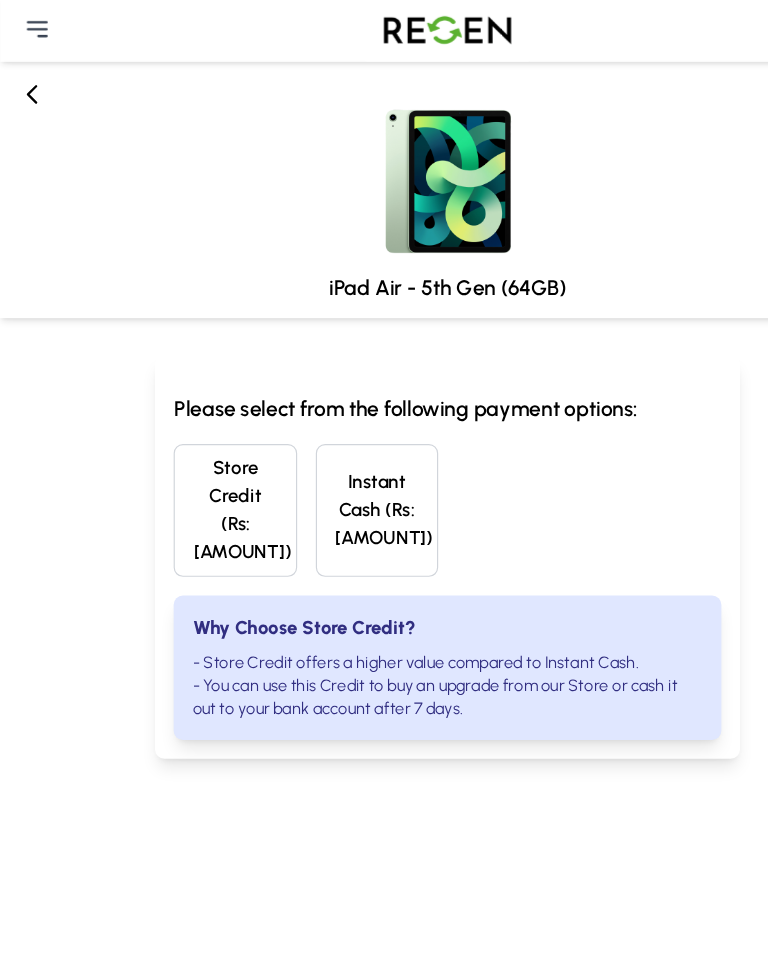 click 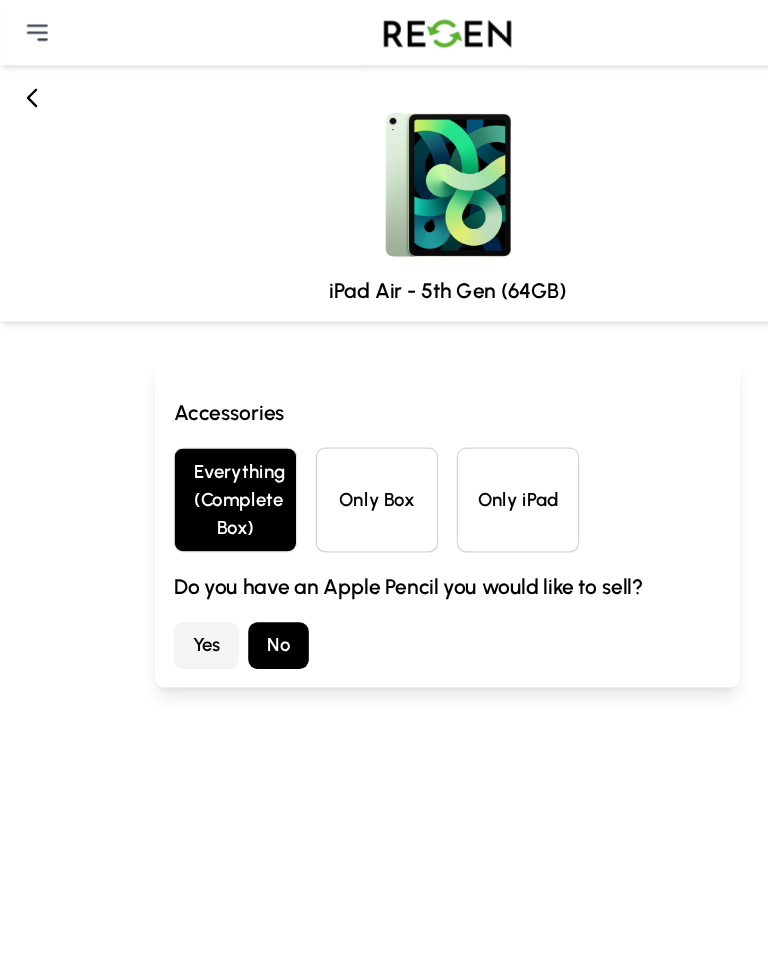 click 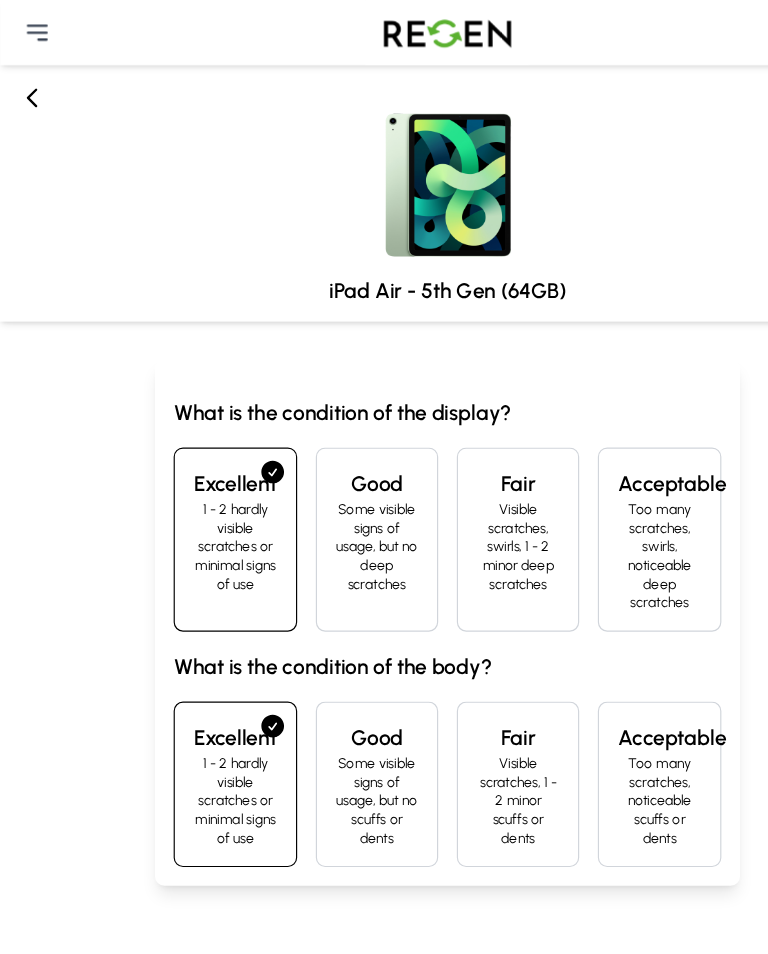 click 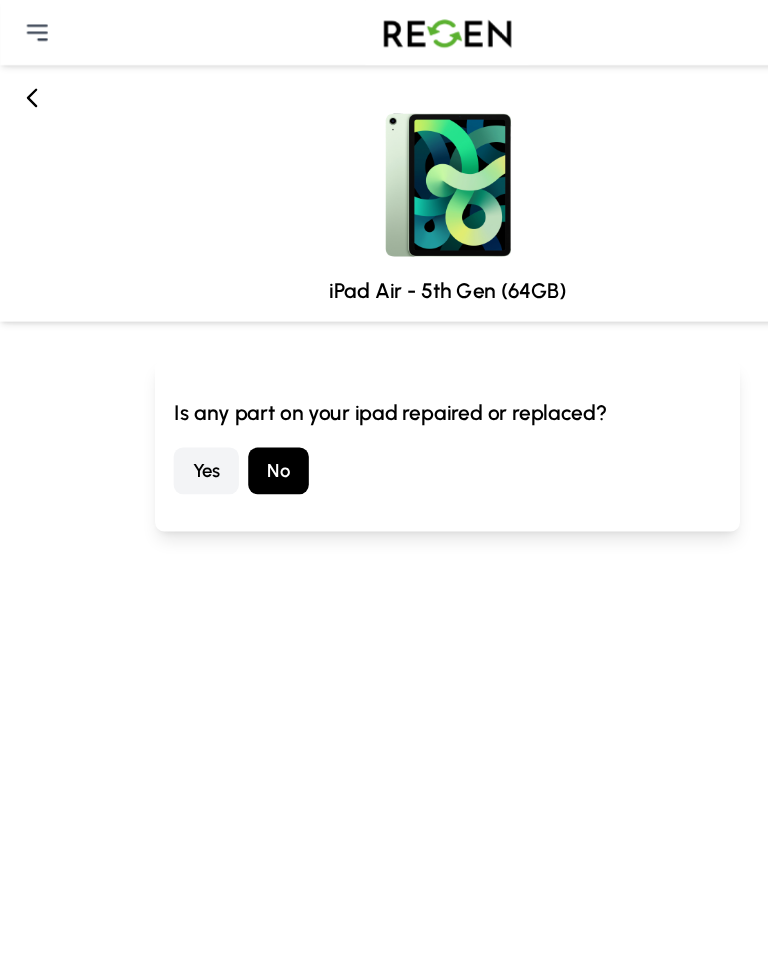 click 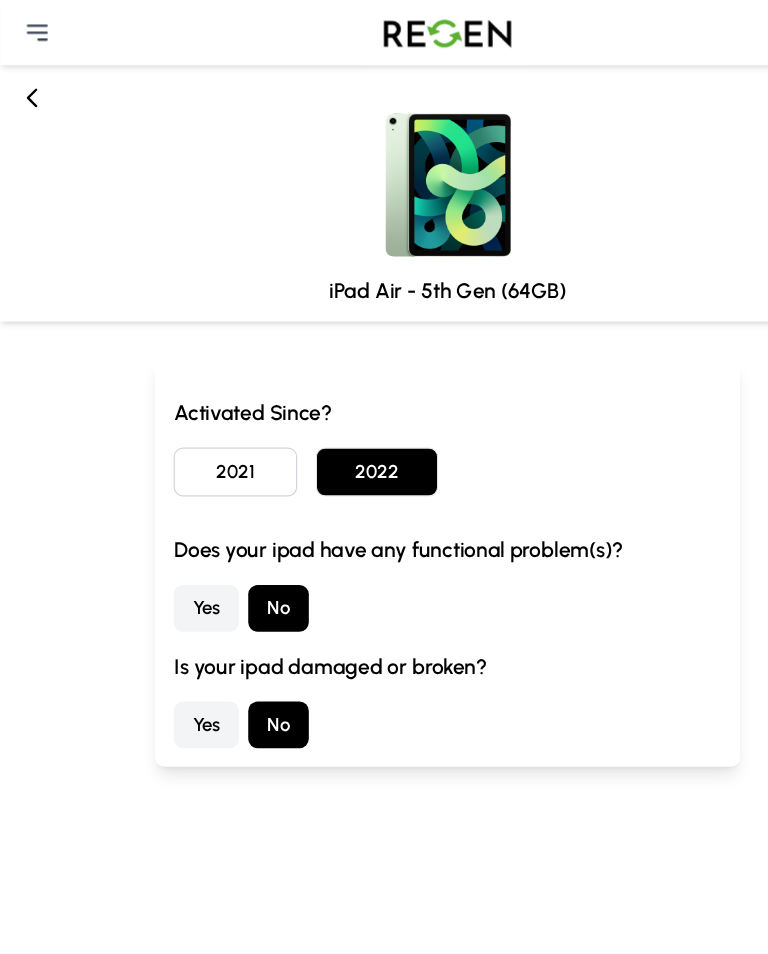 click 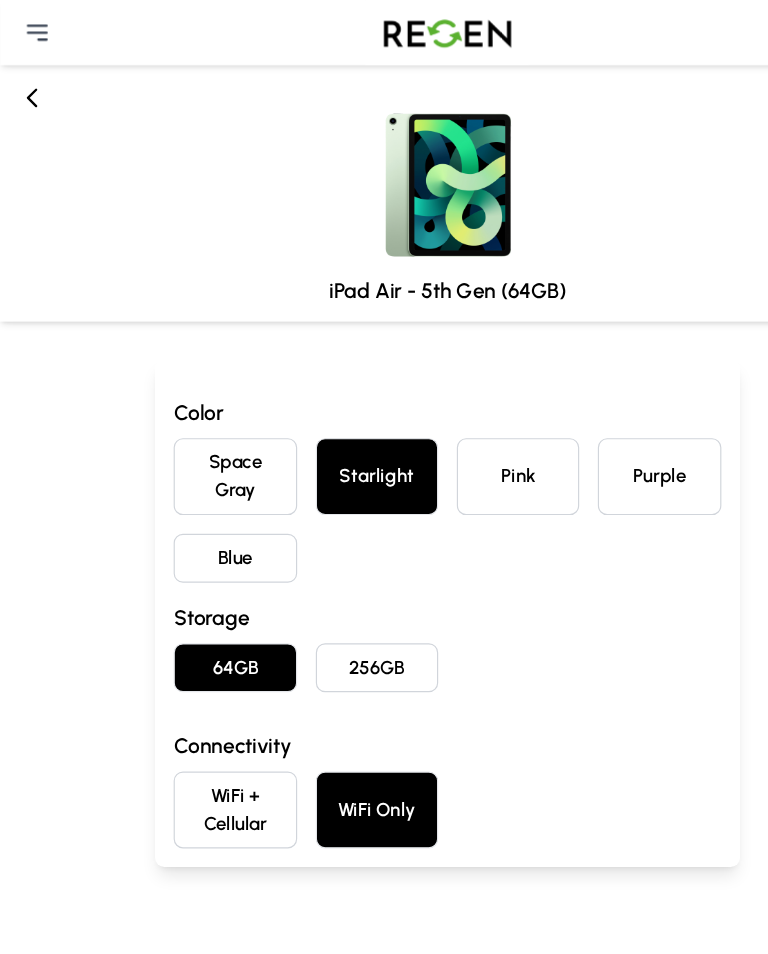 click 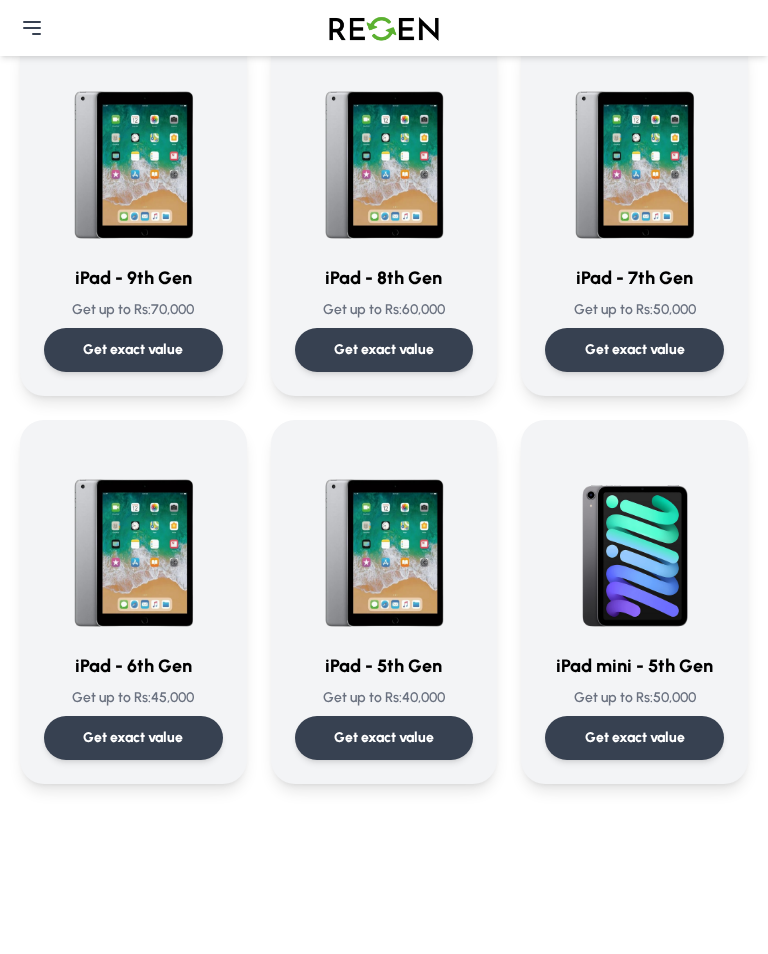 scroll, scrollTop: 1372, scrollLeft: 0, axis: vertical 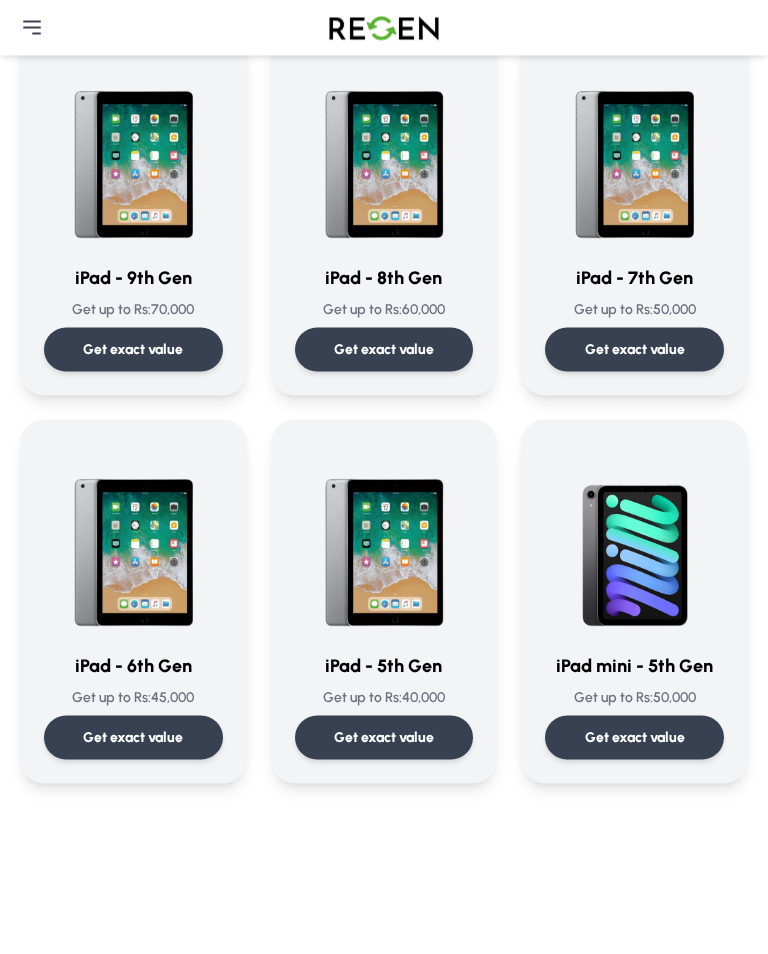 click on "Get exact value" at bounding box center (384, 738) 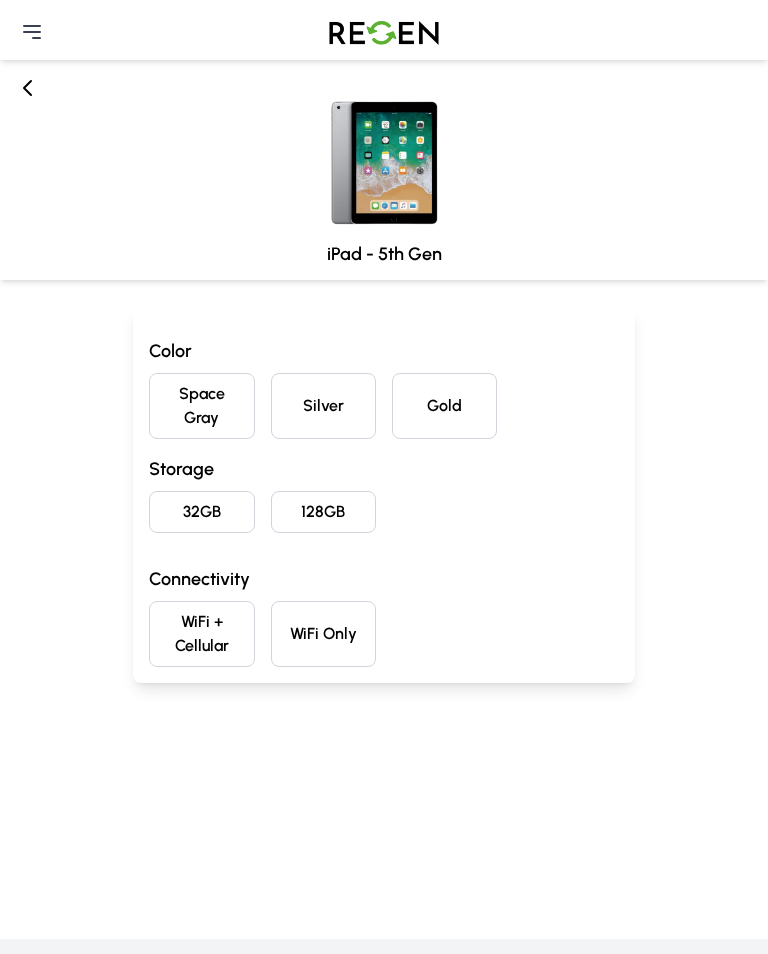scroll, scrollTop: 5, scrollLeft: 0, axis: vertical 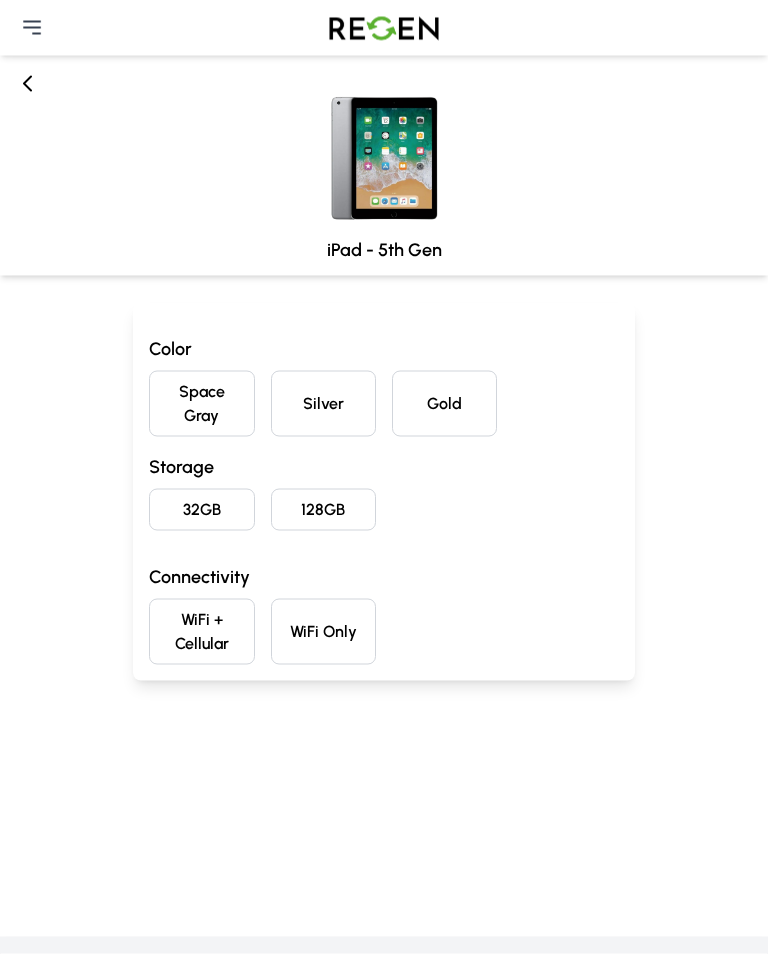 click on "Silver" at bounding box center (323, 404) 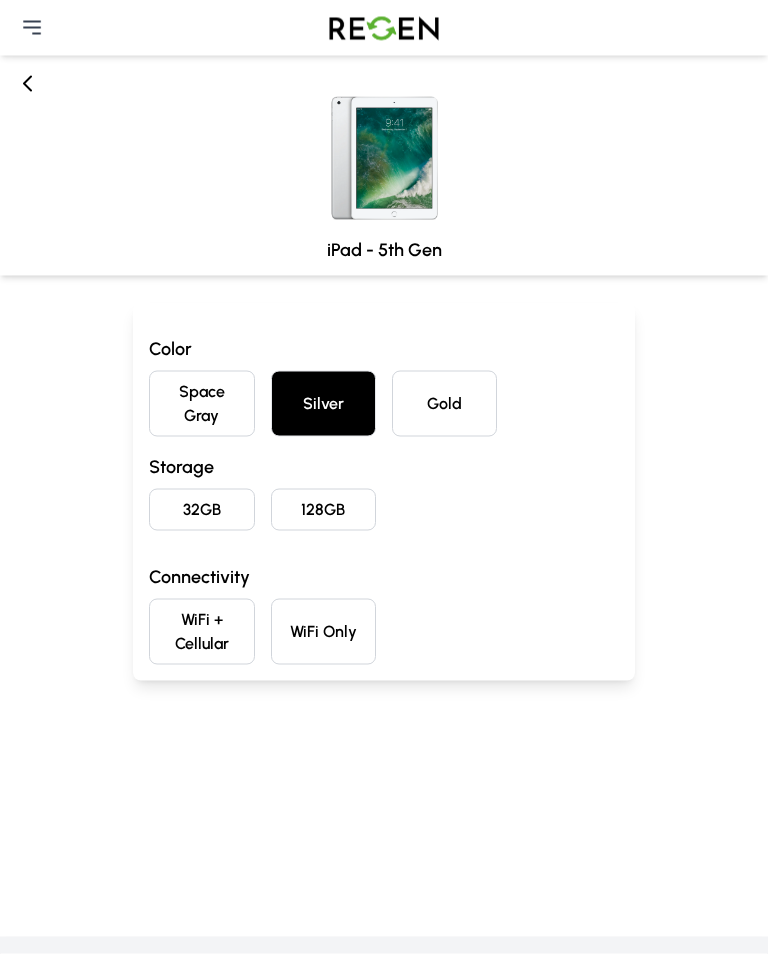 click on "32GB" at bounding box center (201, 510) 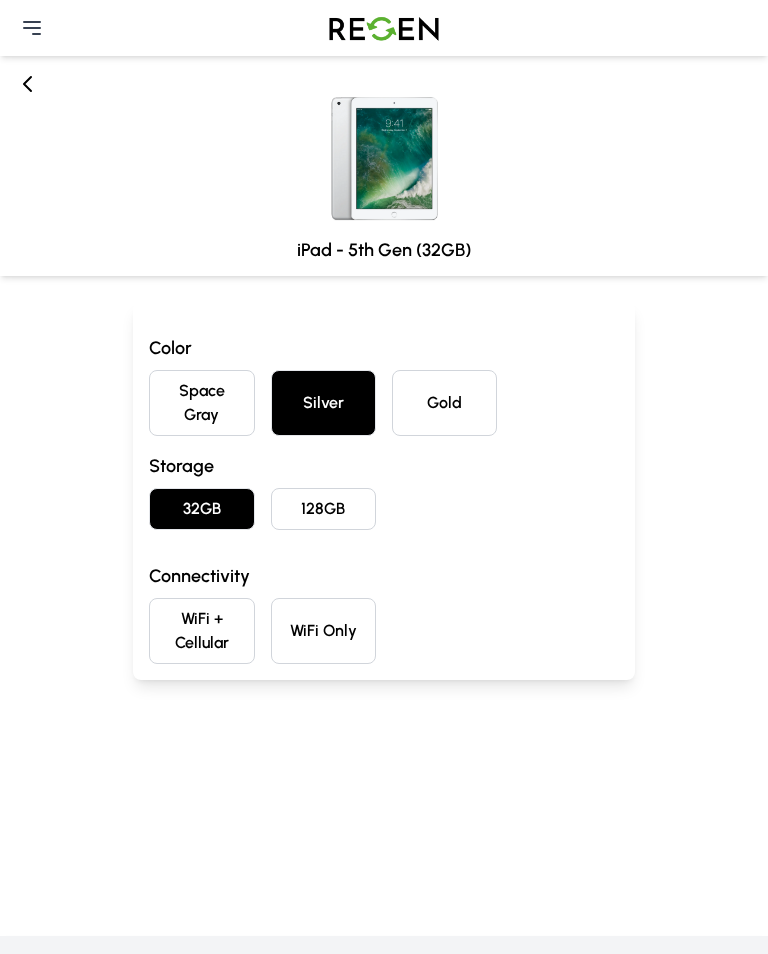 click on "WiFi Only" at bounding box center (323, 631) 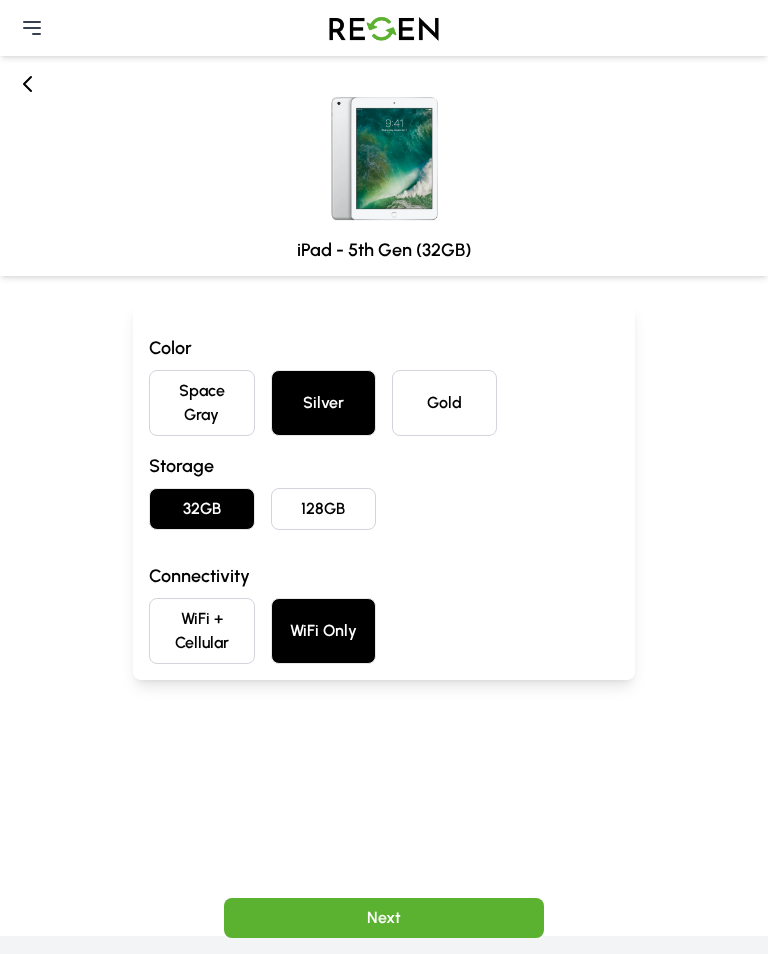 click on "Next" at bounding box center [384, 918] 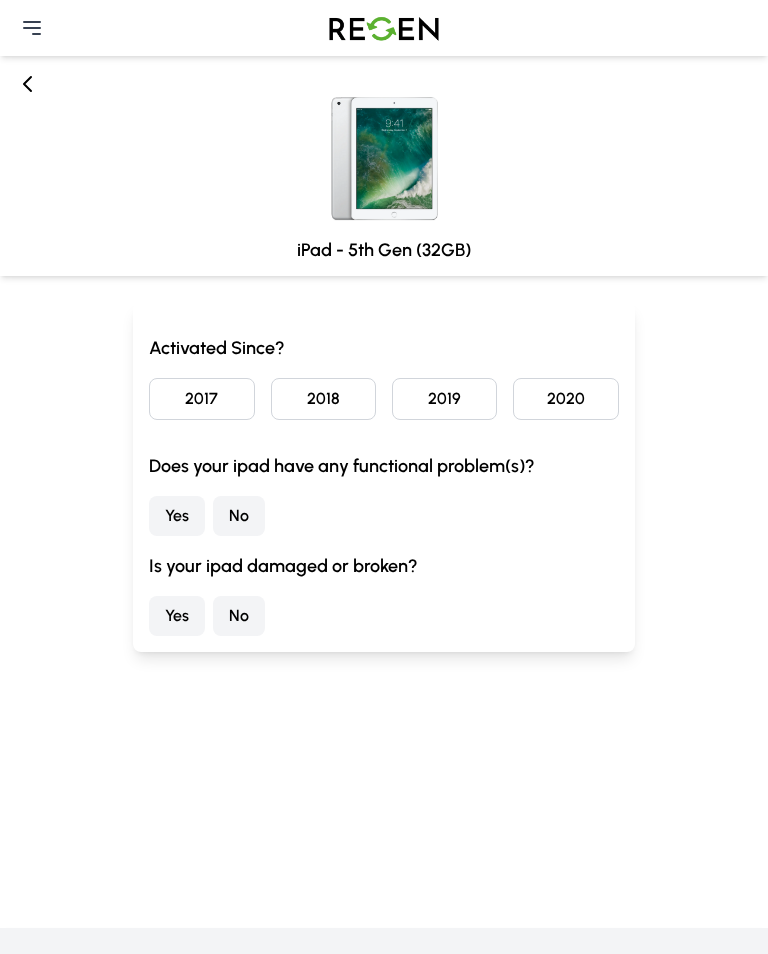 scroll, scrollTop: 0, scrollLeft: 0, axis: both 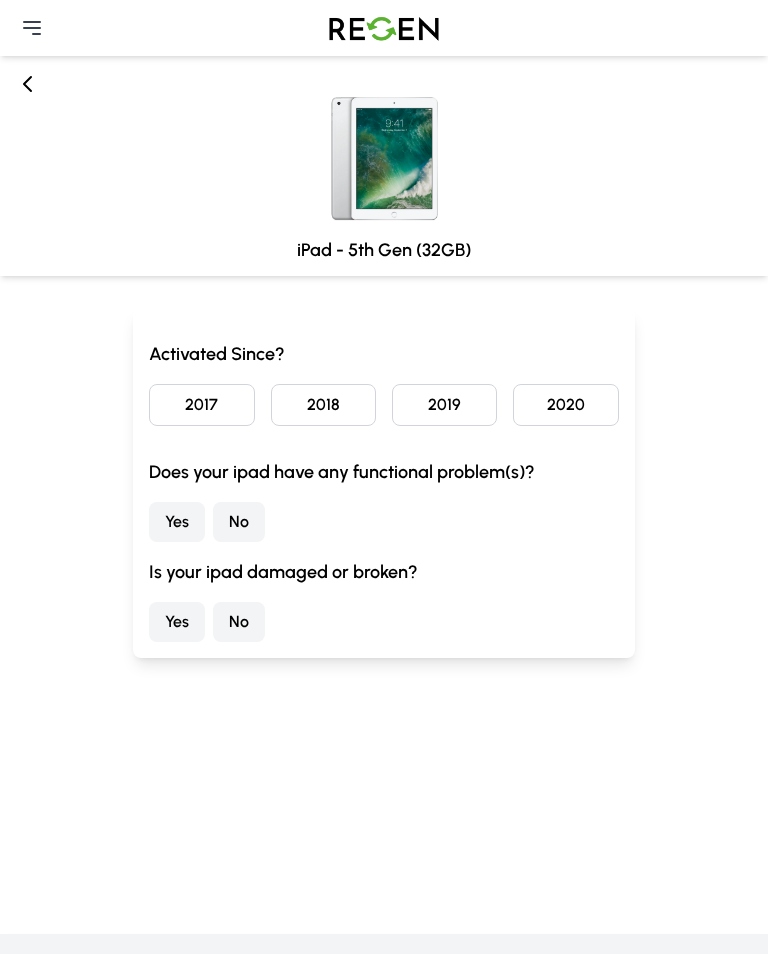 click on "2017" at bounding box center (201, 405) 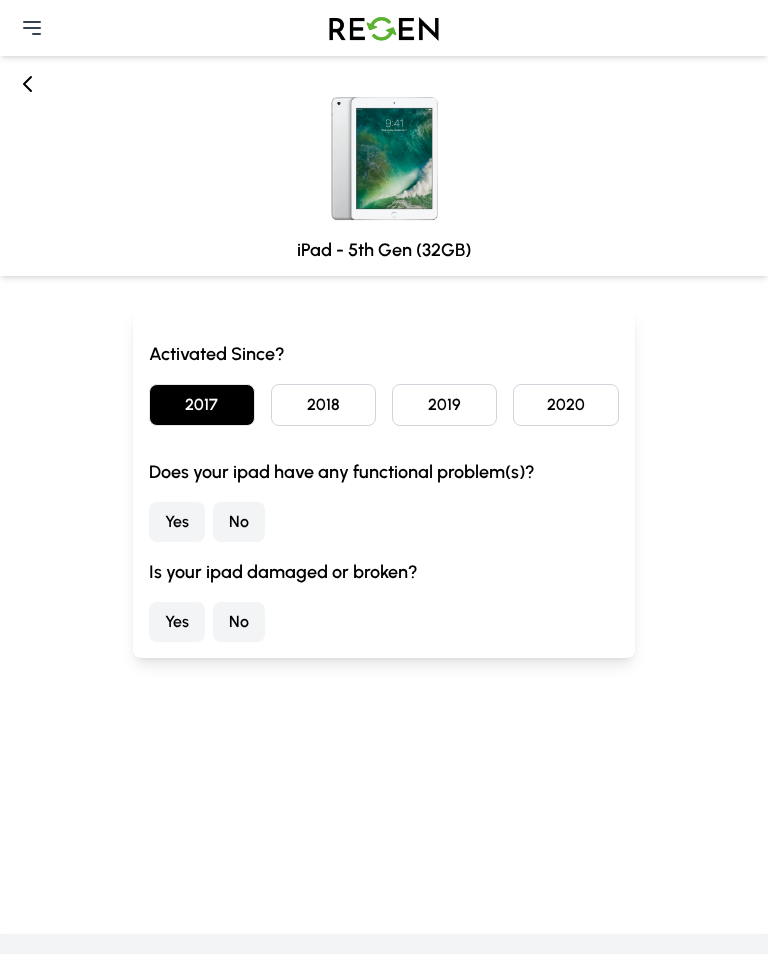 click on "No" at bounding box center [239, 522] 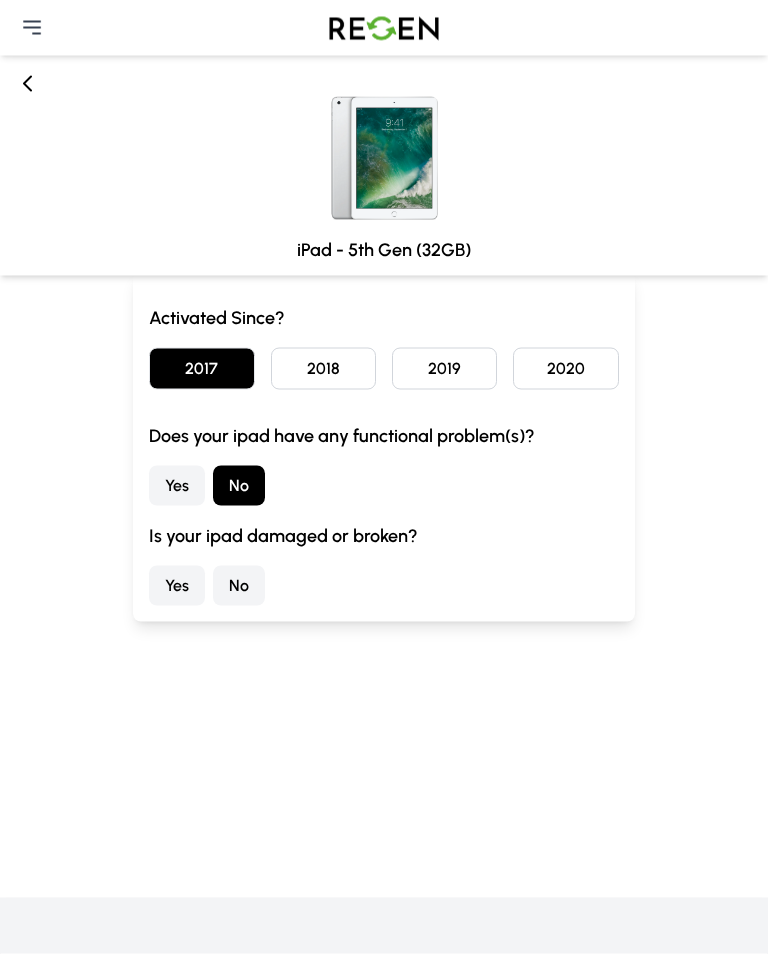scroll, scrollTop: 37, scrollLeft: 0, axis: vertical 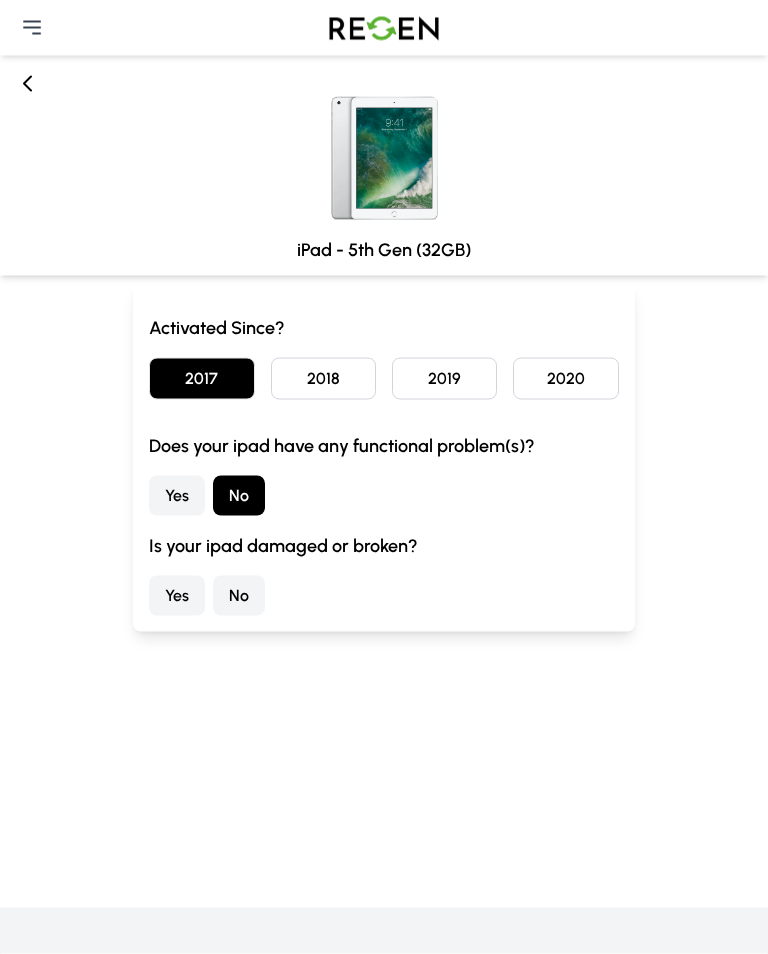 click on "Yes" at bounding box center [177, 596] 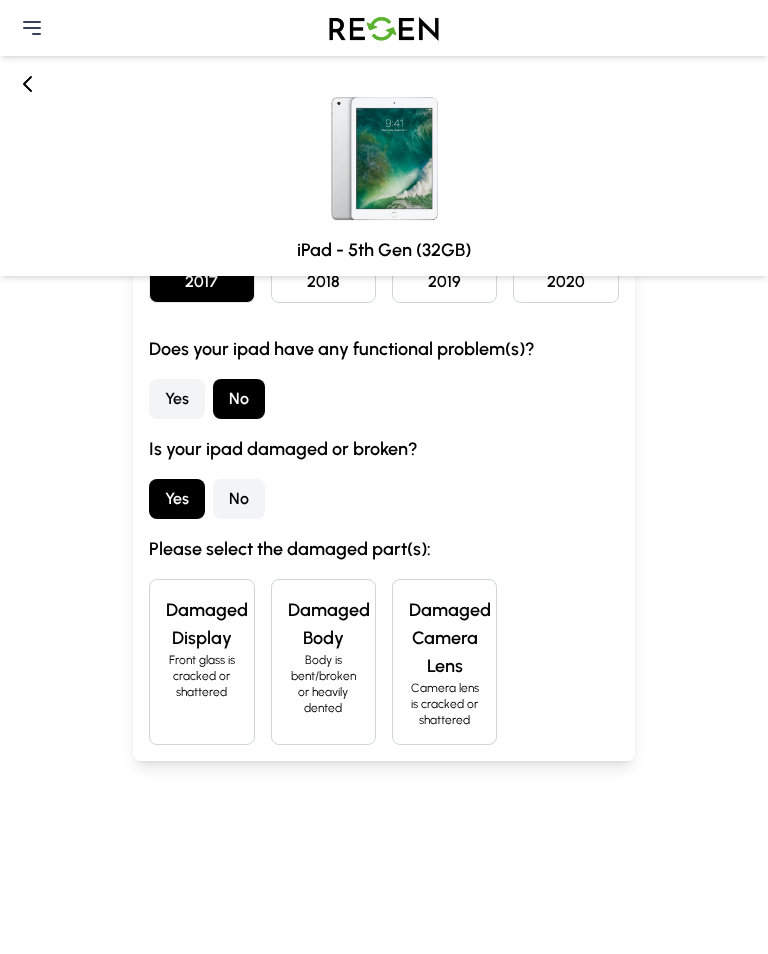 scroll, scrollTop: 131, scrollLeft: 0, axis: vertical 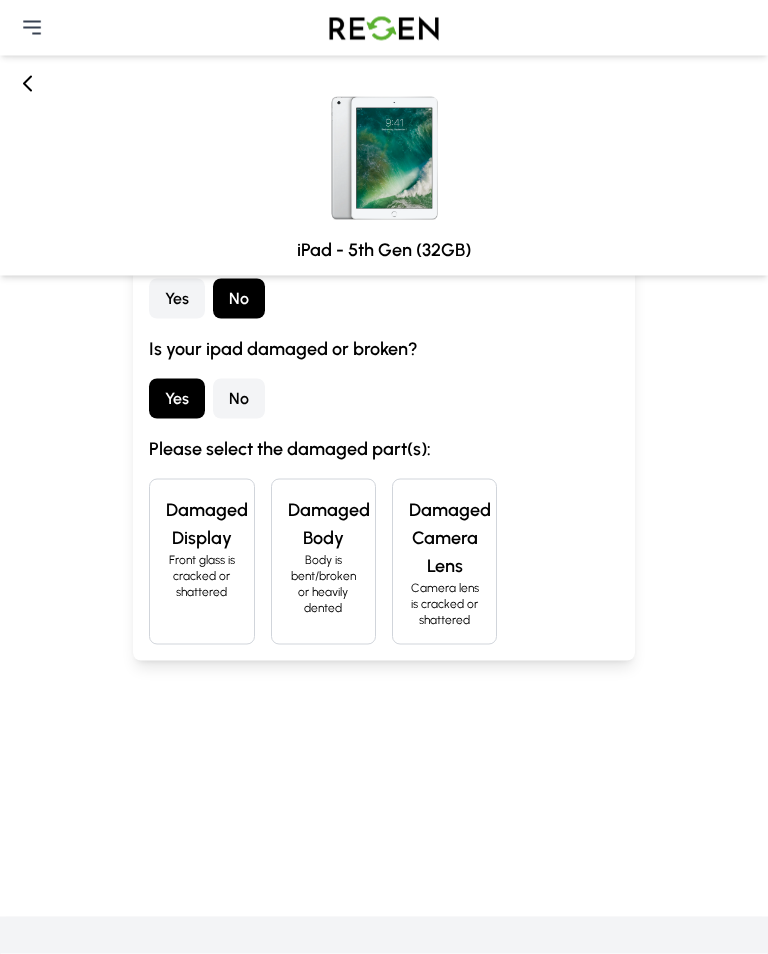 click on "No" at bounding box center [239, 399] 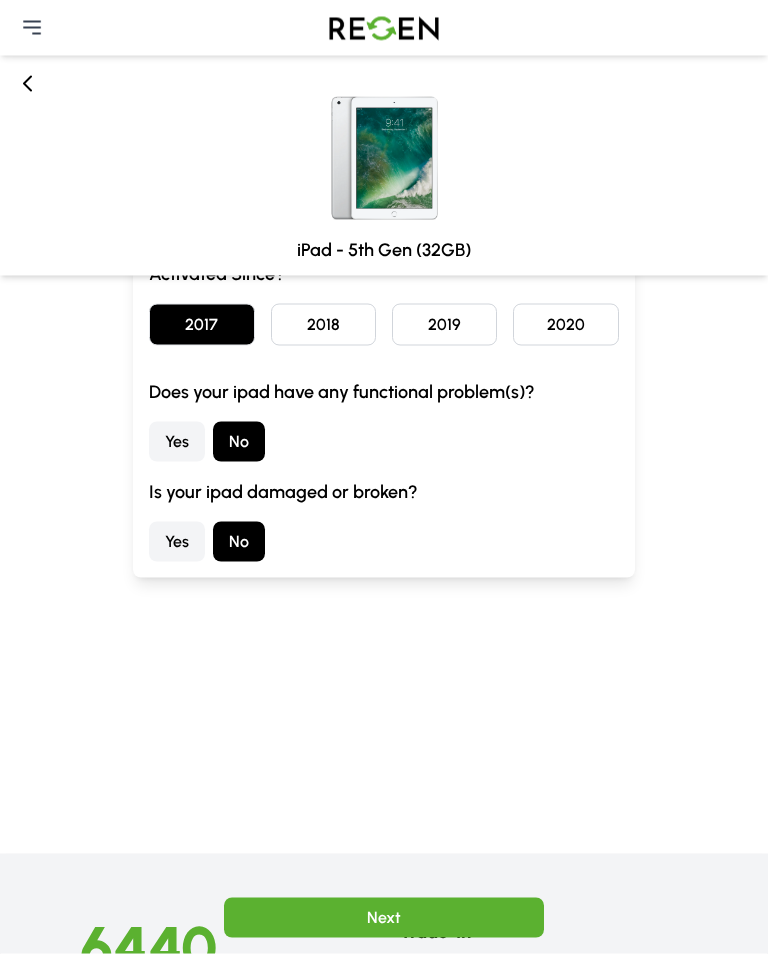scroll, scrollTop: 79, scrollLeft: 0, axis: vertical 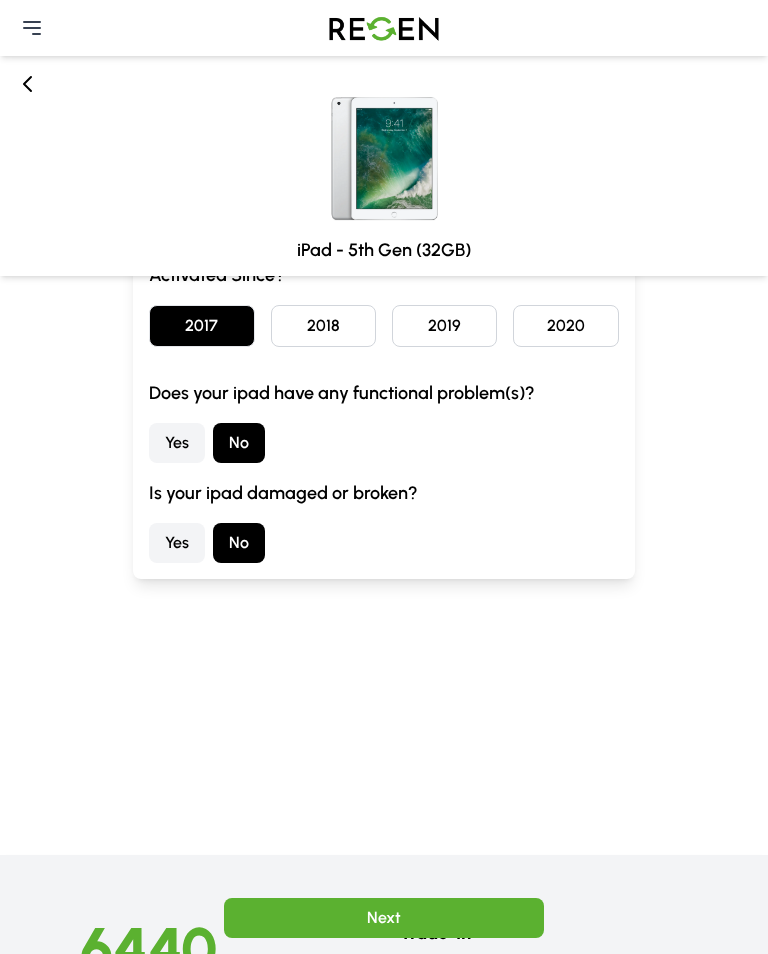 click on "Yes" at bounding box center [177, 443] 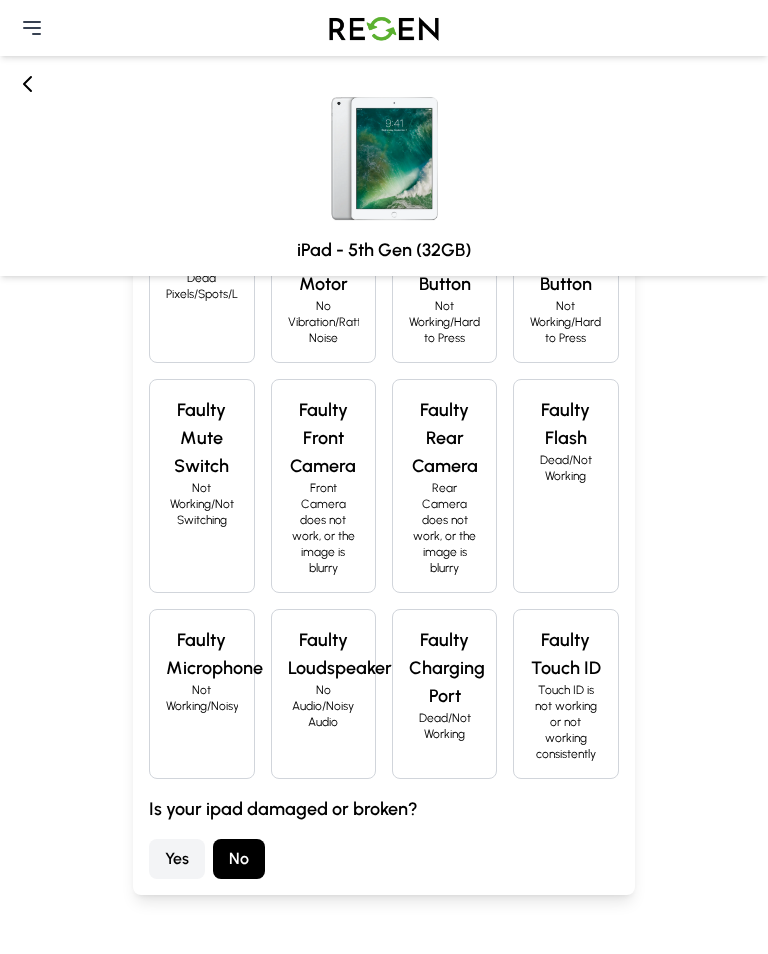 scroll, scrollTop: 420, scrollLeft: 0, axis: vertical 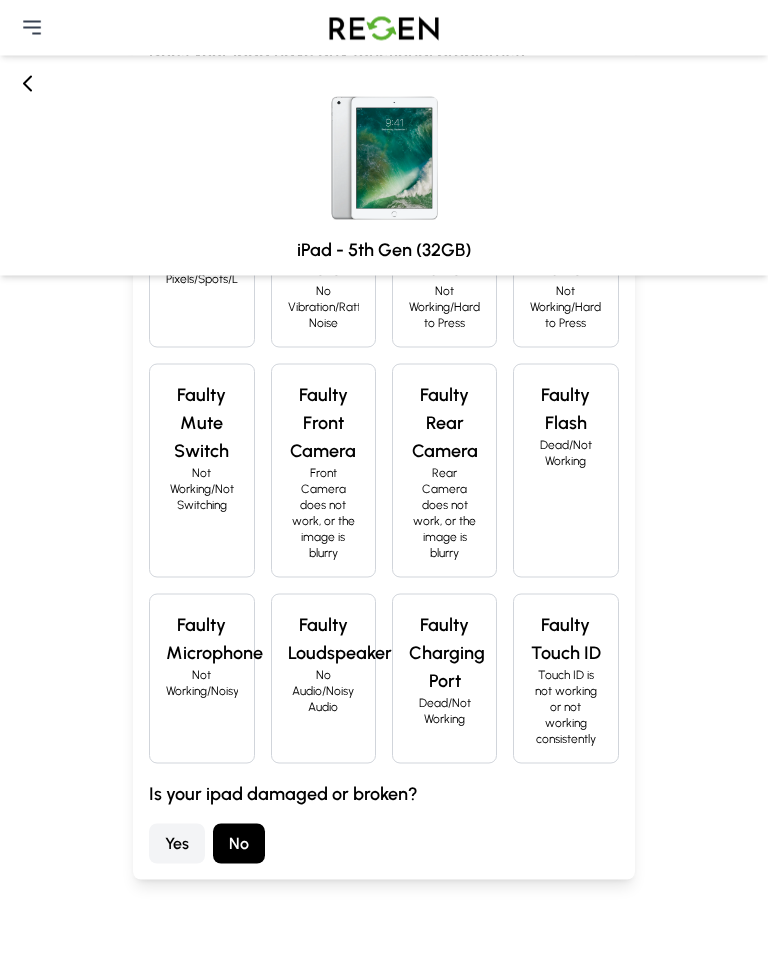 click on "Touch ID is not working or not working consistently" at bounding box center [565, 707] 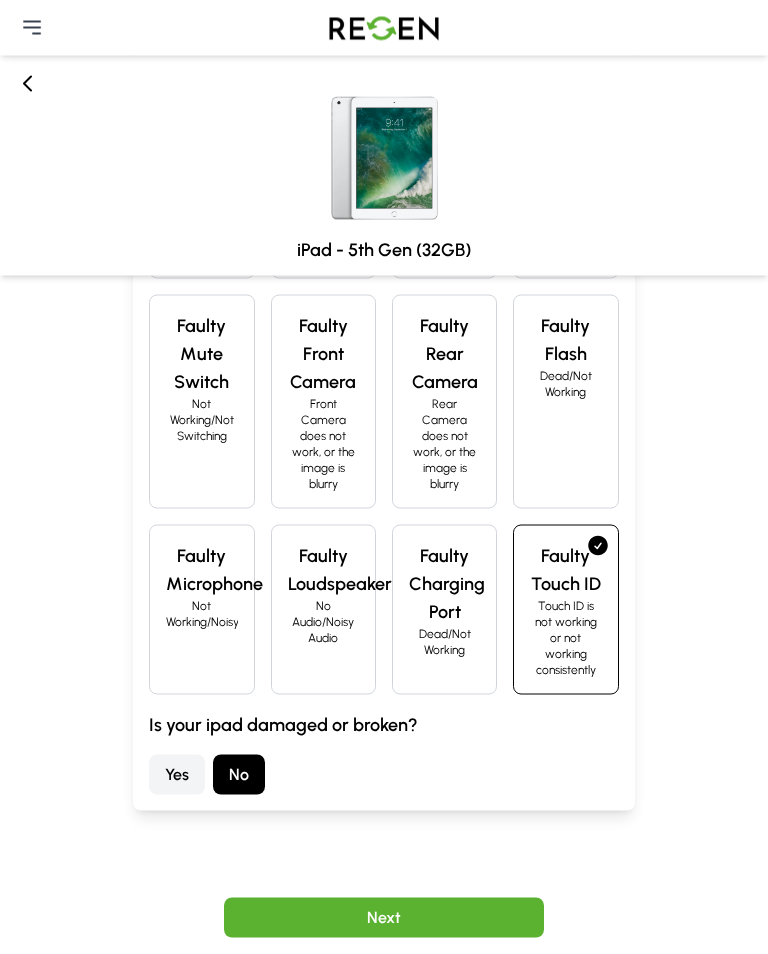scroll, scrollTop: 543, scrollLeft: 0, axis: vertical 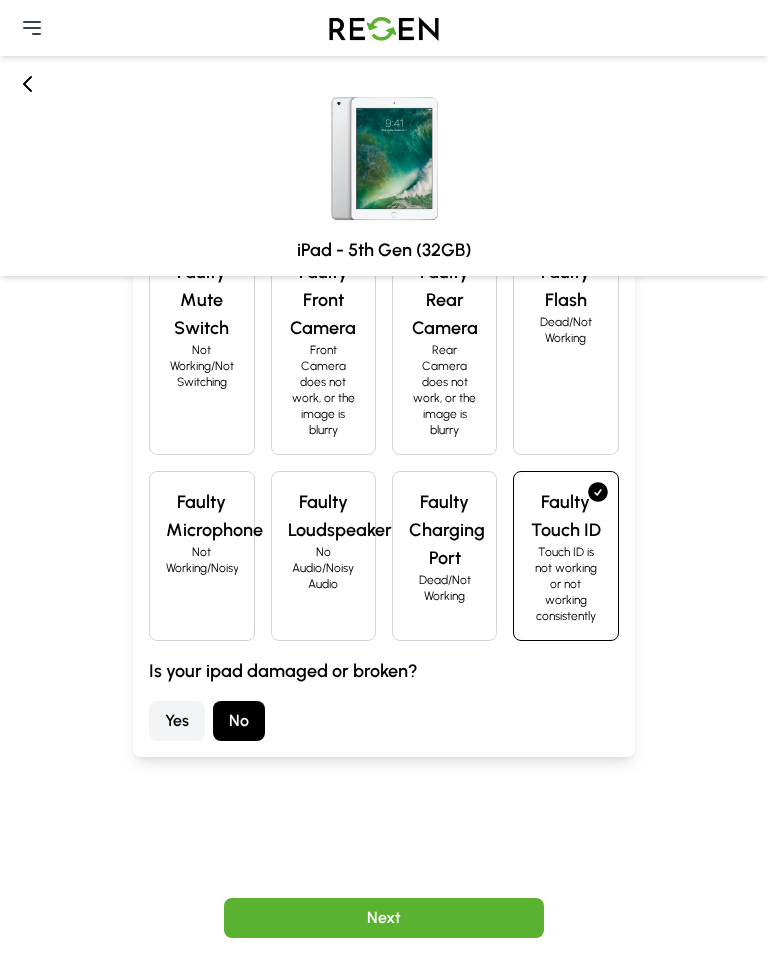 click on "Next" at bounding box center (384, 918) 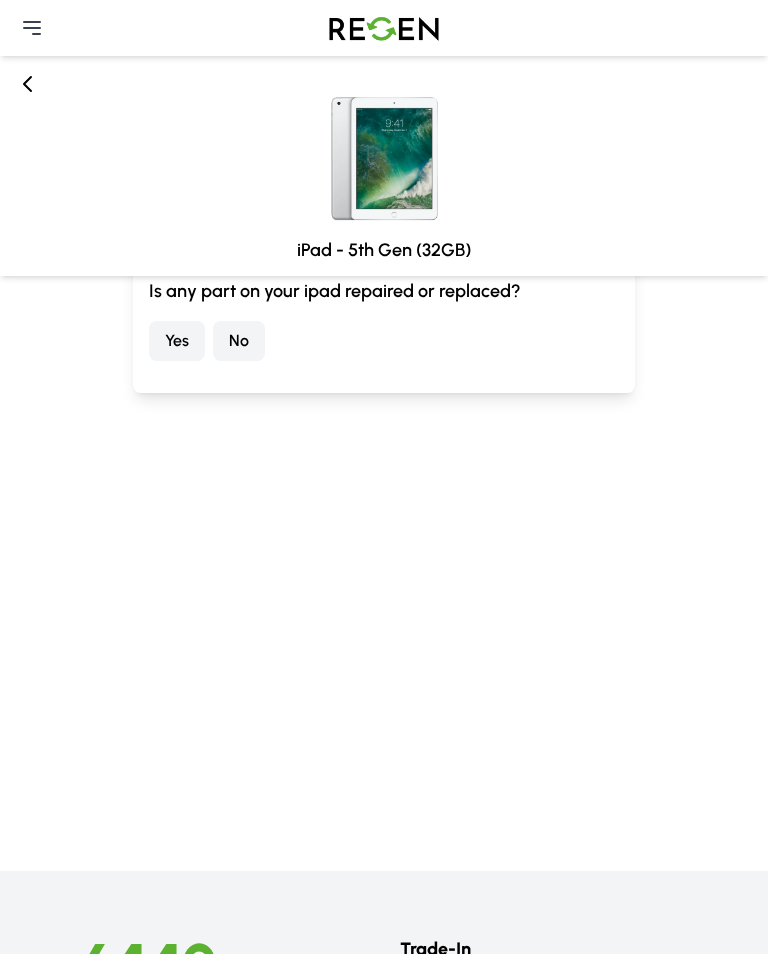 scroll, scrollTop: 0, scrollLeft: 0, axis: both 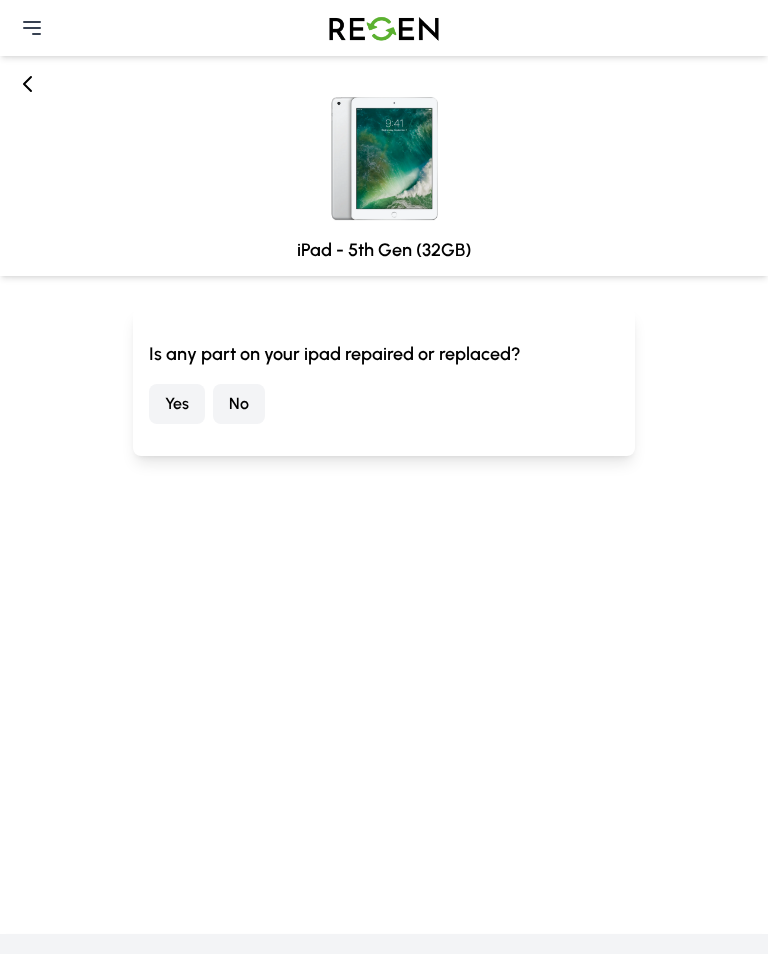 click on "Yes" at bounding box center [177, 404] 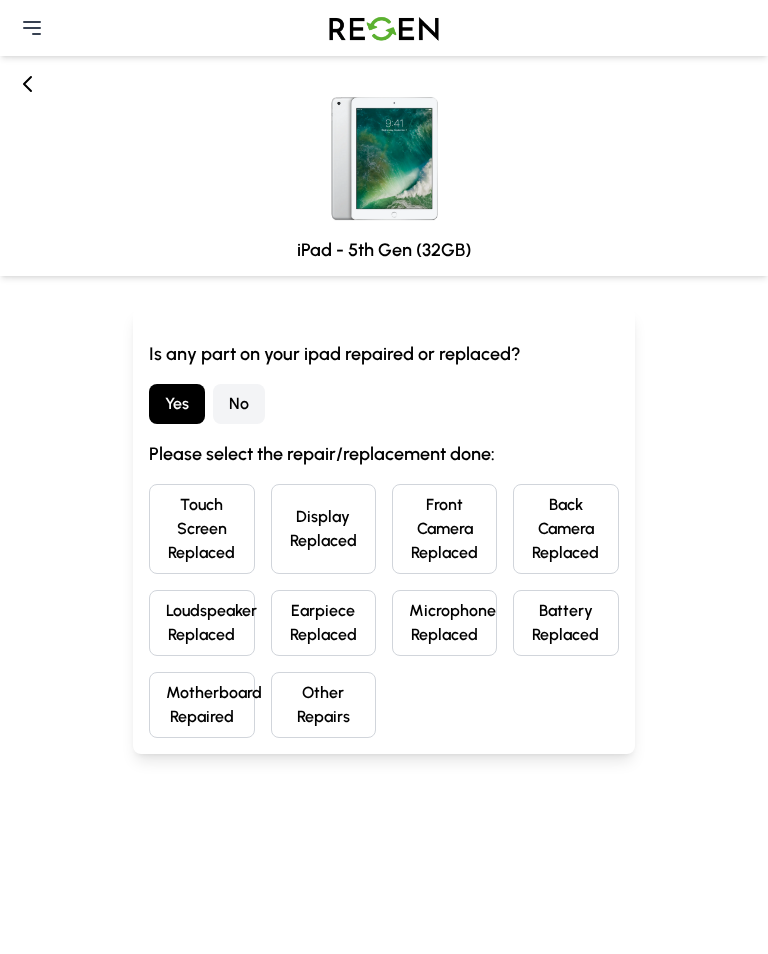 click on "Touch Screen Replaced" at bounding box center (201, 529) 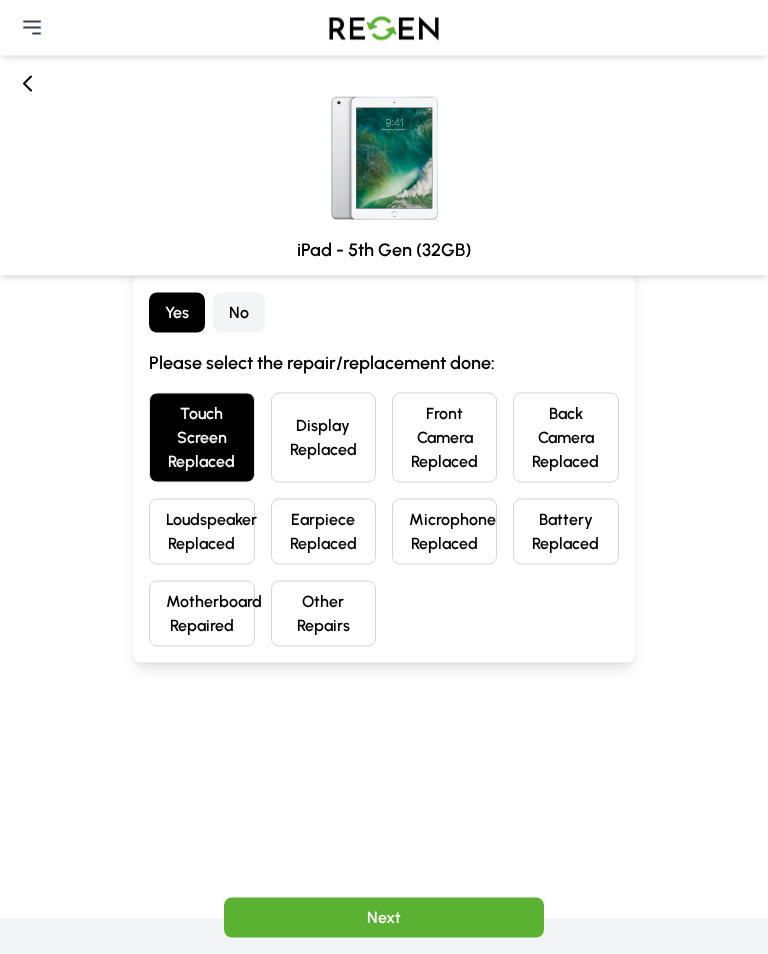 click on "Next" at bounding box center (384, 918) 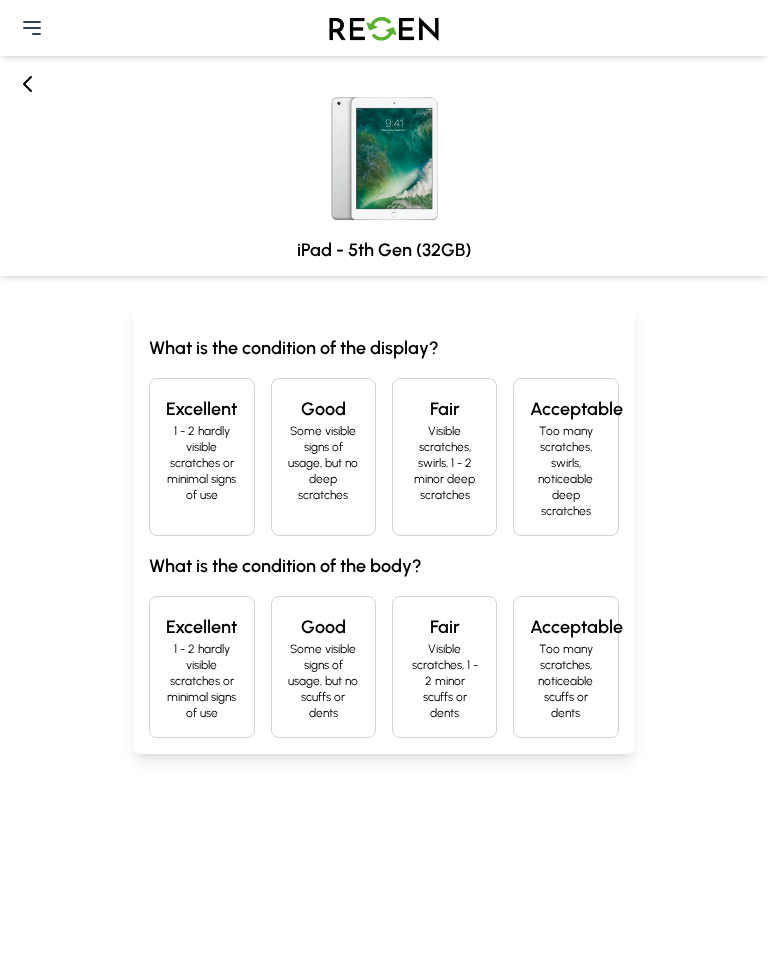 scroll, scrollTop: 0, scrollLeft: 0, axis: both 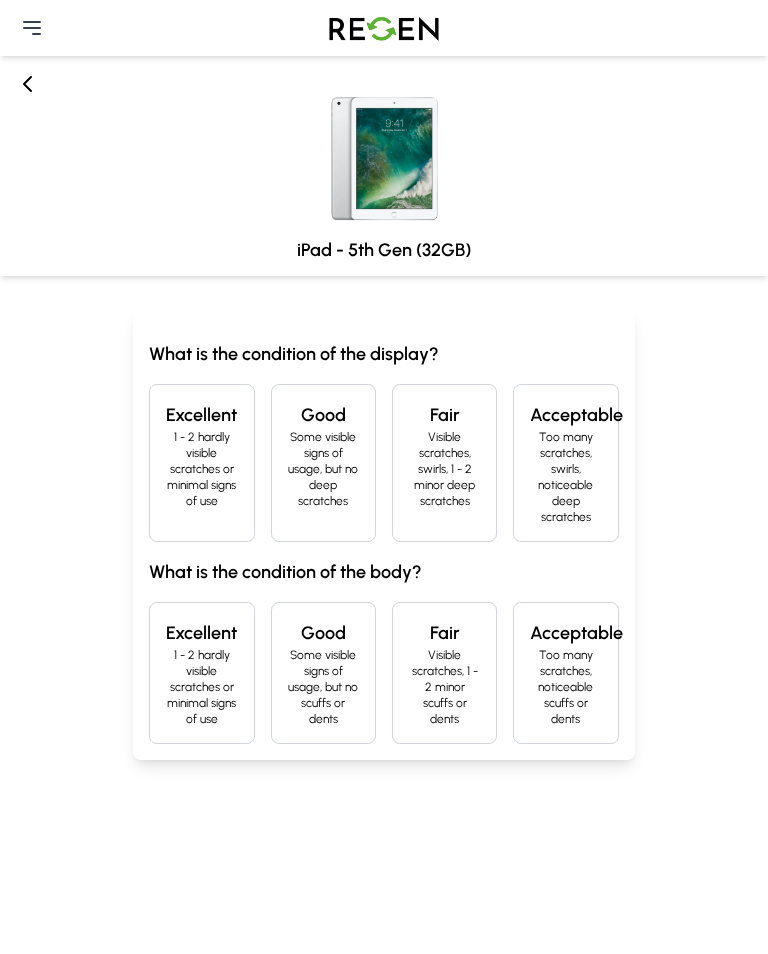 click on "1 - 2 hardly visible scratches or minimal signs of use" at bounding box center (201, 469) 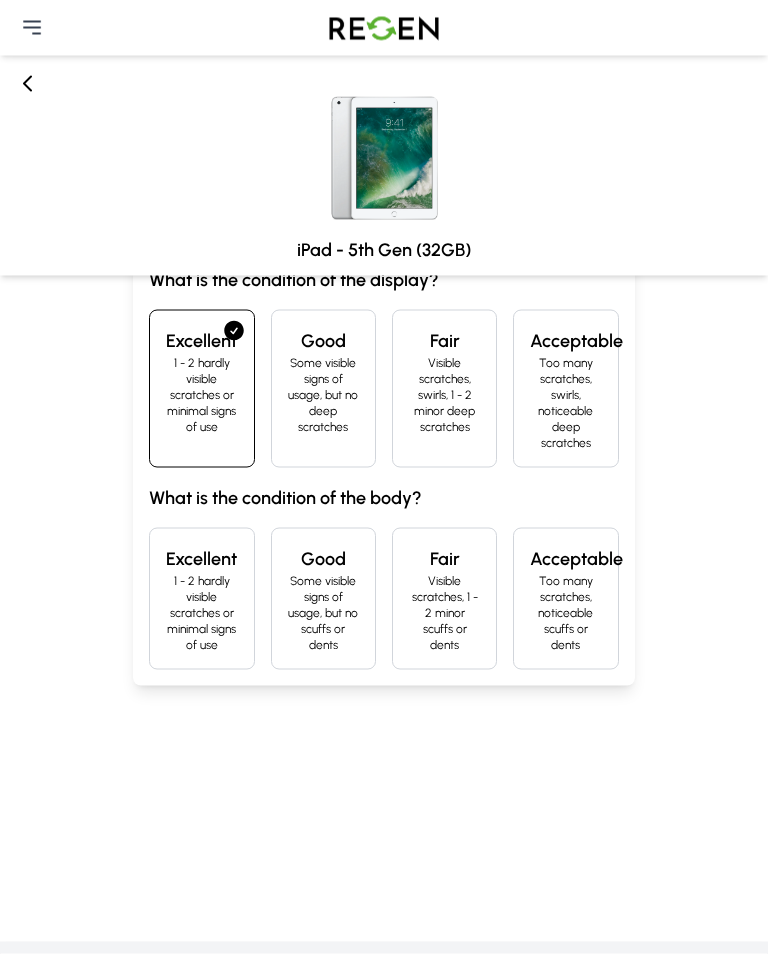 scroll, scrollTop: 75, scrollLeft: 0, axis: vertical 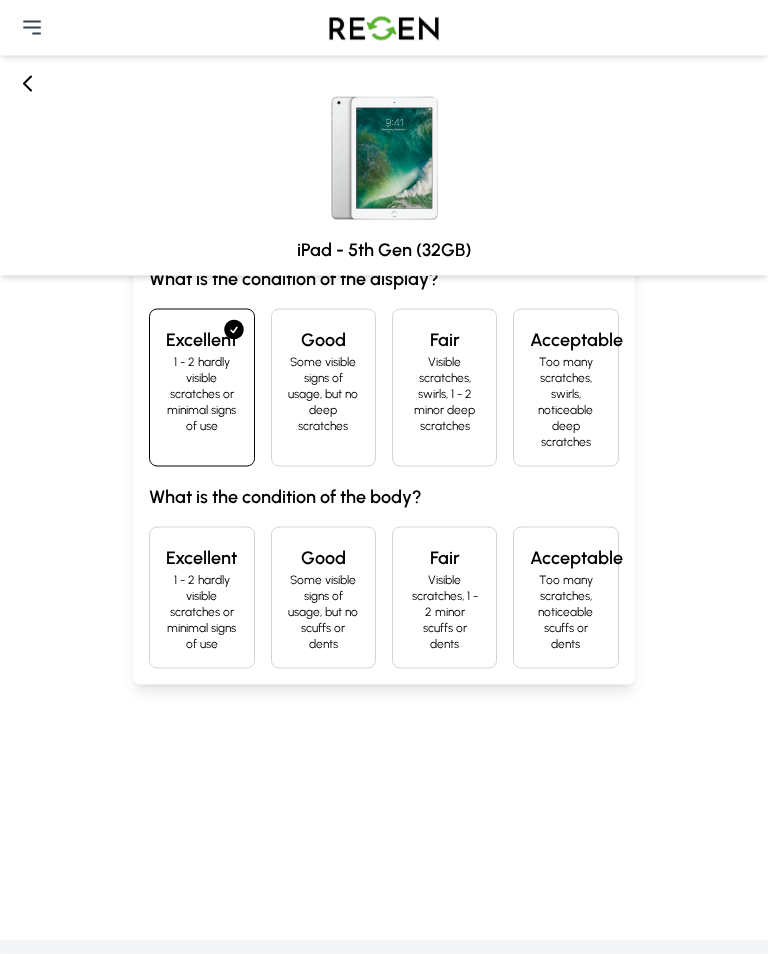 click on "Some visible signs of usage, but no scuffs or dents" at bounding box center (323, 612) 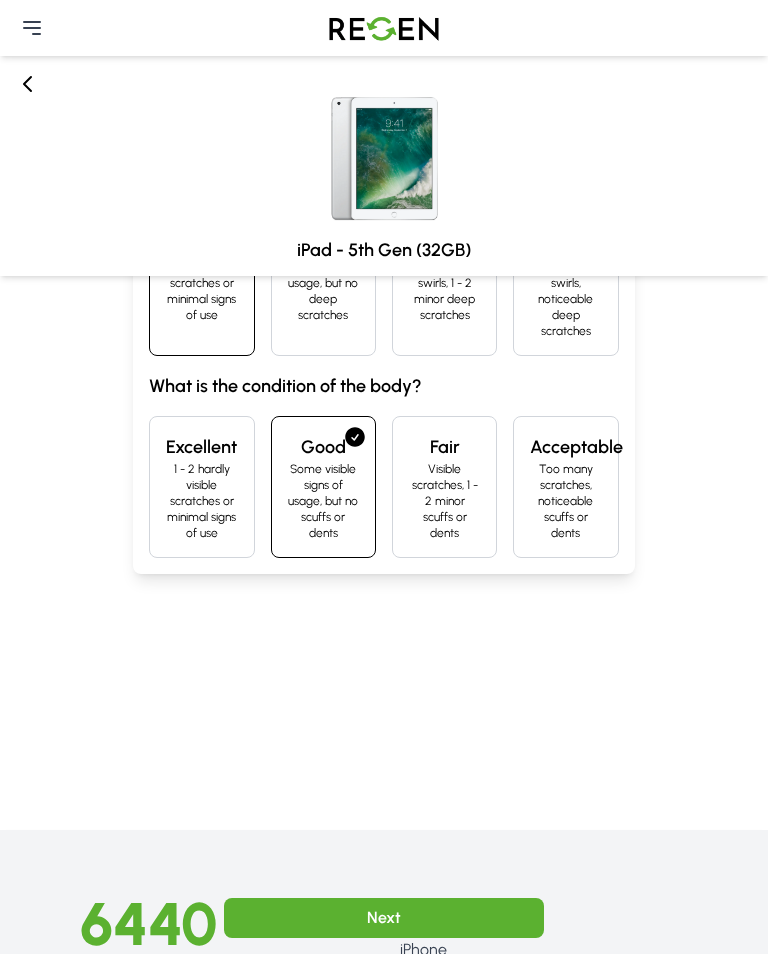 click on "Next" at bounding box center (384, 918) 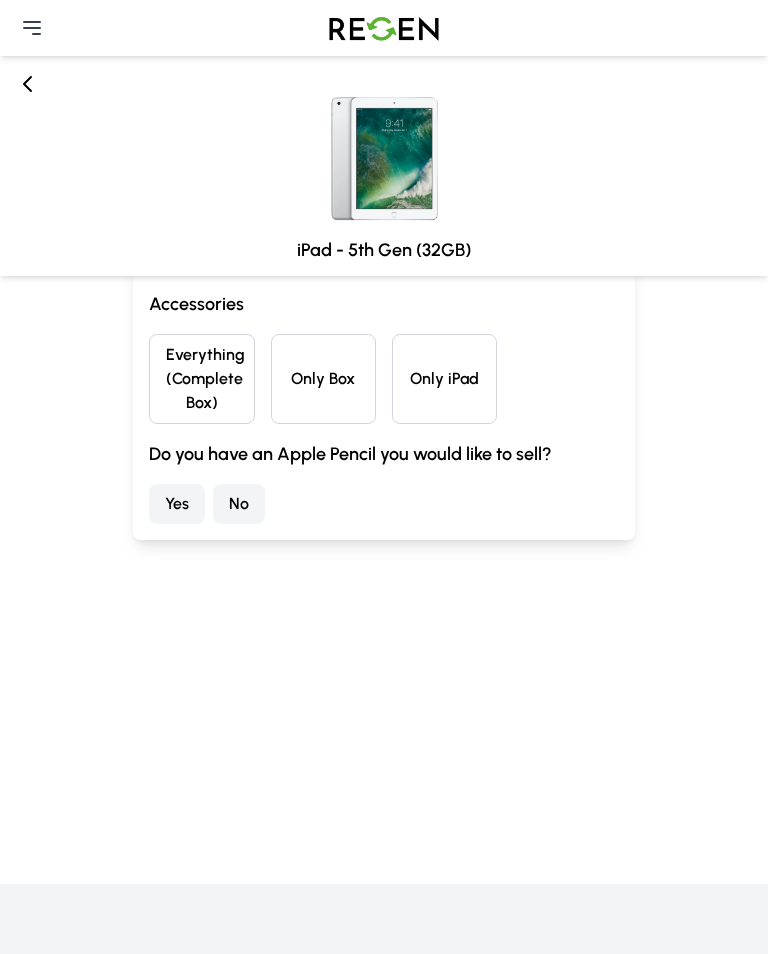 scroll, scrollTop: 0, scrollLeft: 0, axis: both 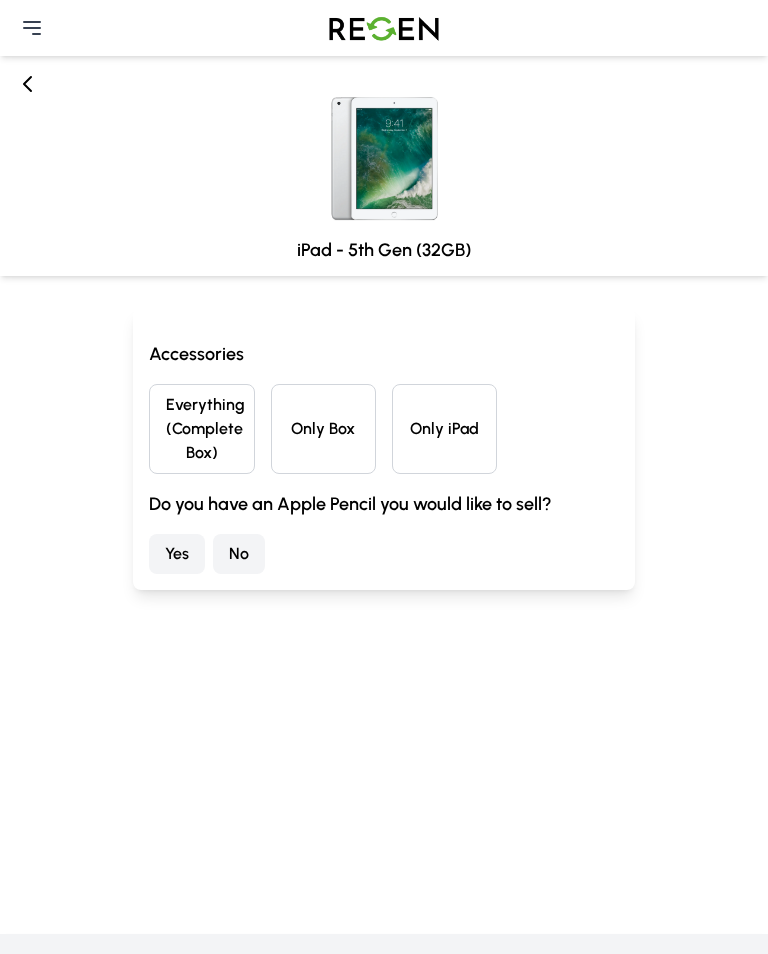 click on "Everything (Complete Box)" at bounding box center [201, 429] 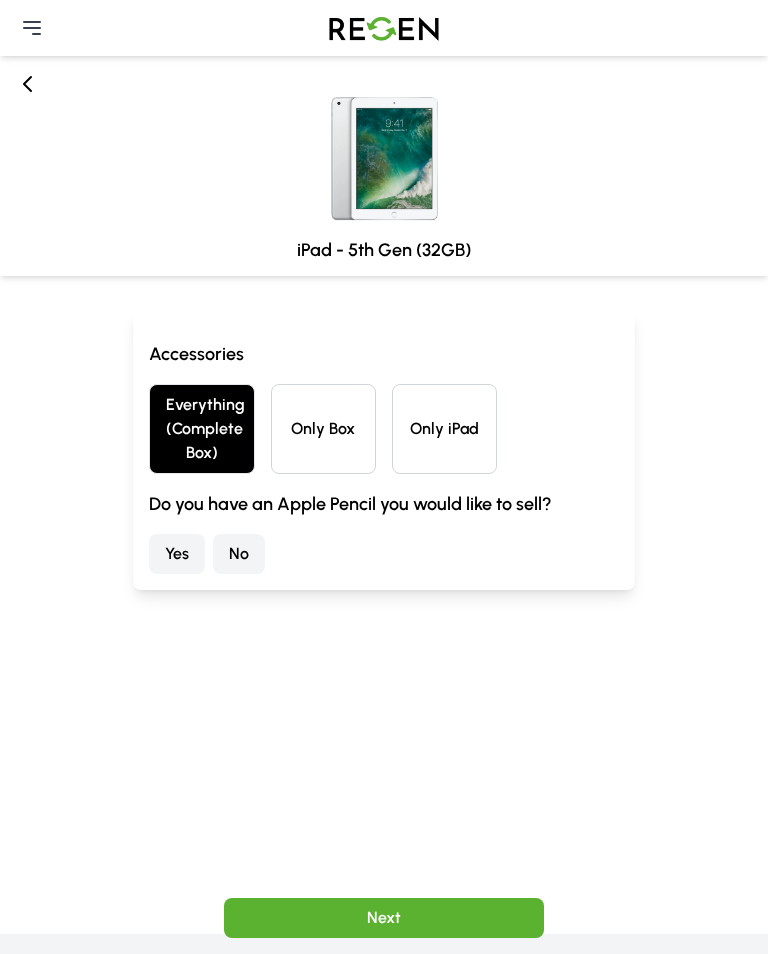 click on "No" at bounding box center (239, 554) 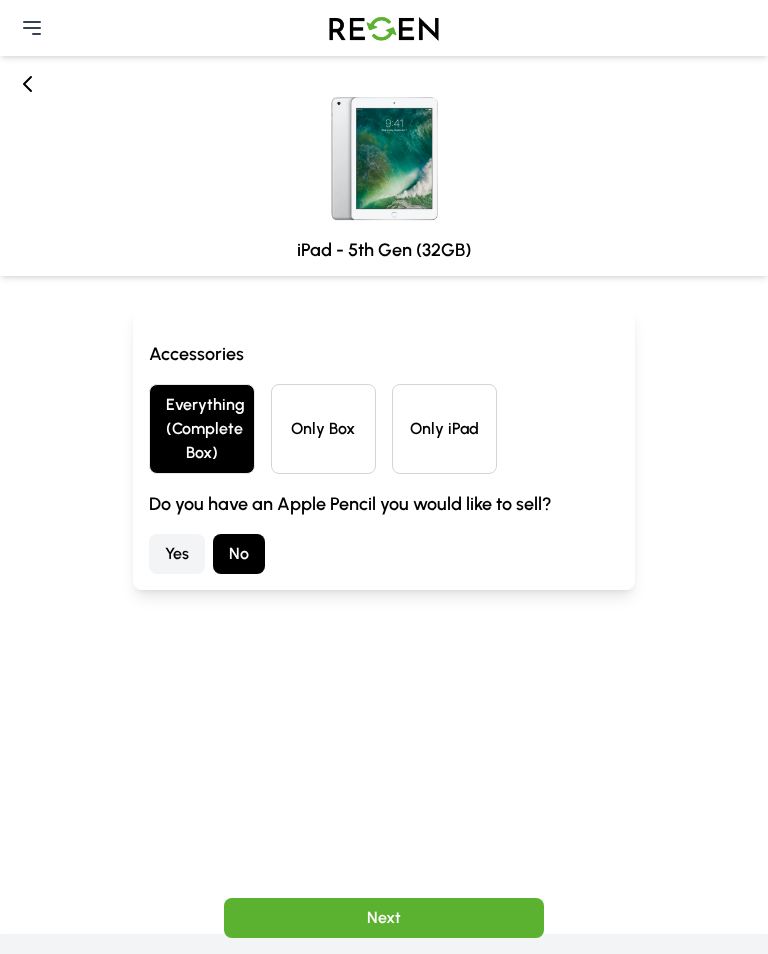 click on "Next" at bounding box center (384, 918) 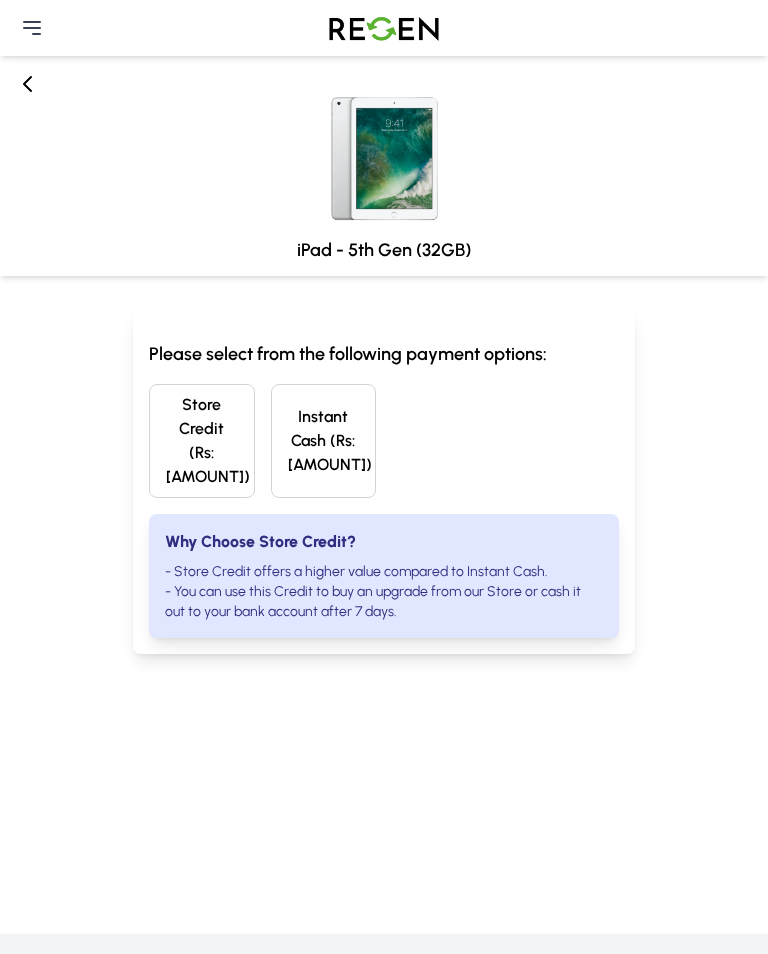 click 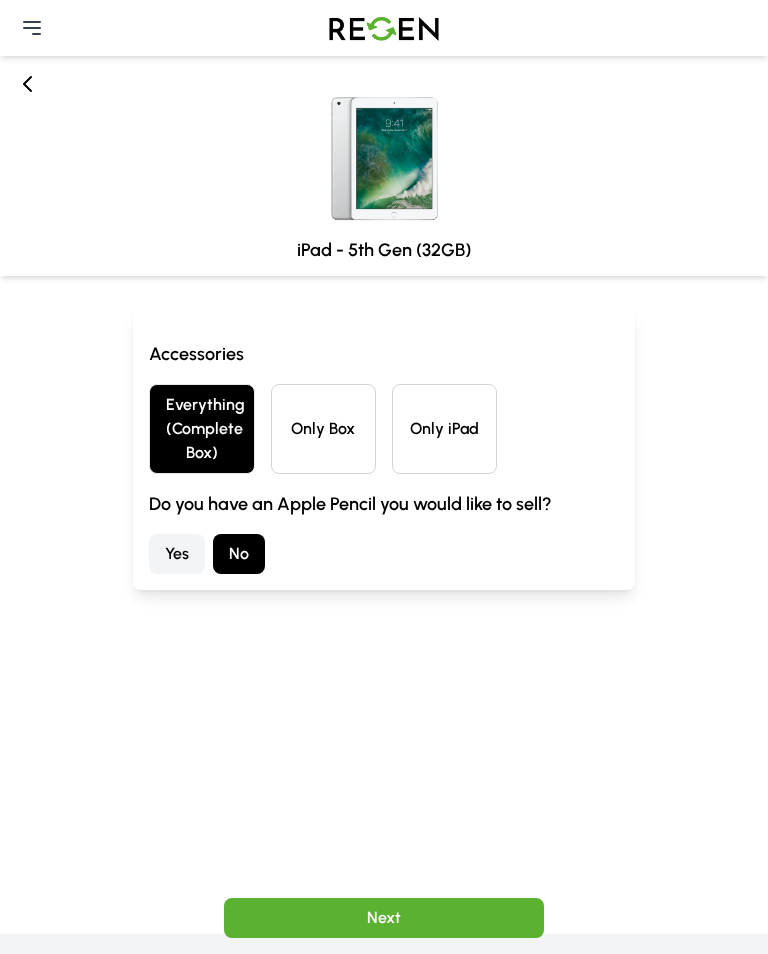 click 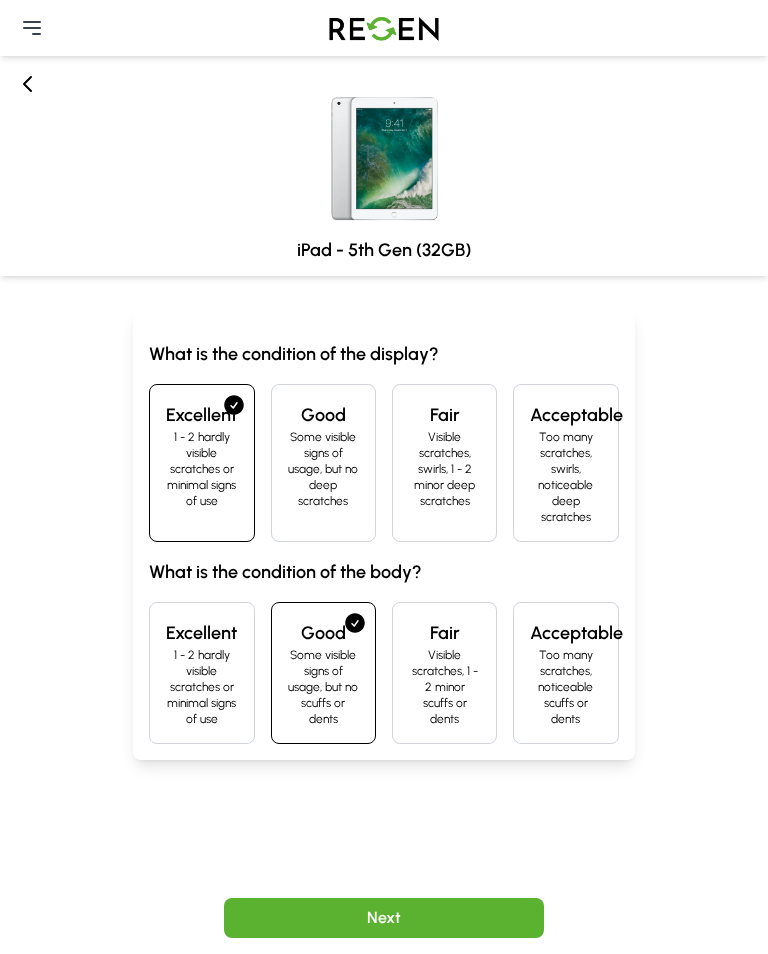 click 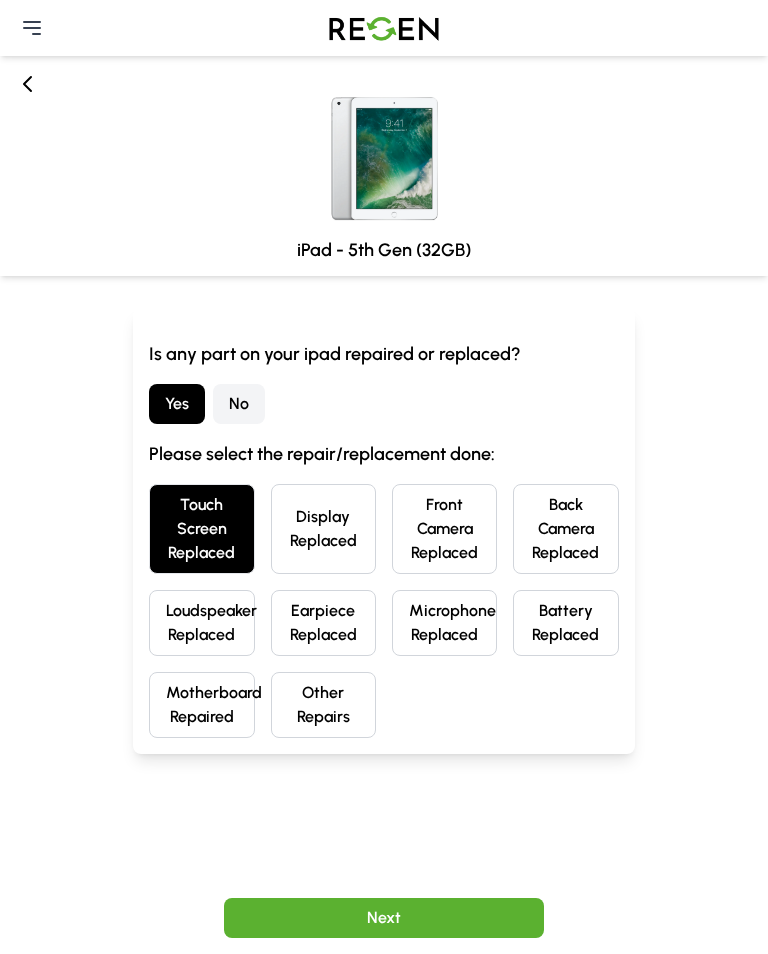 click at bounding box center (28, 84) 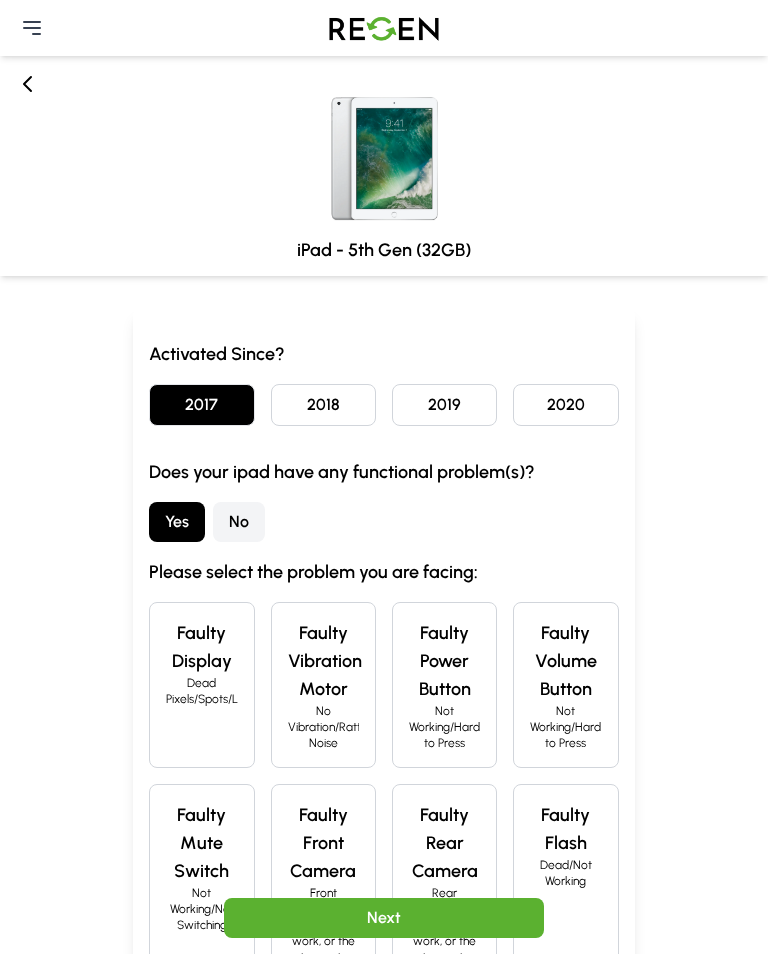 click at bounding box center [384, 148] 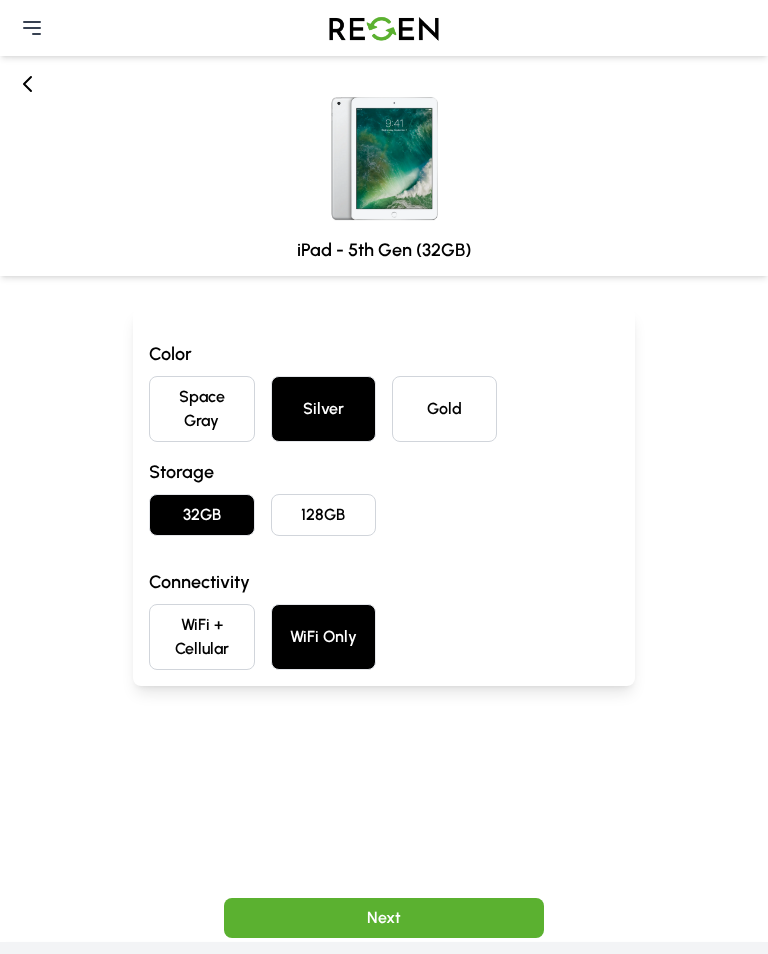 click 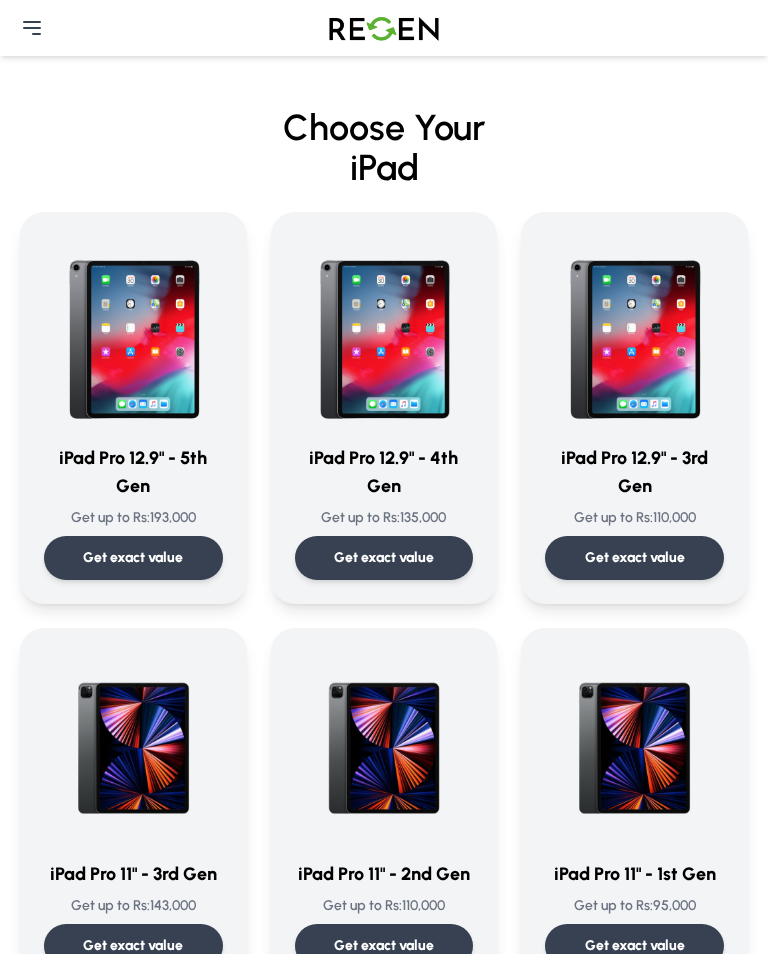 click on "Need Help?" at bounding box center [384, 28] 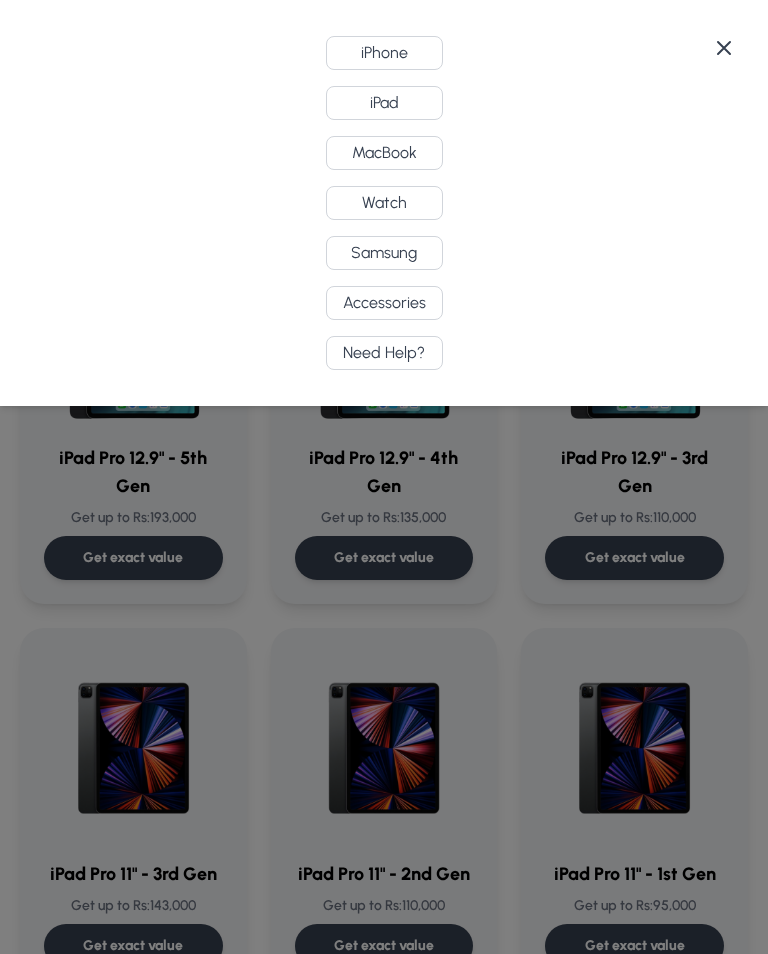 click at bounding box center (384, 477) 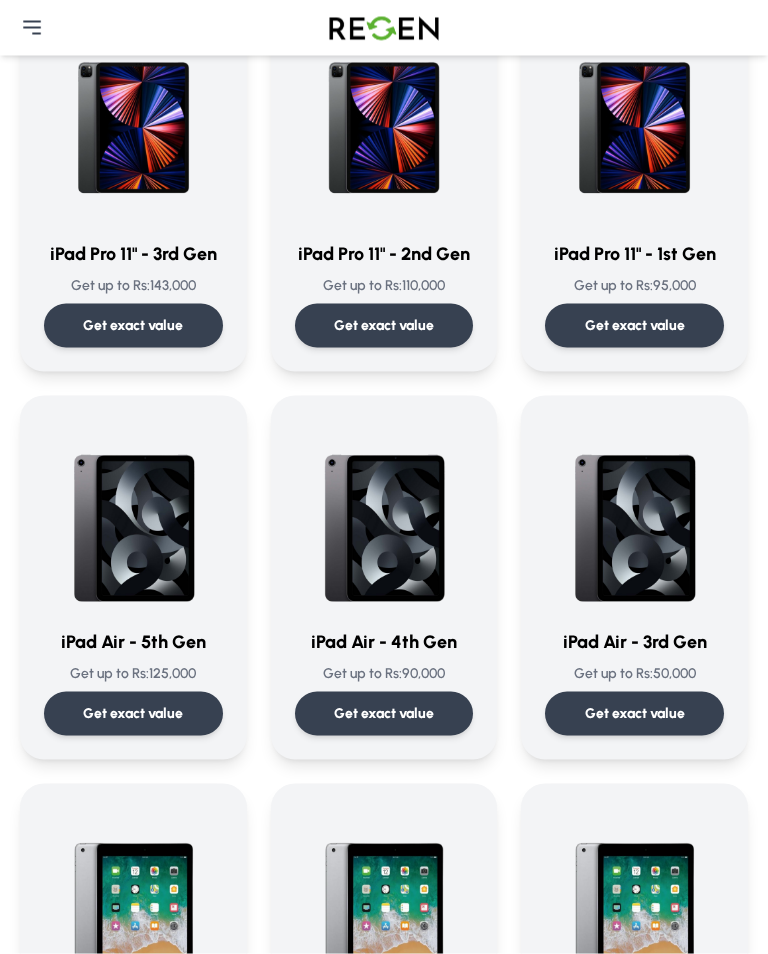 scroll, scrollTop: 620, scrollLeft: 0, axis: vertical 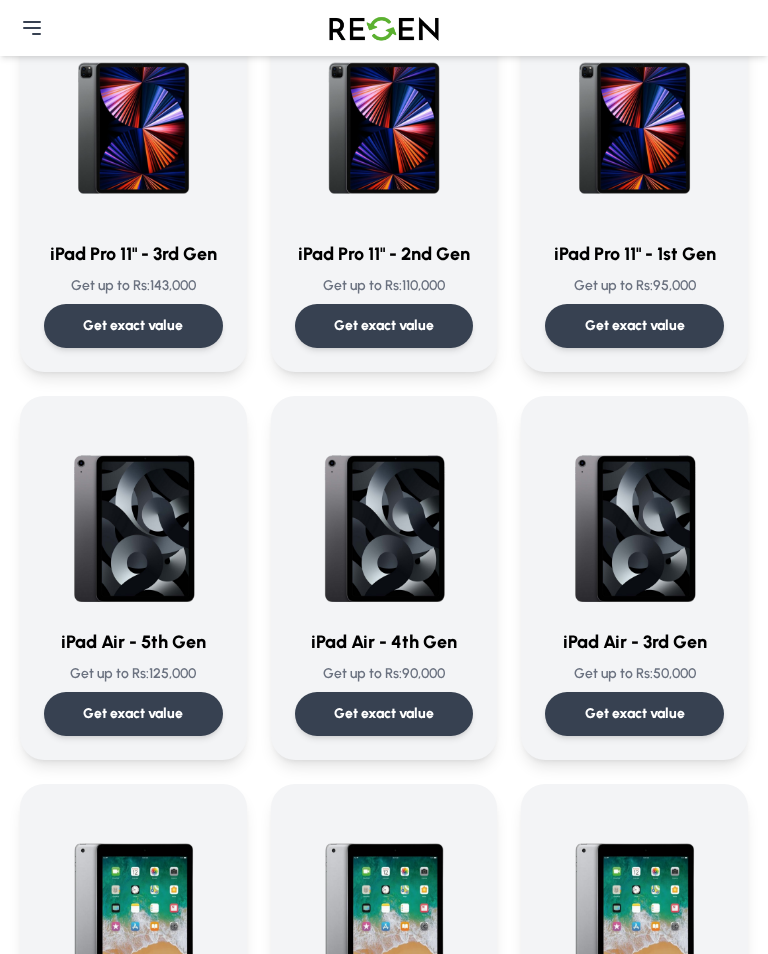 click on "Need Help?" at bounding box center [384, 28] 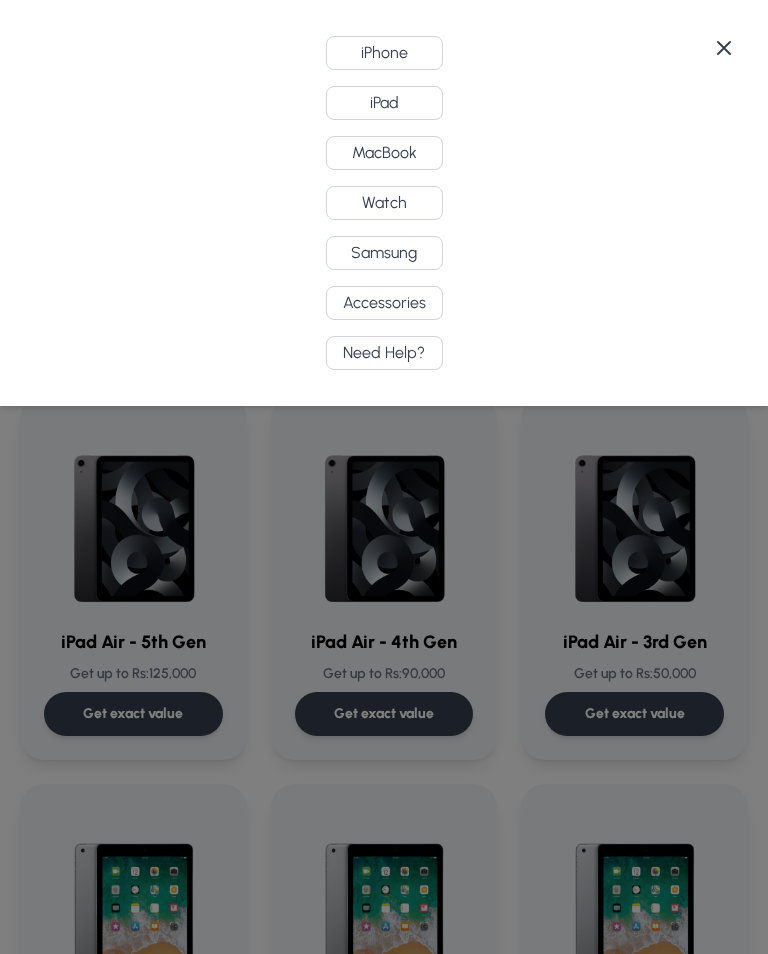 click on "Watch" at bounding box center [384, 203] 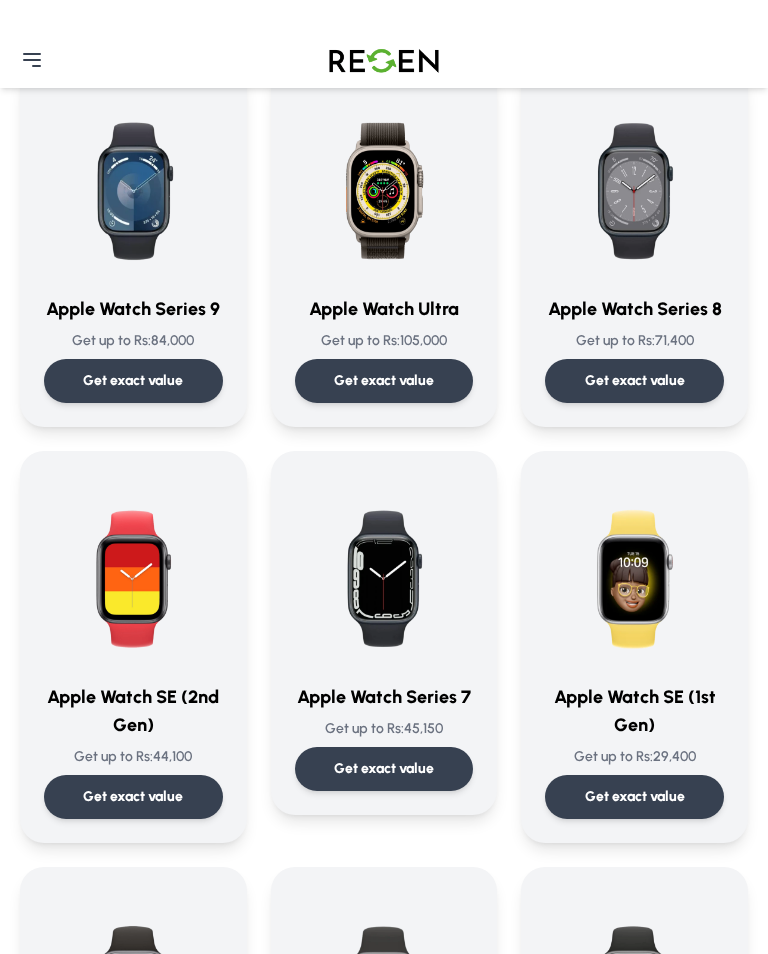 scroll, scrollTop: 0, scrollLeft: 0, axis: both 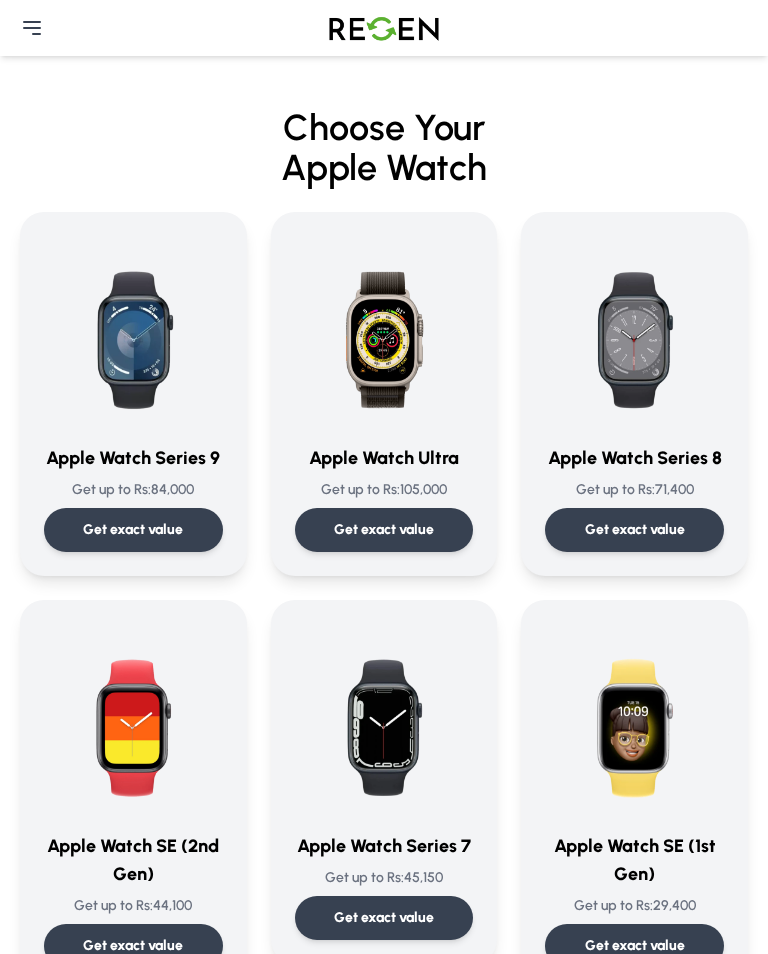 click 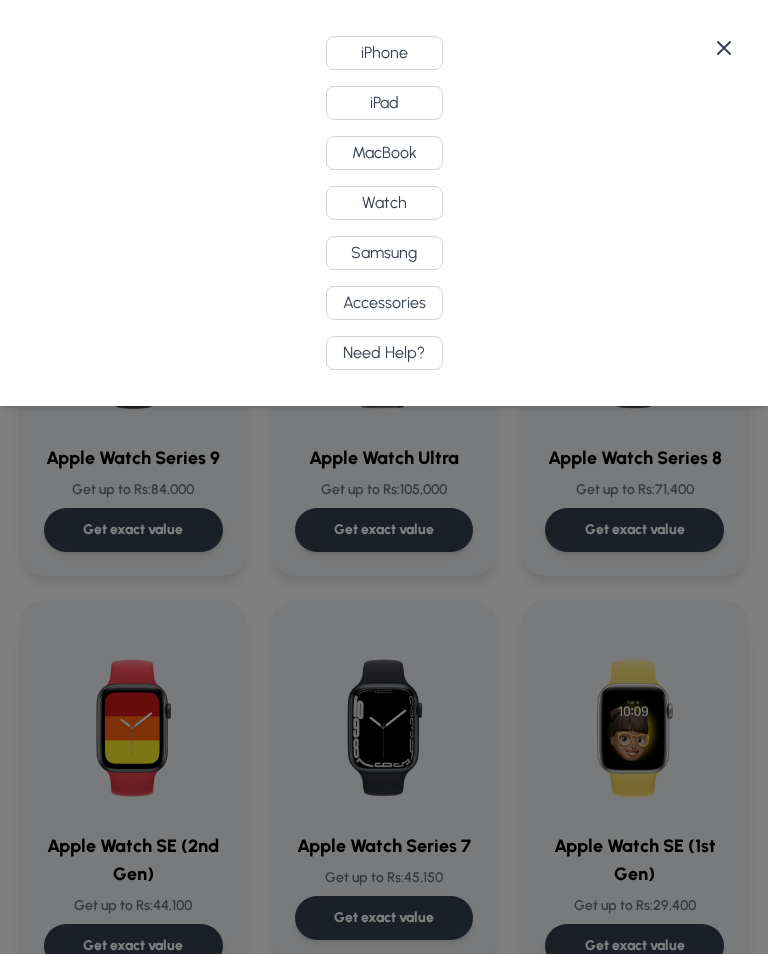 click on "Samsung" at bounding box center (384, 253) 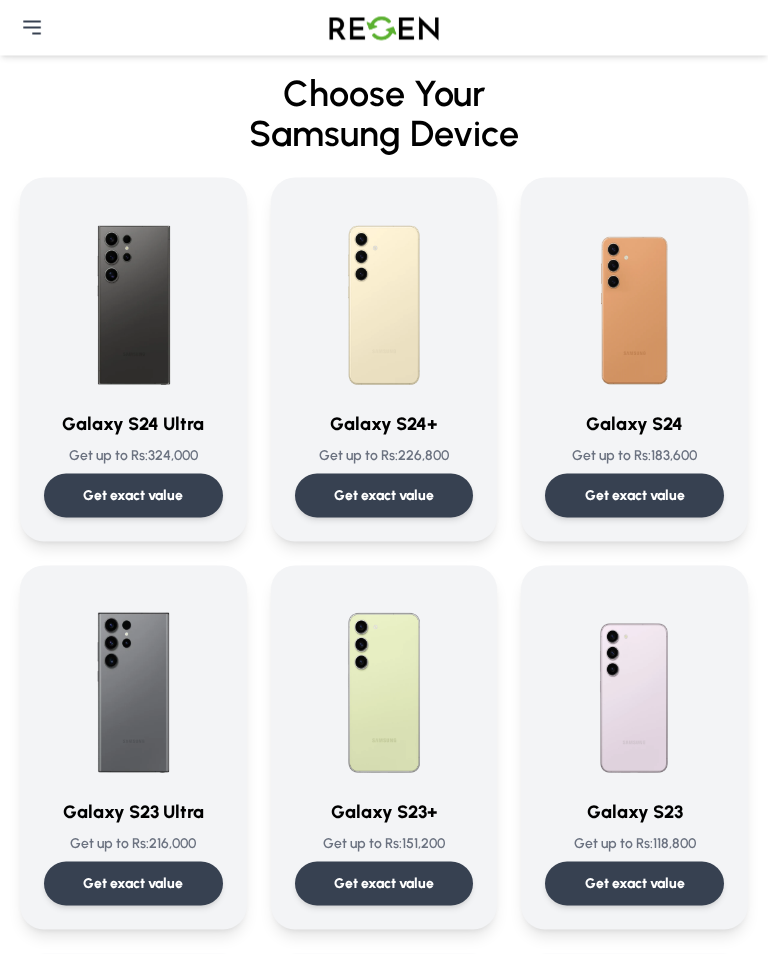 scroll, scrollTop: 0, scrollLeft: 0, axis: both 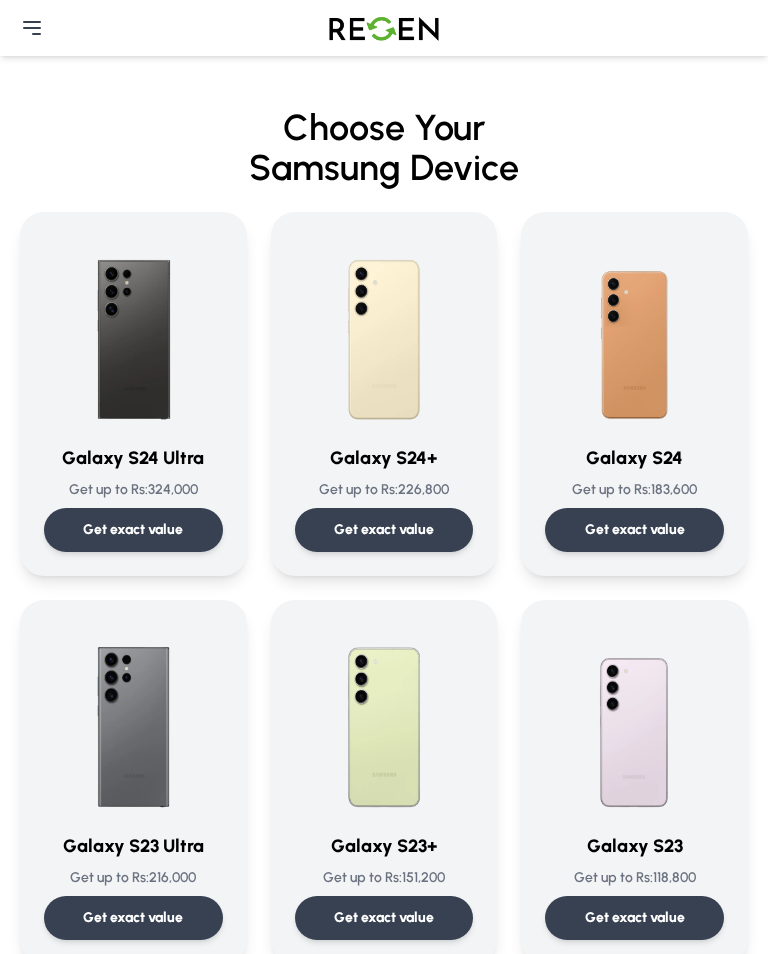 click at bounding box center (634, 332) 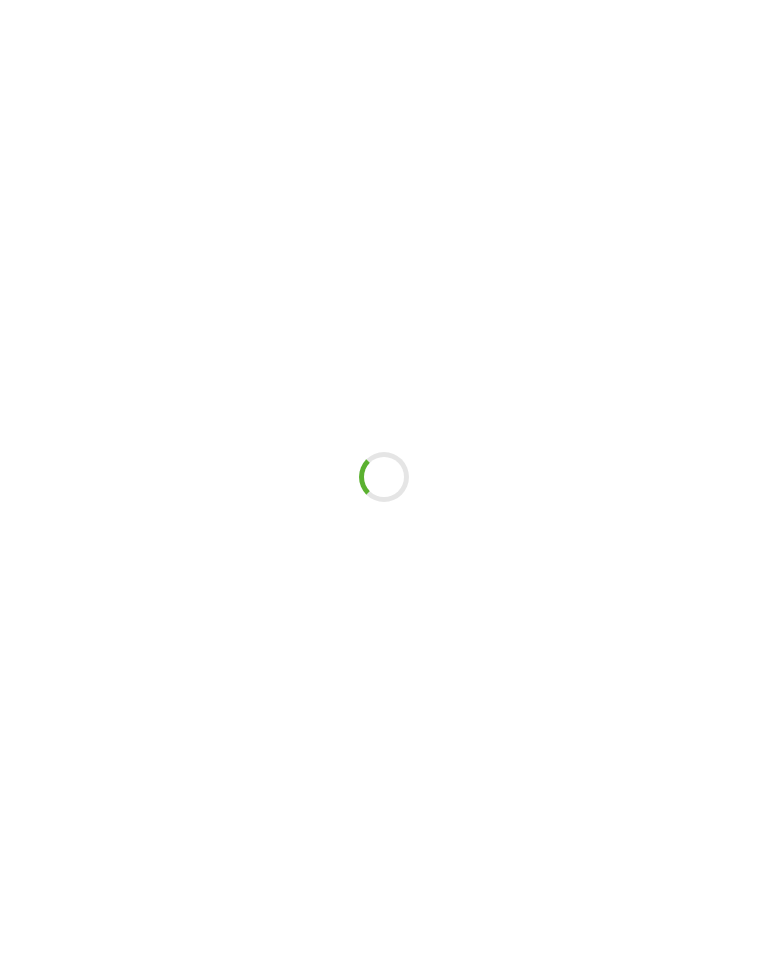 click at bounding box center [384, 477] 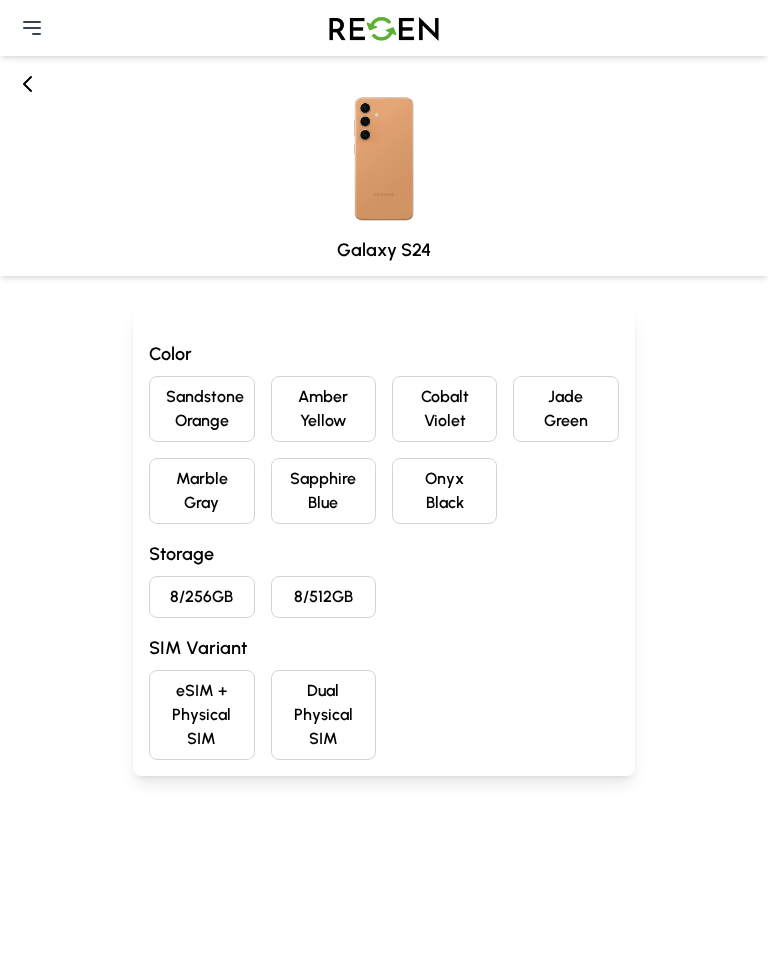 click 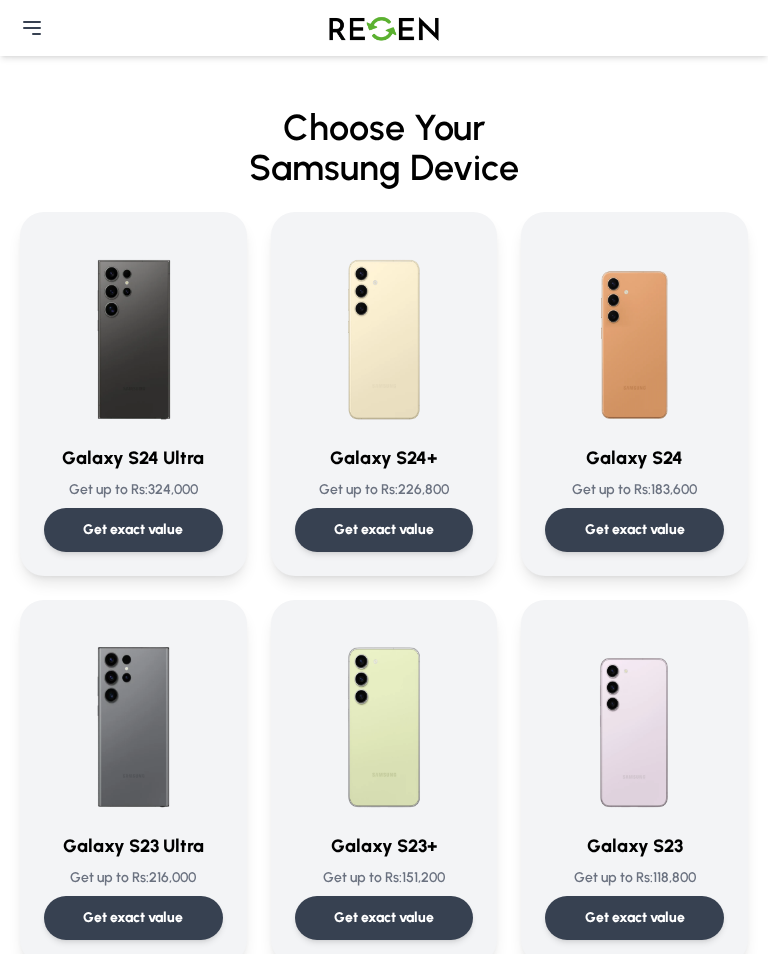 click 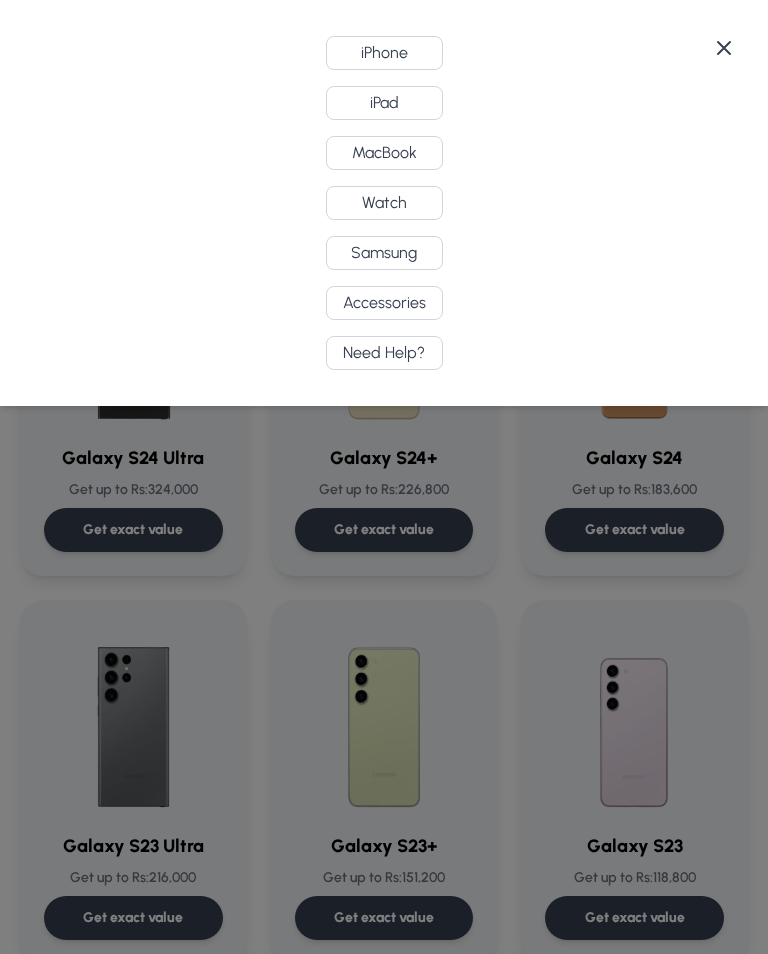 click on "iPhone" at bounding box center [384, 53] 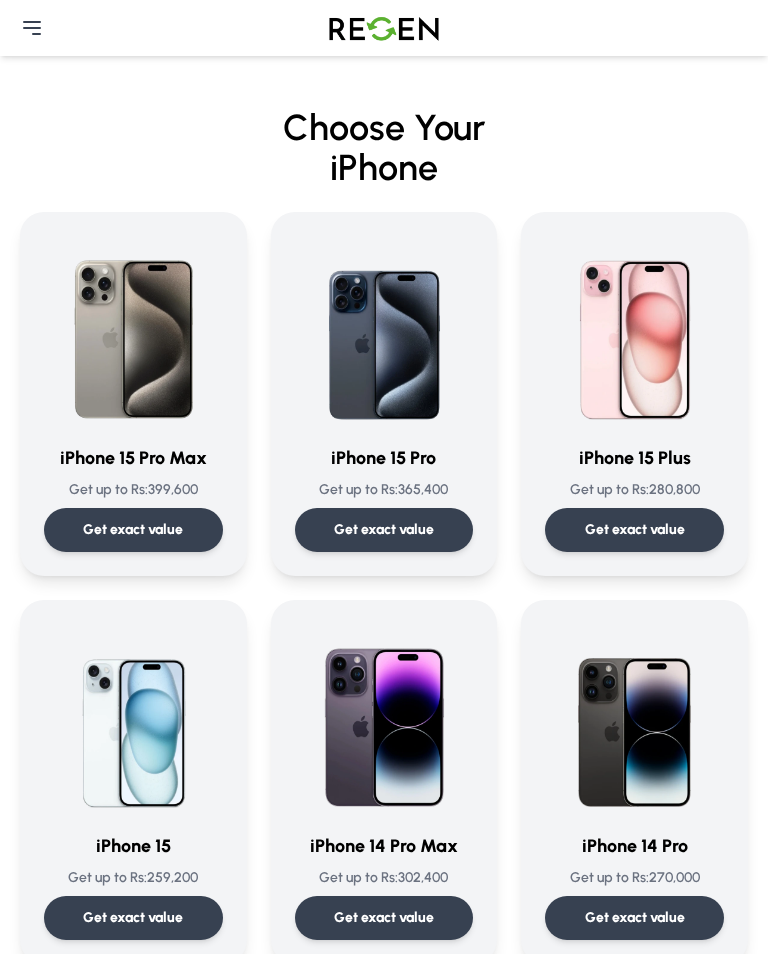 click on "Get exact value" at bounding box center (384, 530) 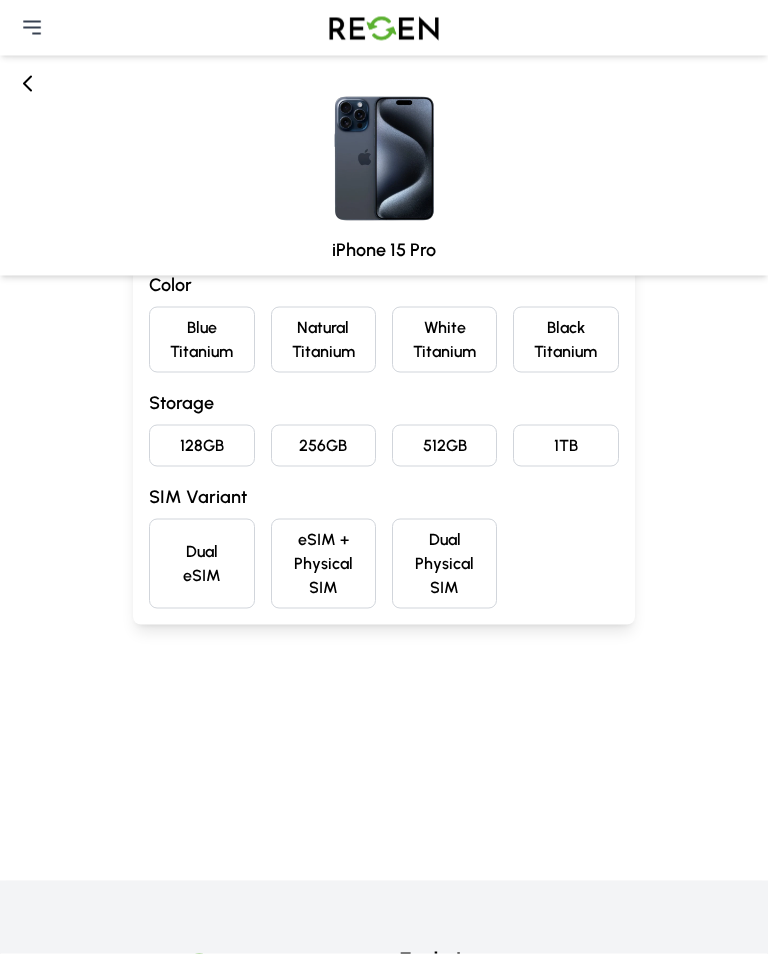 scroll, scrollTop: 70, scrollLeft: 0, axis: vertical 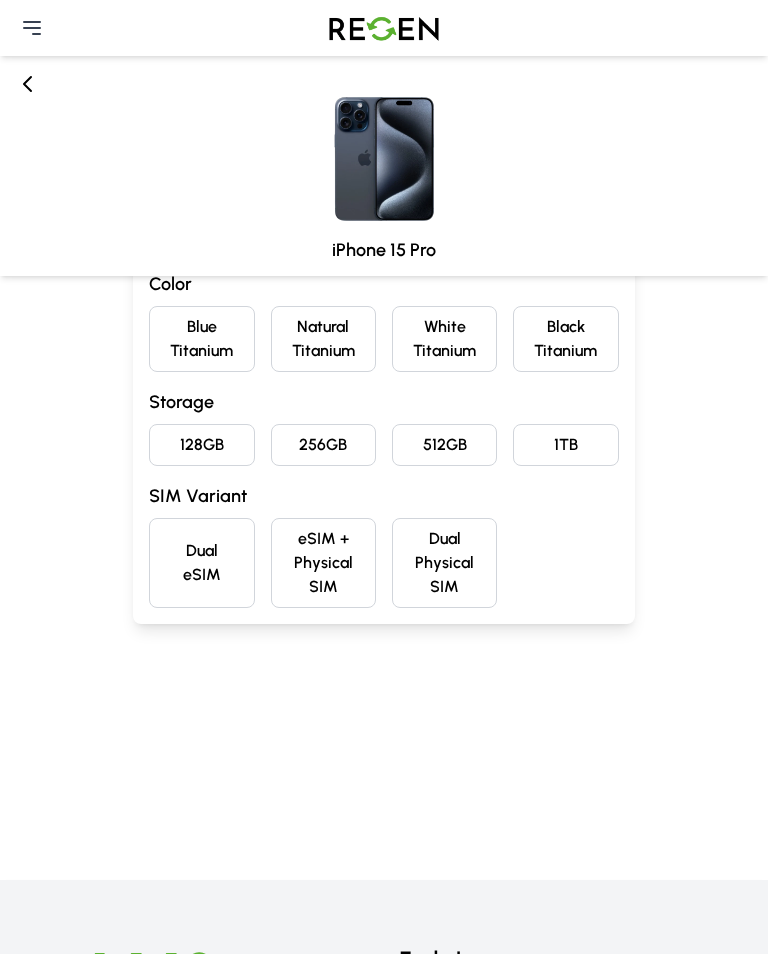 click on "Blue Titanium" at bounding box center [201, 339] 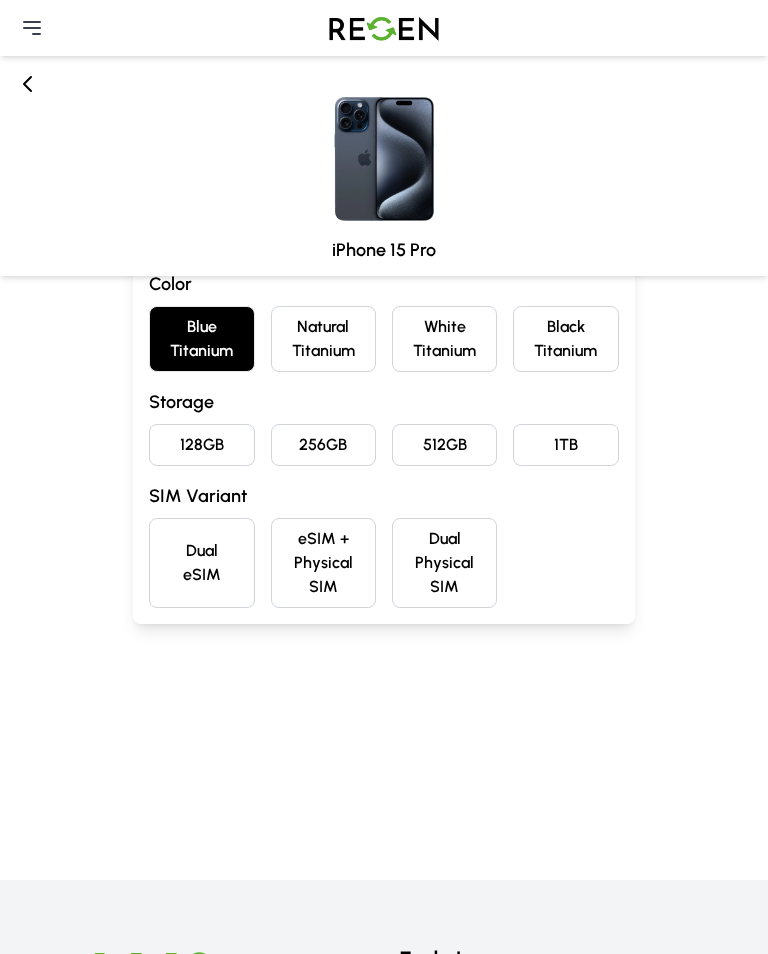 click on "128GB" at bounding box center [201, 445] 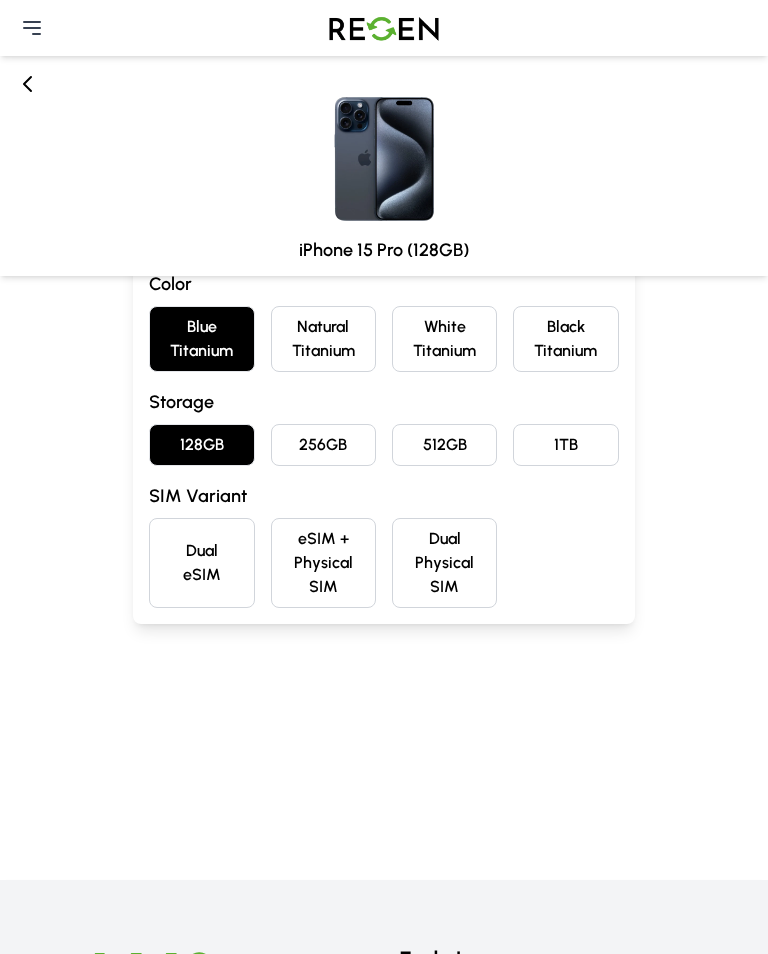 click on "Dual eSIM" at bounding box center (201, 563) 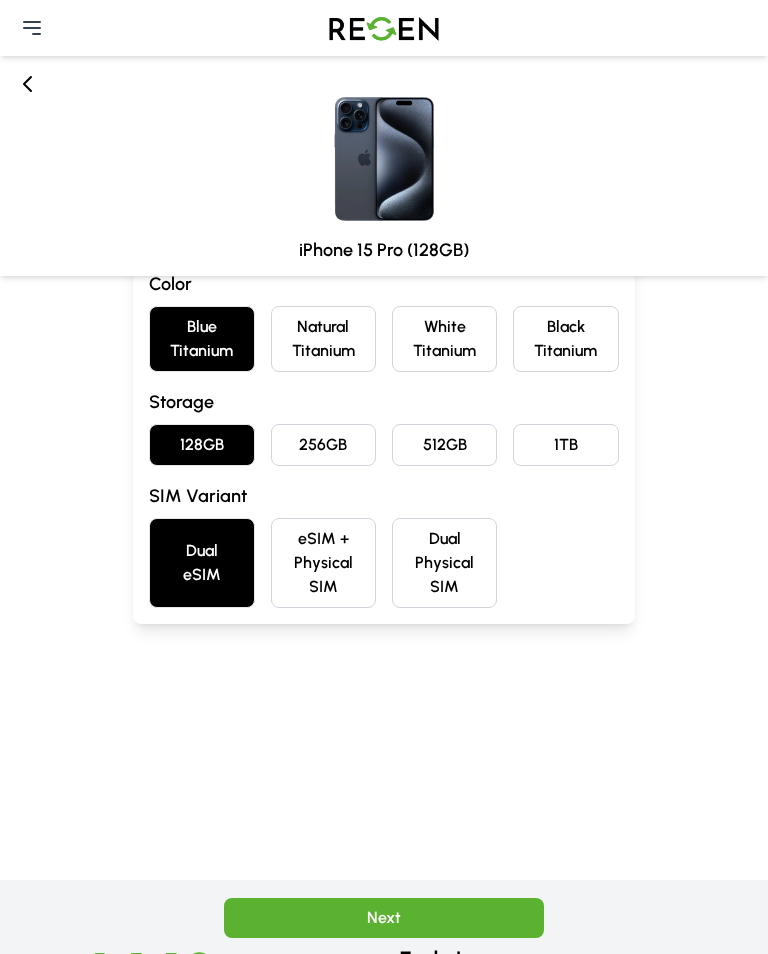 click on "Next" at bounding box center [384, 918] 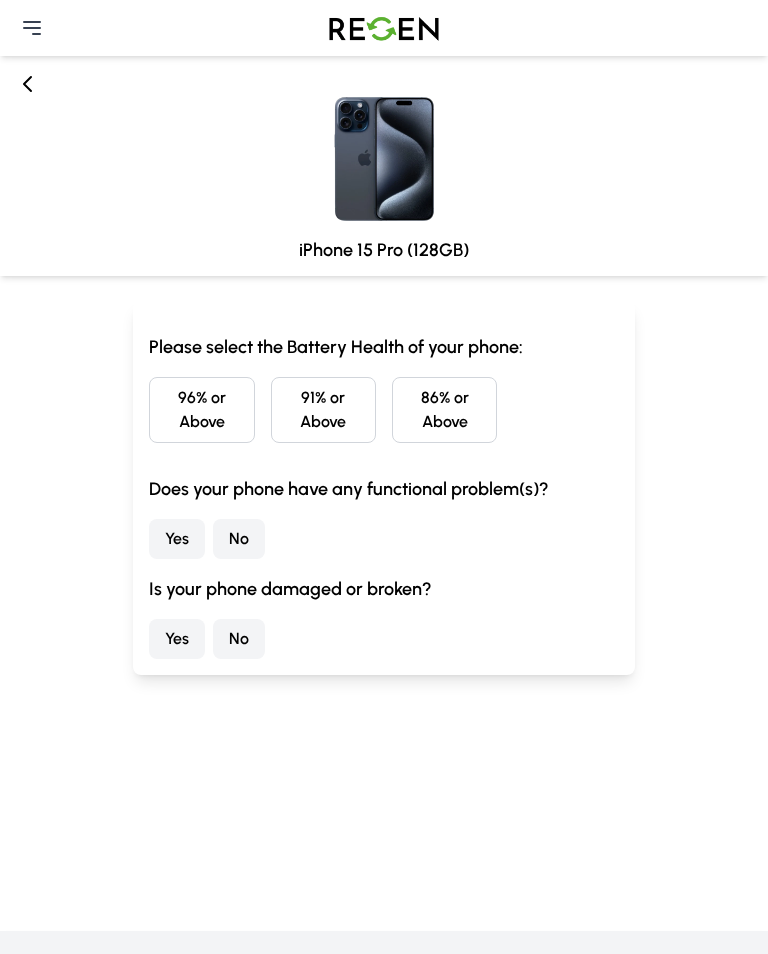 scroll, scrollTop: 0, scrollLeft: 0, axis: both 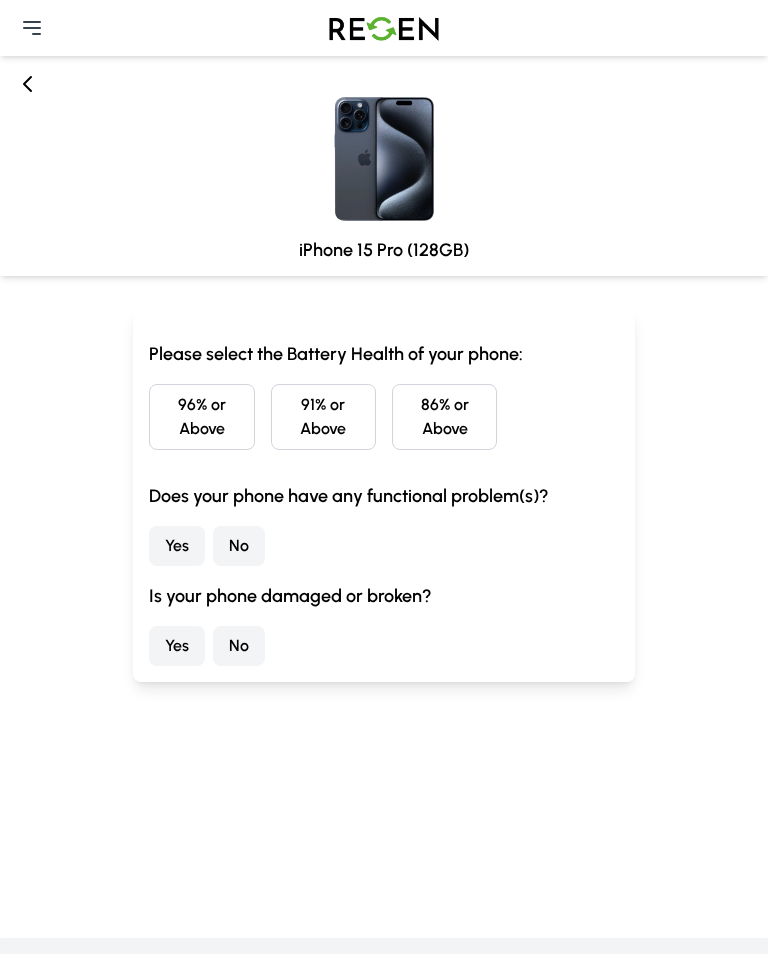 click on "91% or Above" at bounding box center (323, 417) 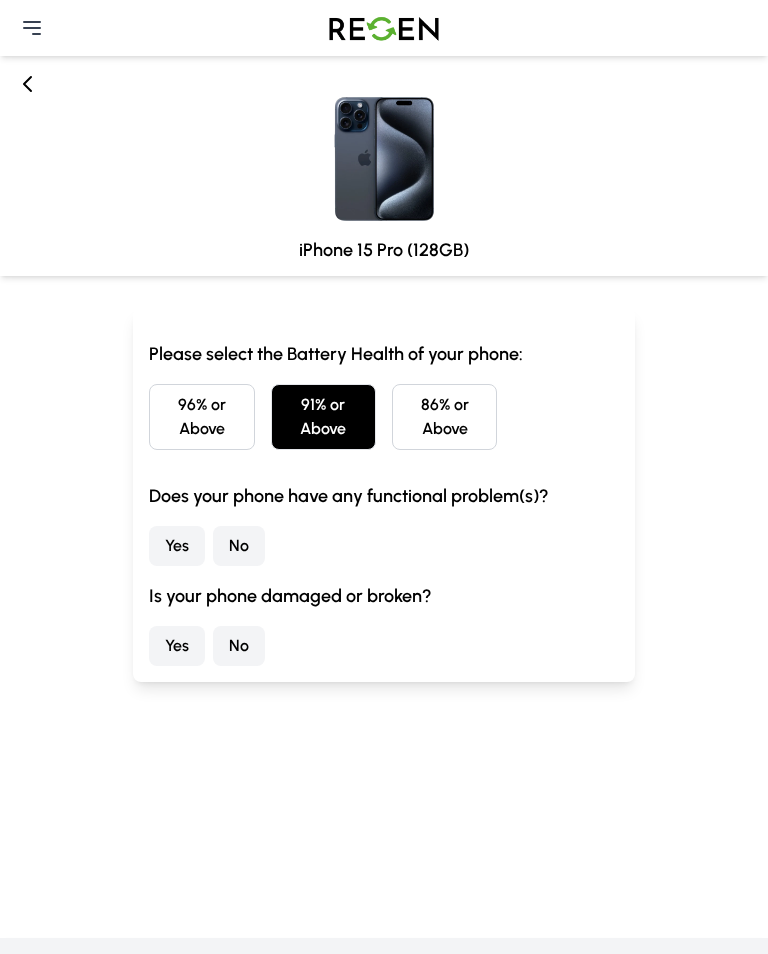 click on "No" at bounding box center (239, 546) 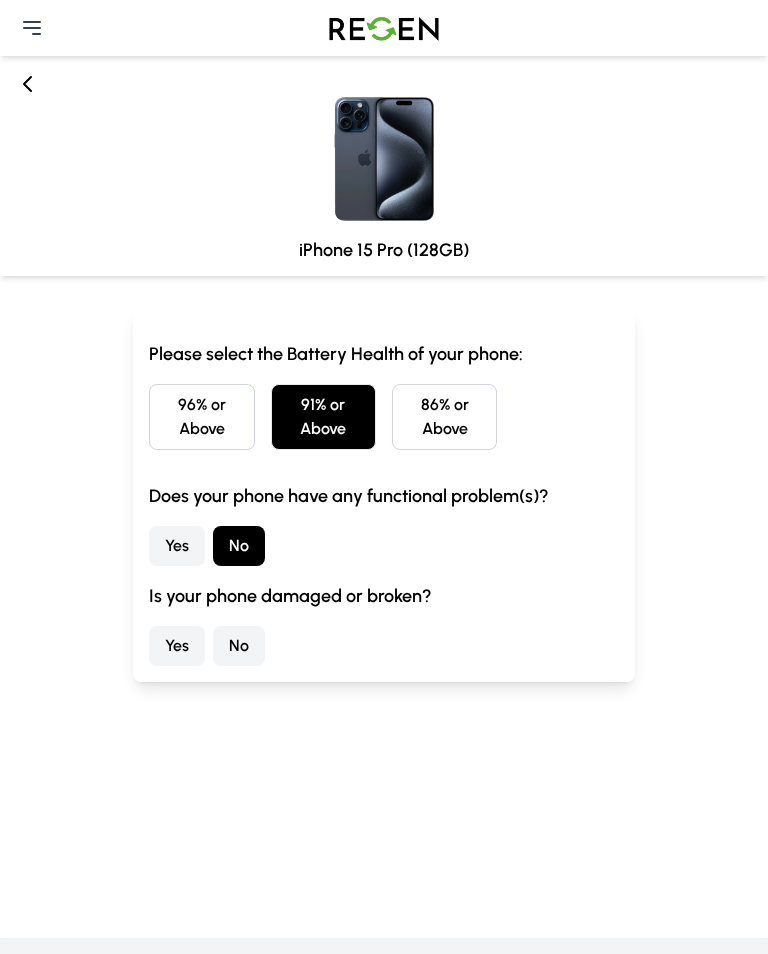 click on "No" at bounding box center (239, 646) 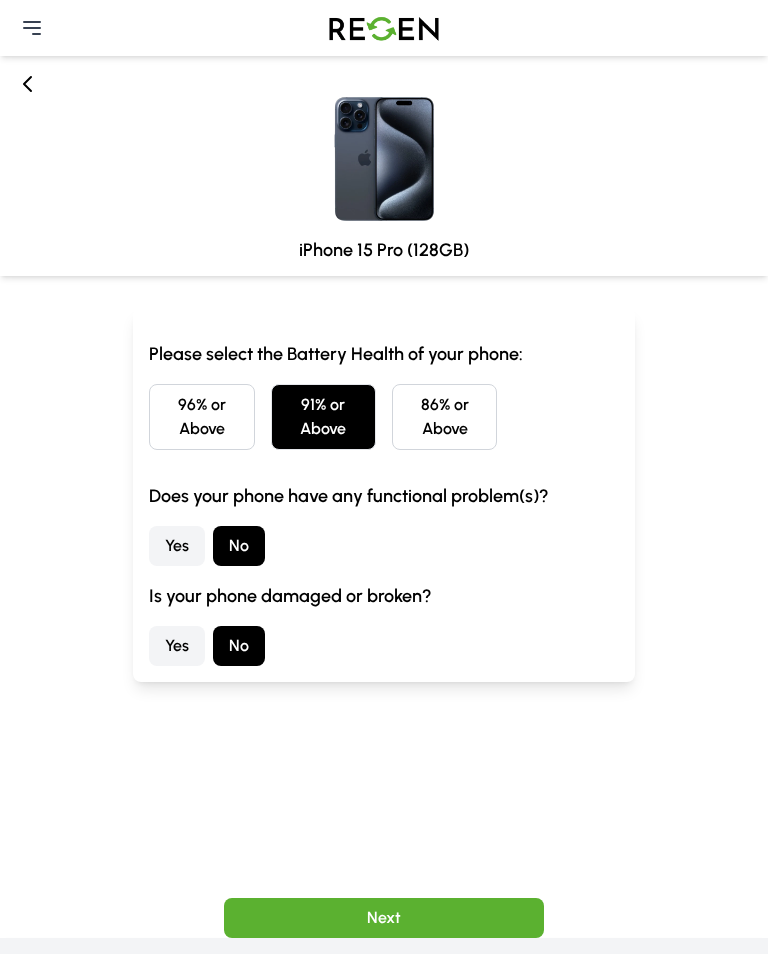 click on "Next" at bounding box center (384, 918) 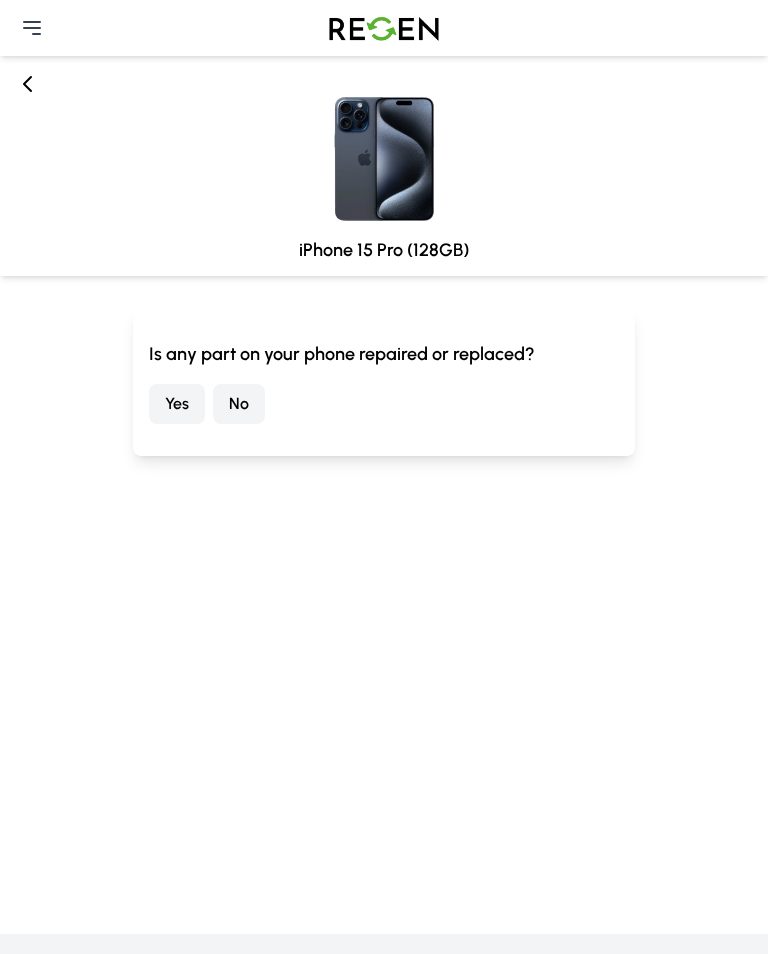 click on "No" at bounding box center (239, 404) 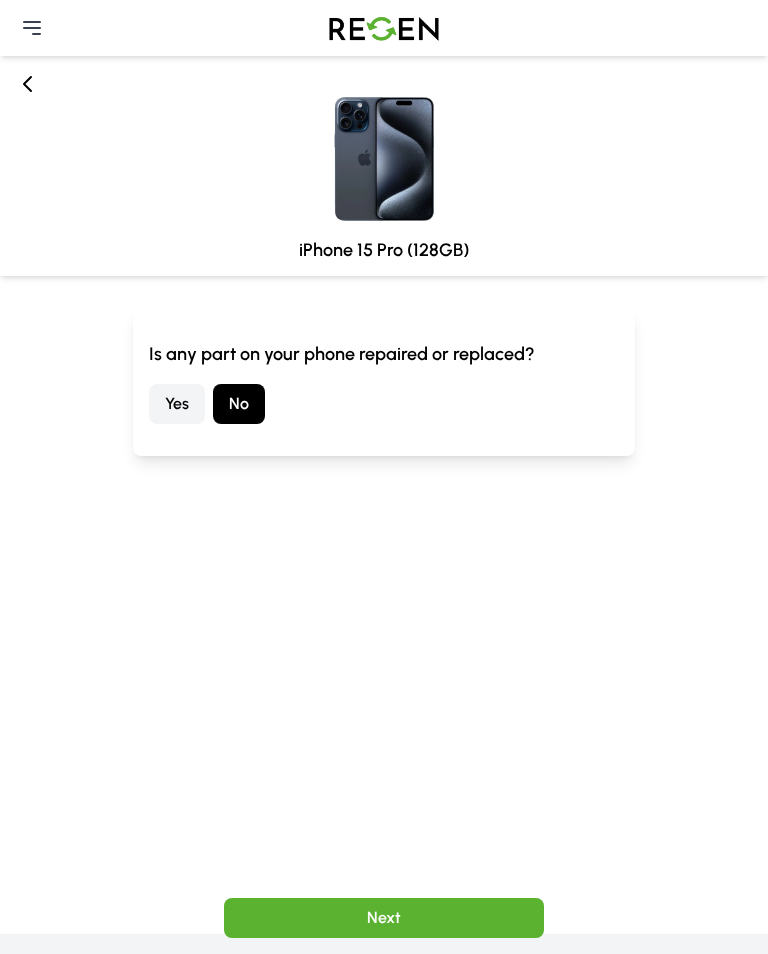 click on "Next" at bounding box center (384, 918) 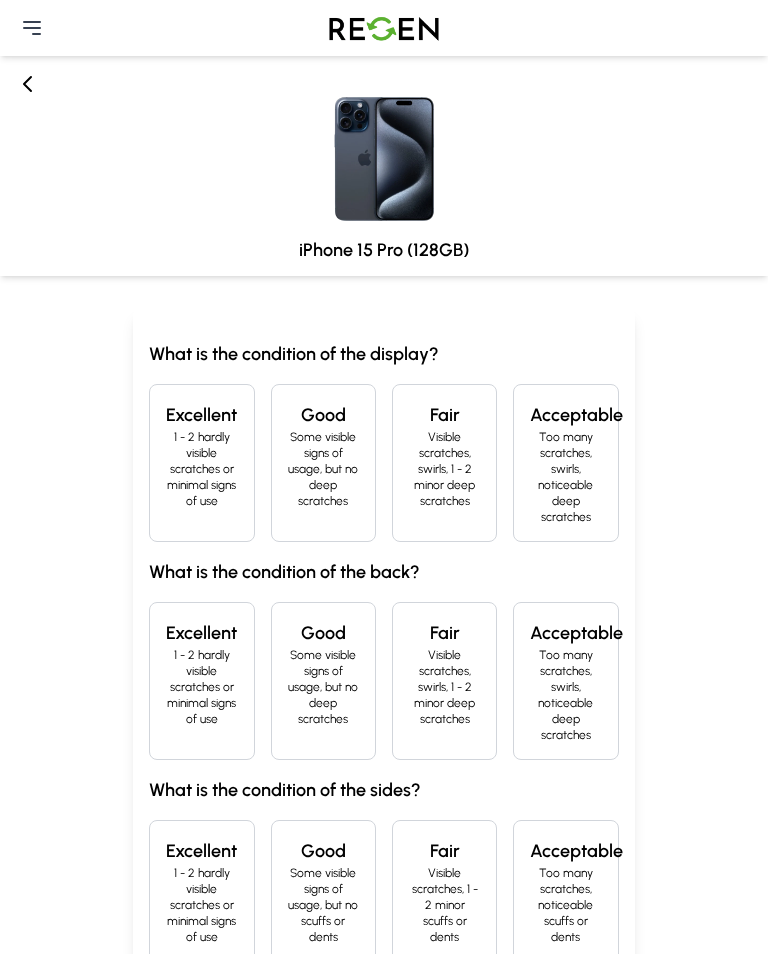 click on "Fair Visible scratches, swirls, 1 - 2 minor deep scratches" at bounding box center [444, 463] 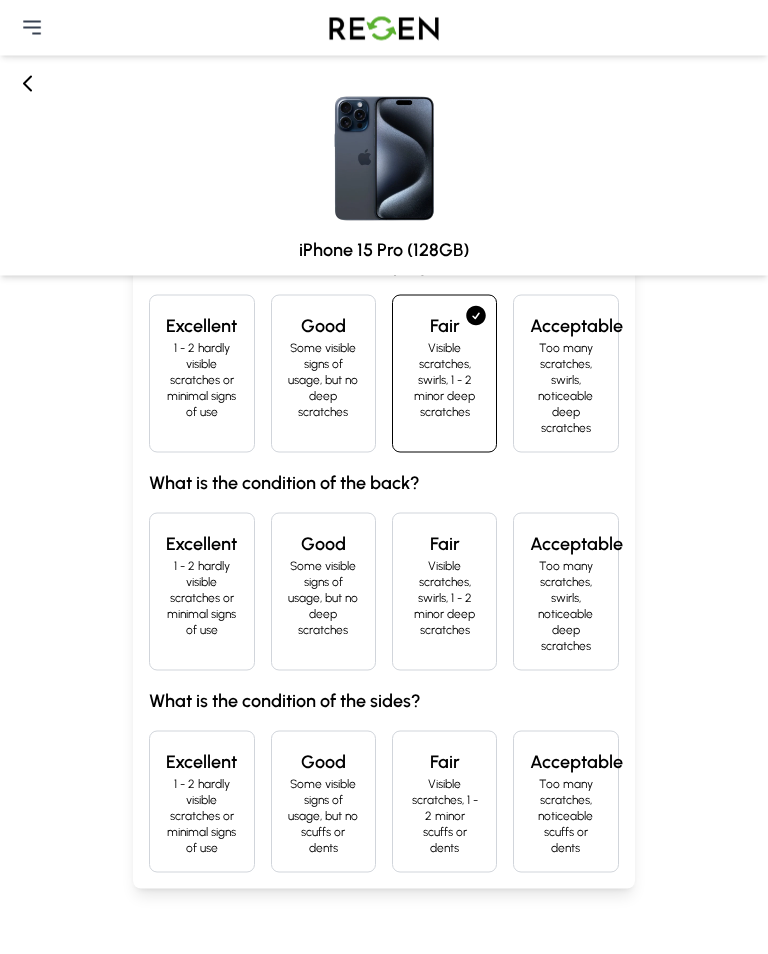 scroll, scrollTop: 91, scrollLeft: 0, axis: vertical 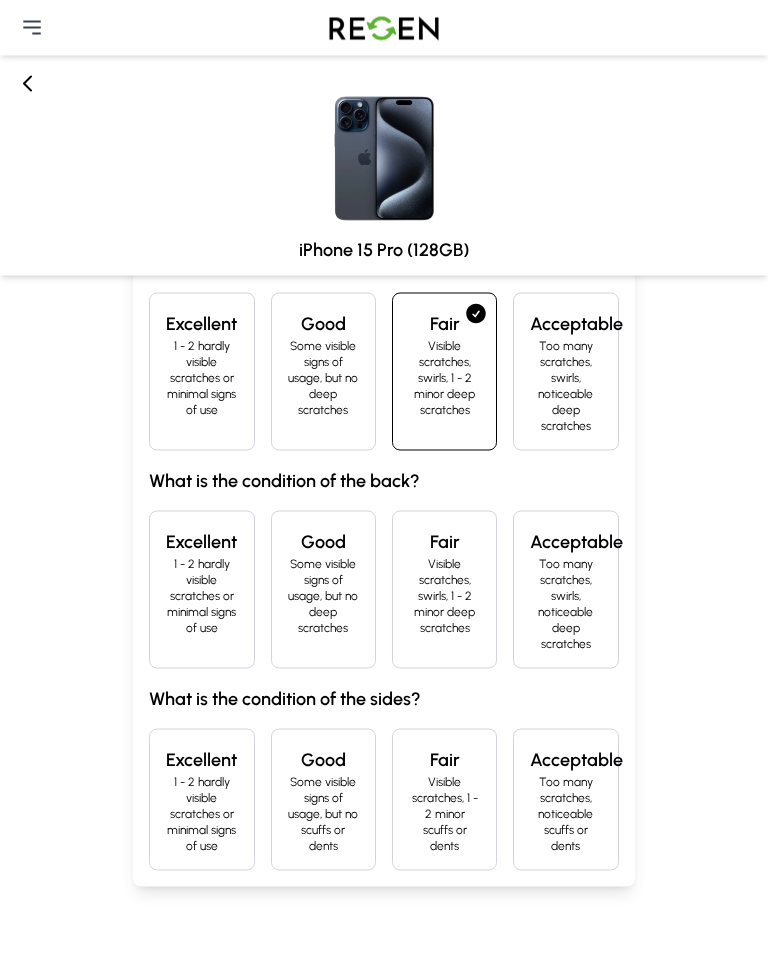 click on "Visible scratches, swirls, 1 - 2 minor deep scratches" at bounding box center (444, 596) 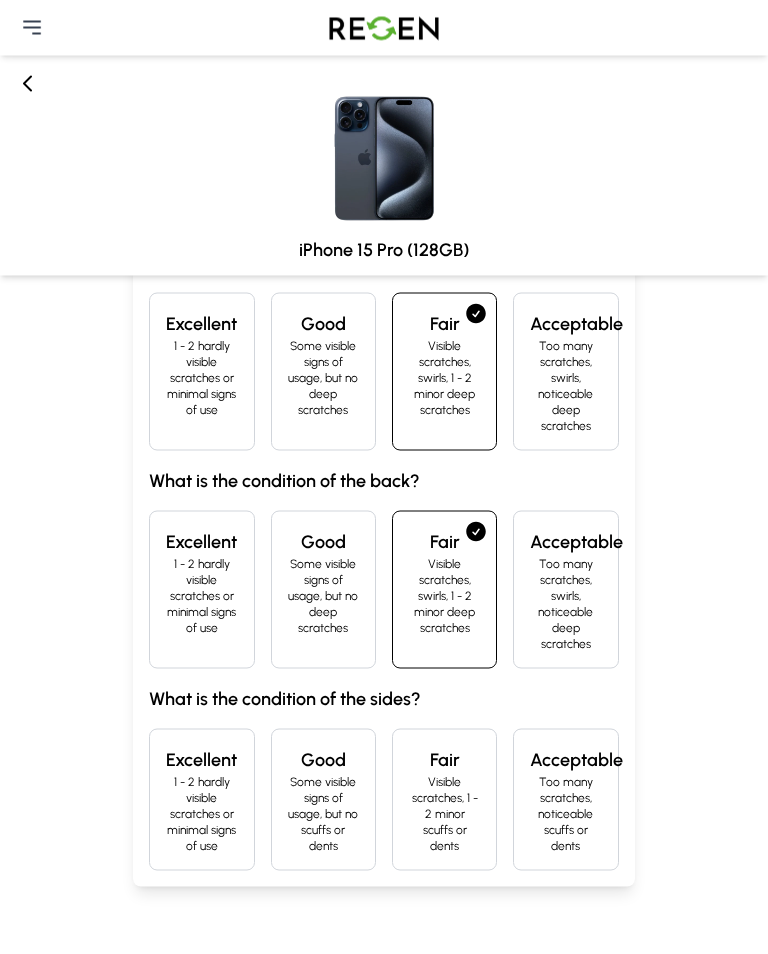 scroll, scrollTop: 92, scrollLeft: 0, axis: vertical 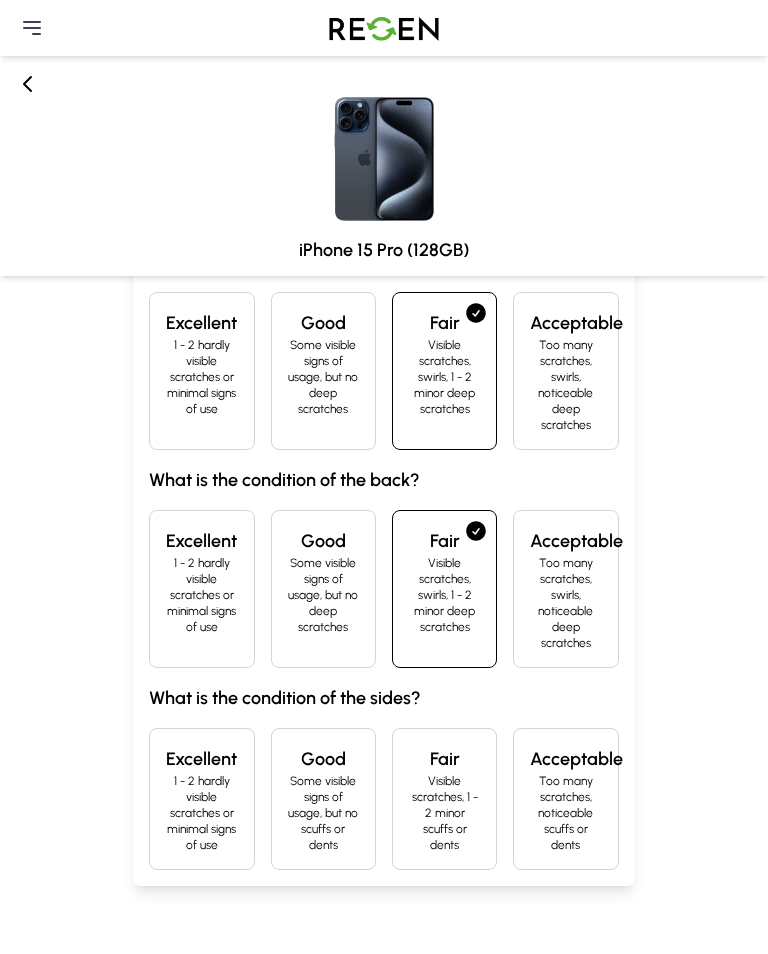 click on "Fair Visible scratches, swirls, 1 - 2 minor deep scratches" at bounding box center (444, 589) 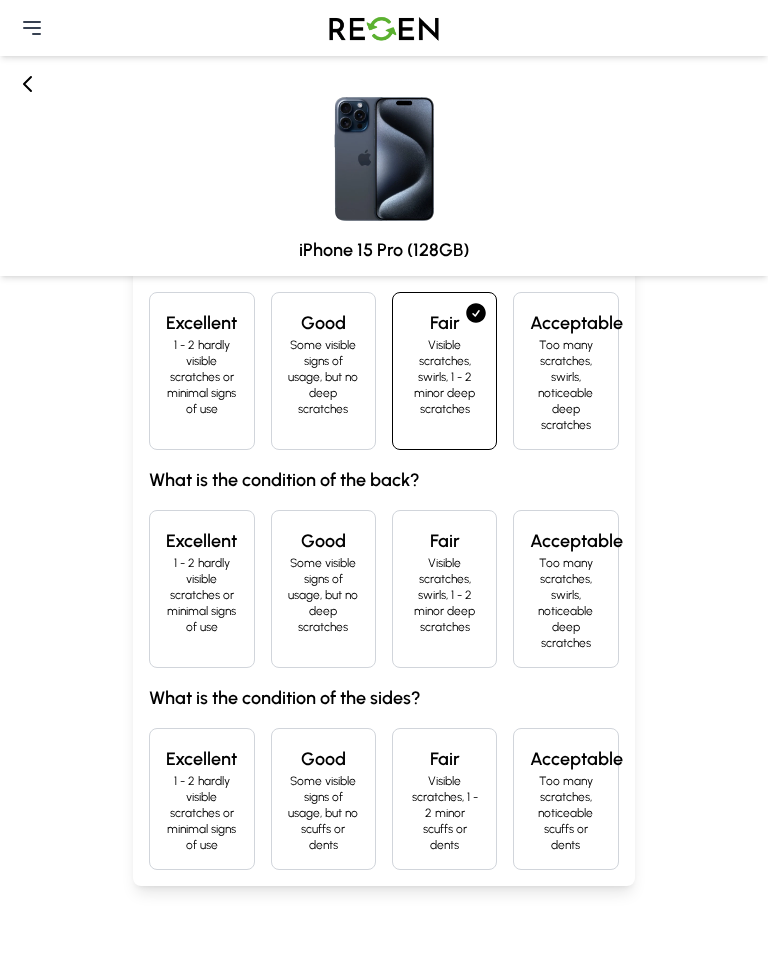 click on "Visible scratches, swirls, 1 - 2 minor deep scratches" at bounding box center [444, 595] 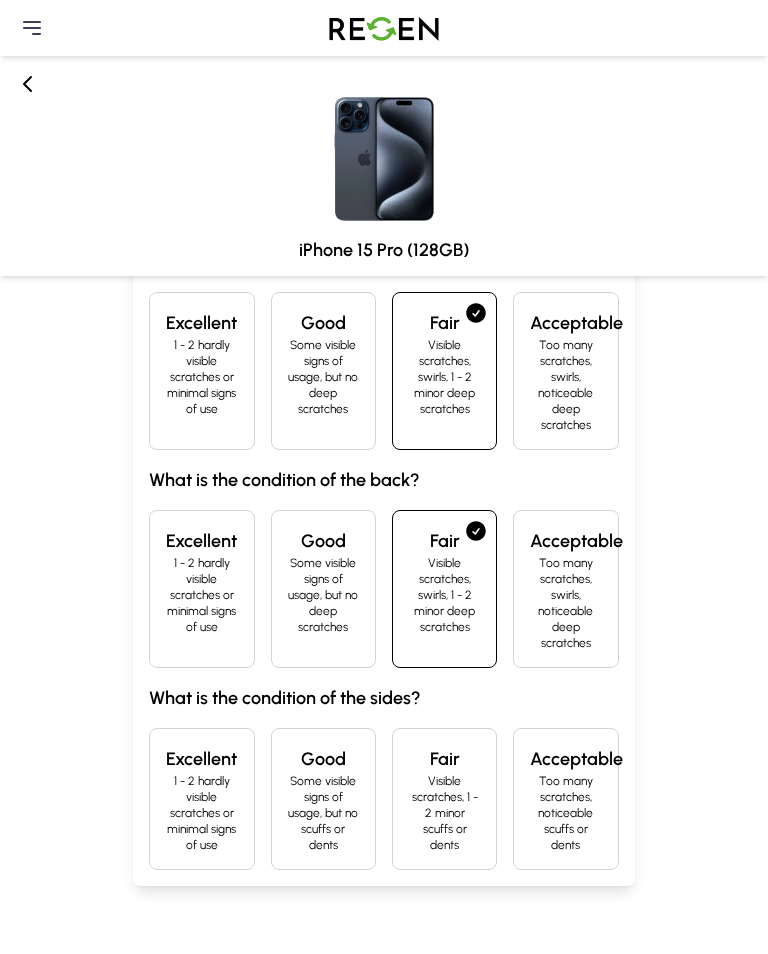 click on "Fair Visible scratches, swirls, 1 - 2 minor deep scratches" at bounding box center [444, 589] 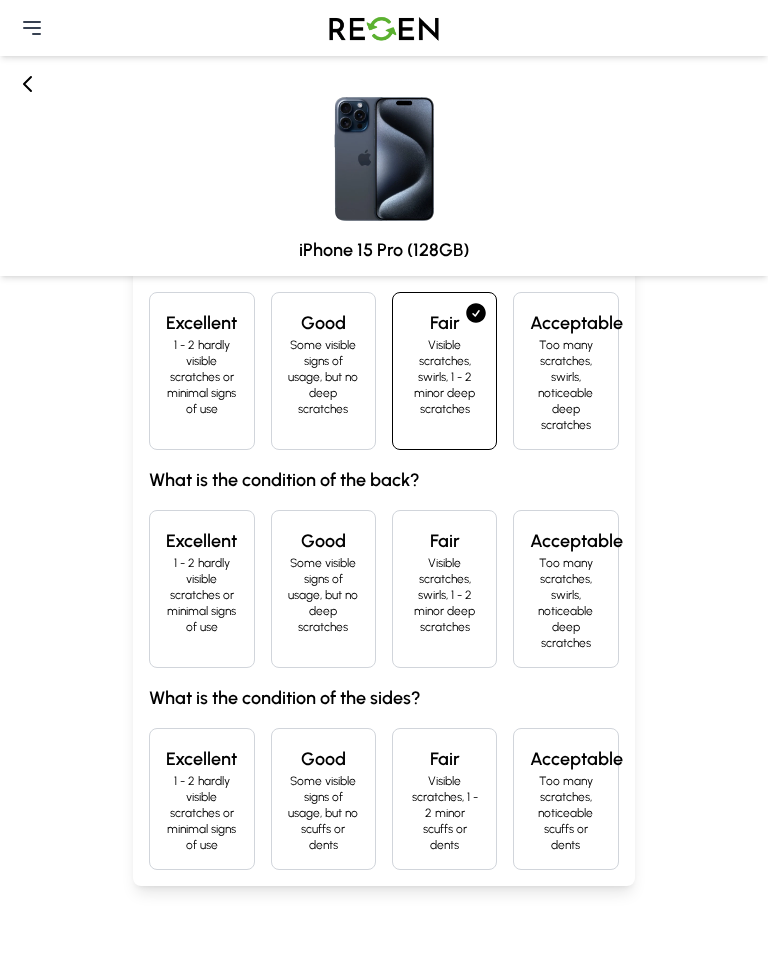 click on "1 - 2 hardly visible scratches or minimal signs of use" at bounding box center (201, 595) 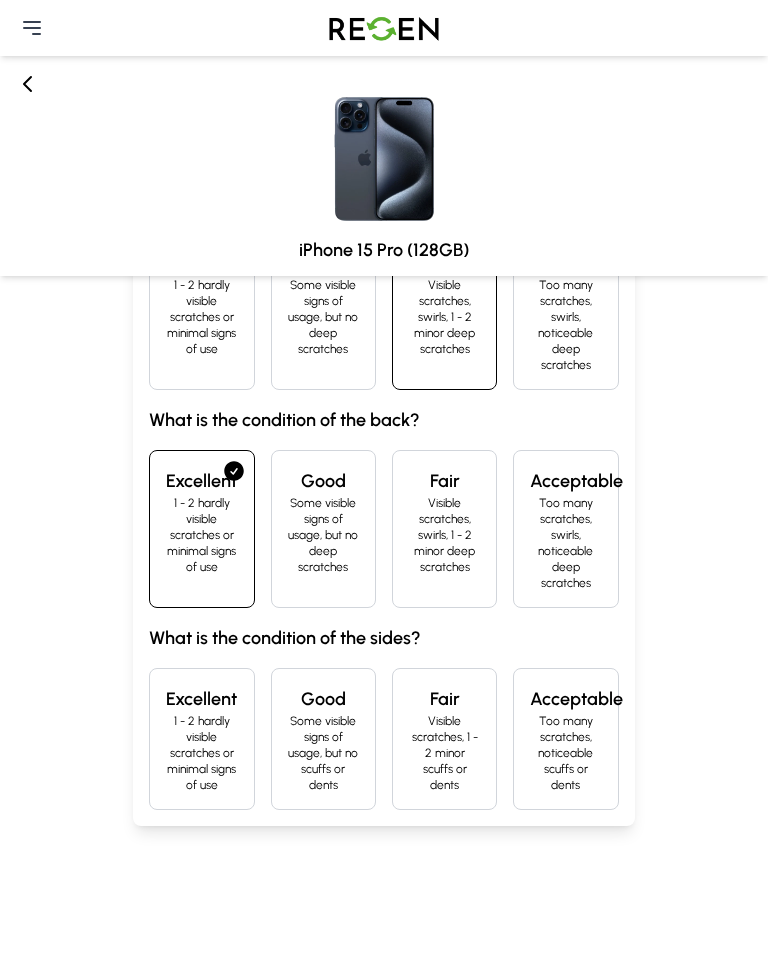 scroll, scrollTop: 269, scrollLeft: 0, axis: vertical 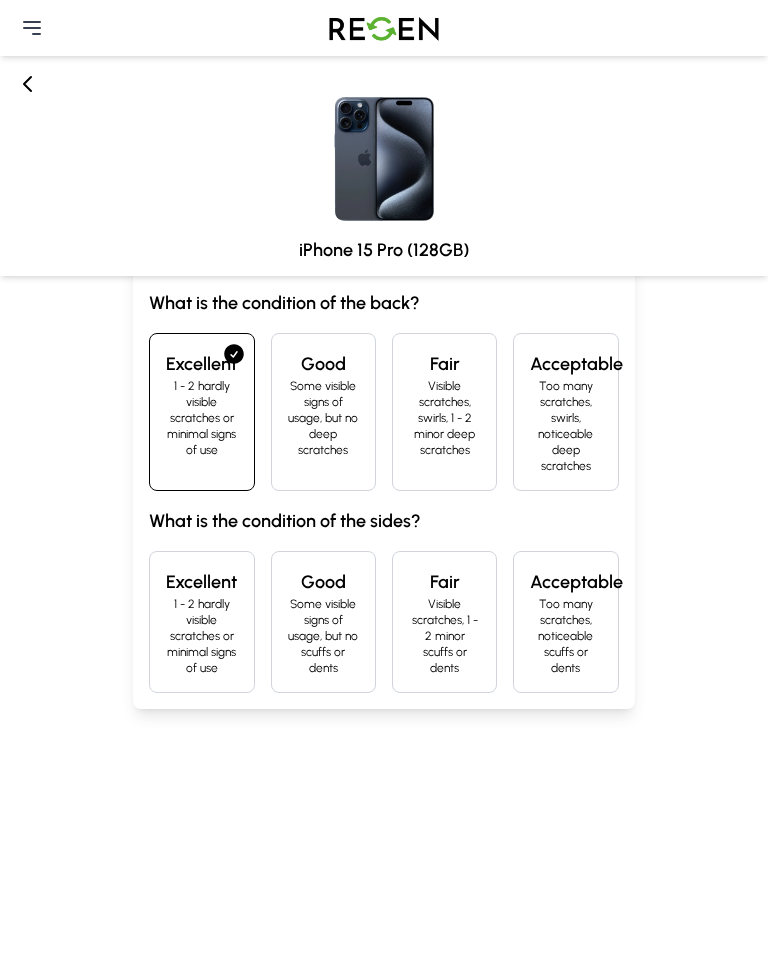 click on "Visible scratches, 1 - 2 minor scuffs or dents" at bounding box center (444, 636) 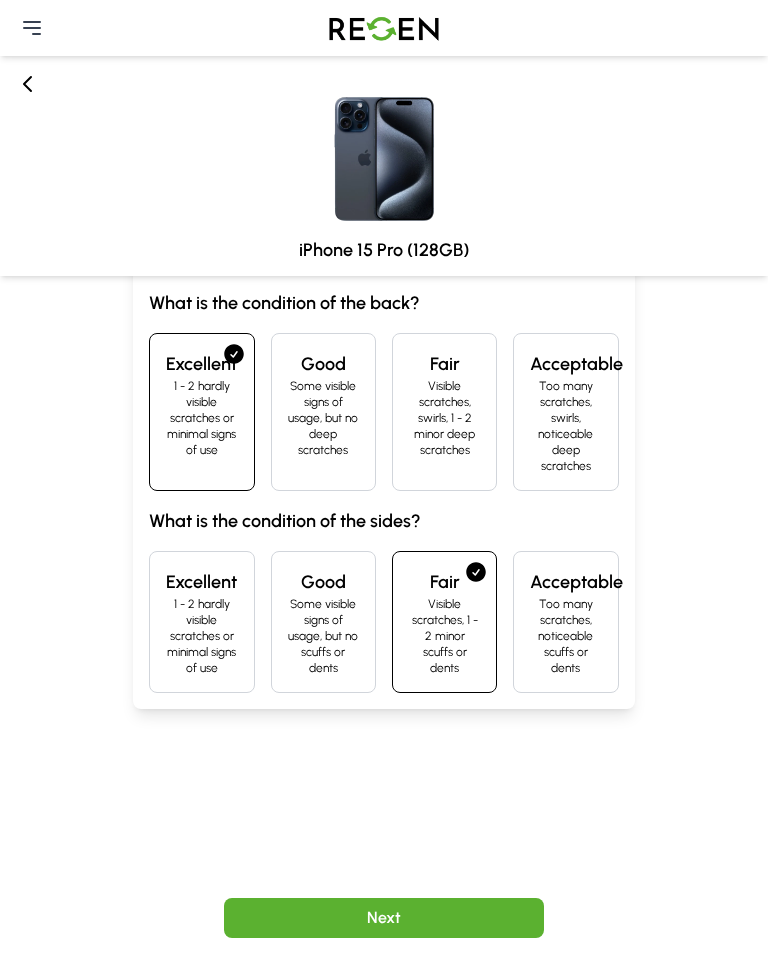 click on "Next" at bounding box center (384, 918) 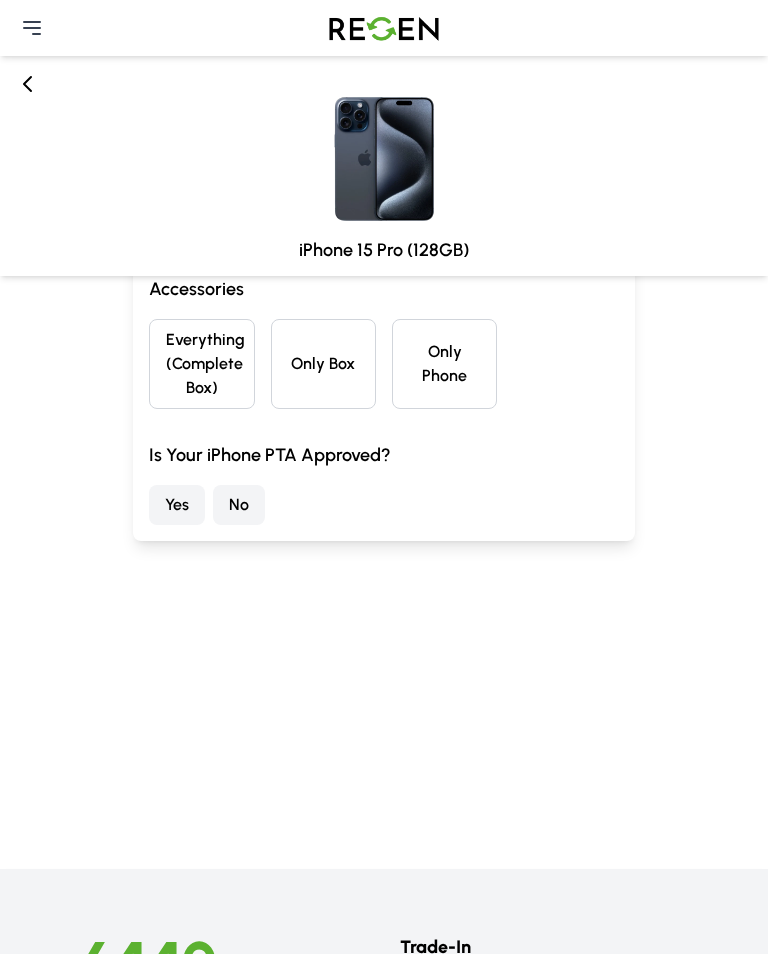 scroll, scrollTop: 0, scrollLeft: 0, axis: both 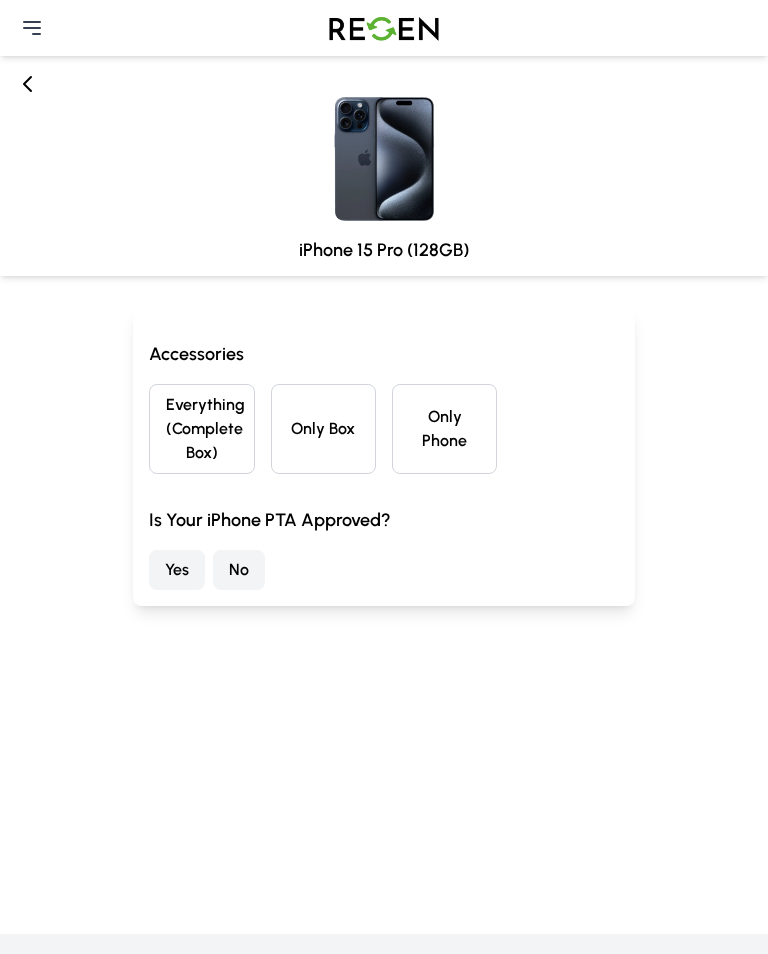 click on "Only Box" at bounding box center [323, 429] 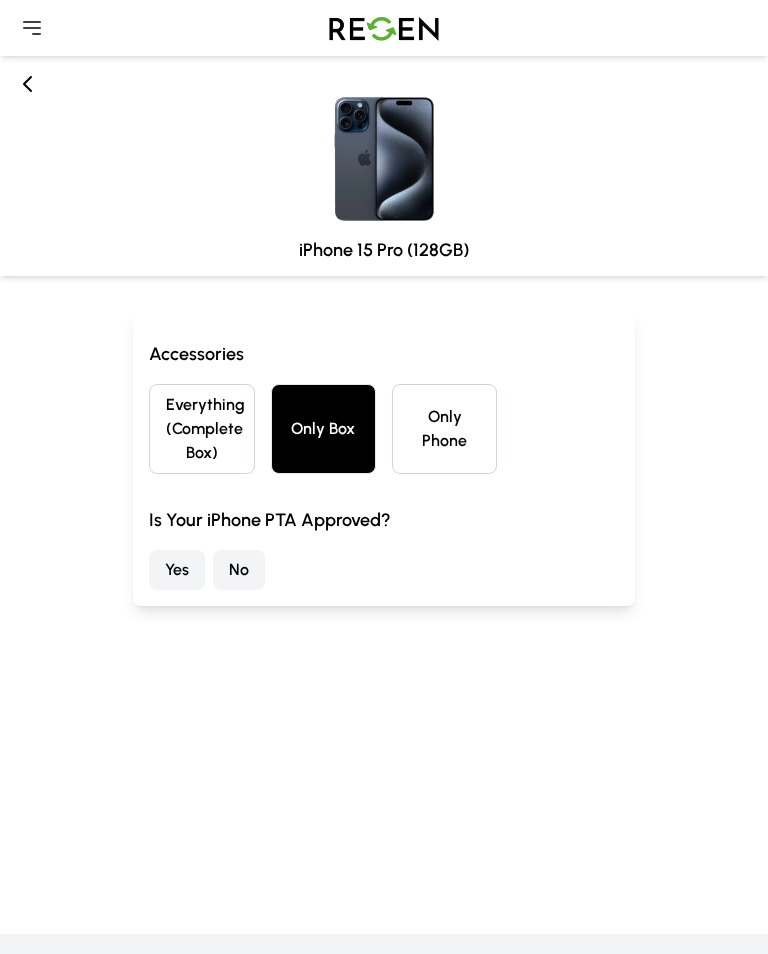 click on "No" at bounding box center [239, 570] 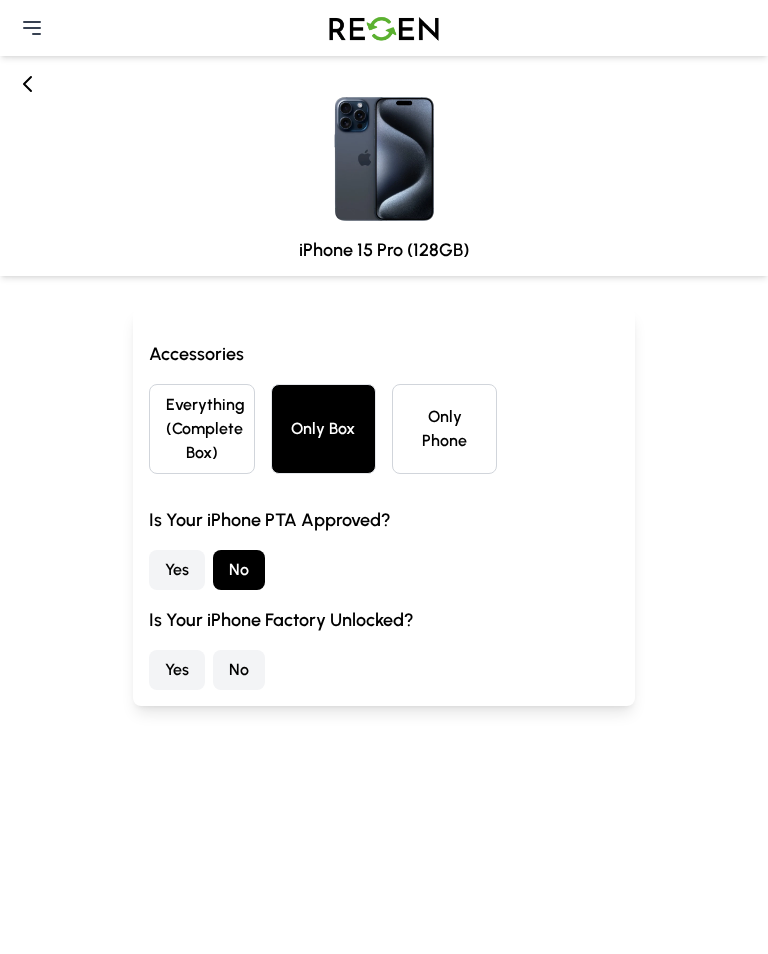 click on "Yes" at bounding box center (177, 670) 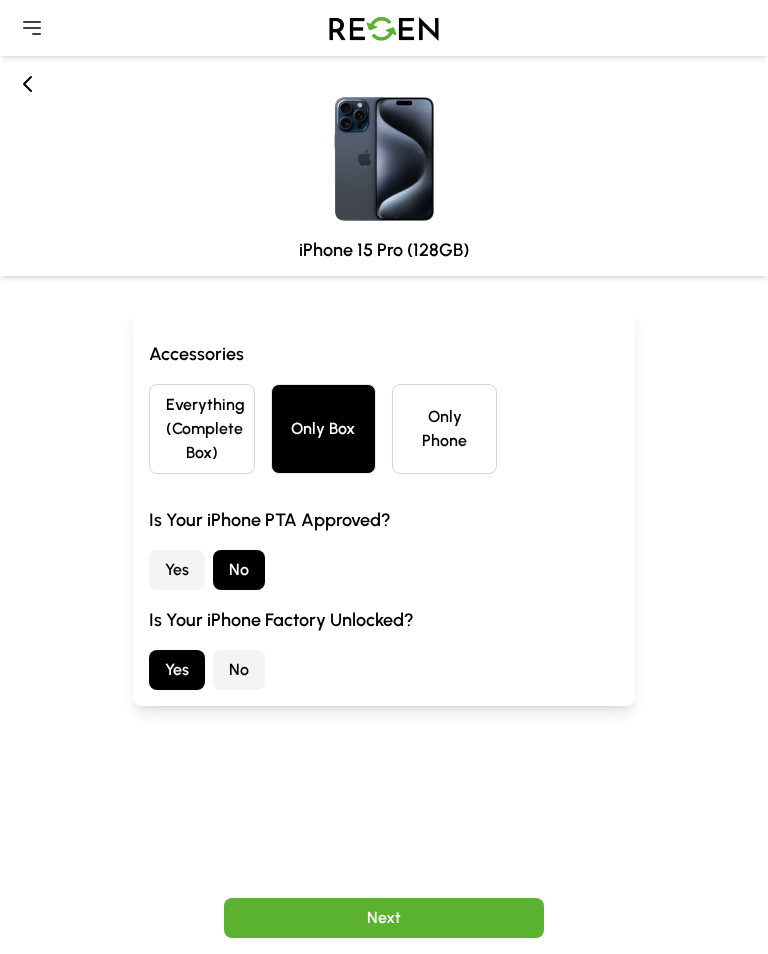 click on "Next" at bounding box center [384, 918] 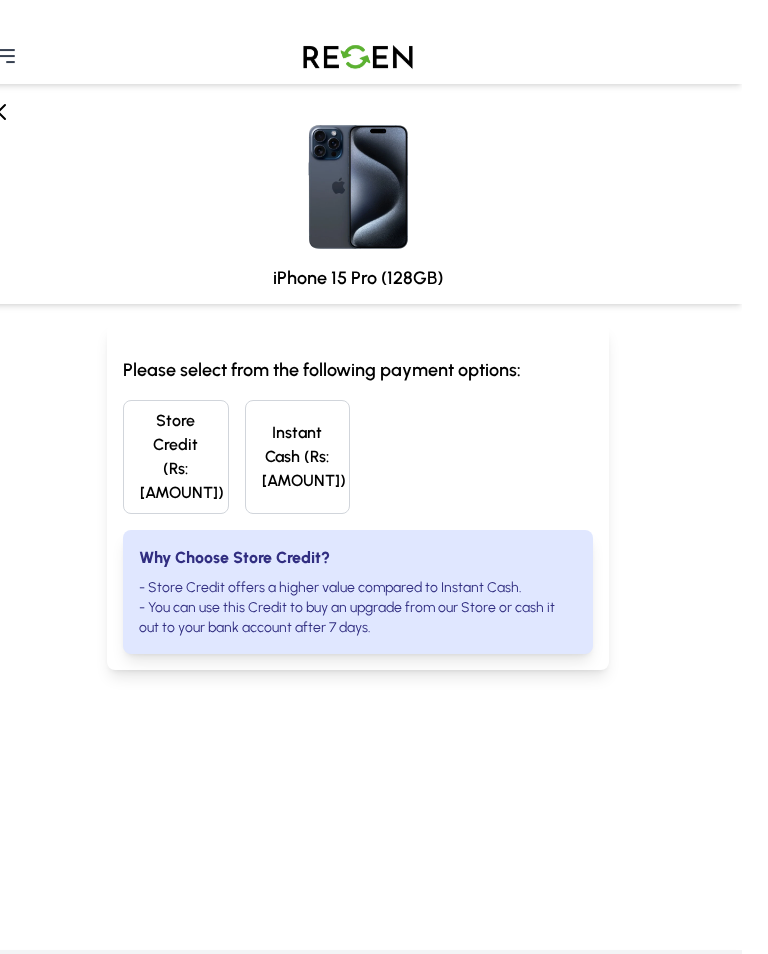 scroll, scrollTop: 0, scrollLeft: 0, axis: both 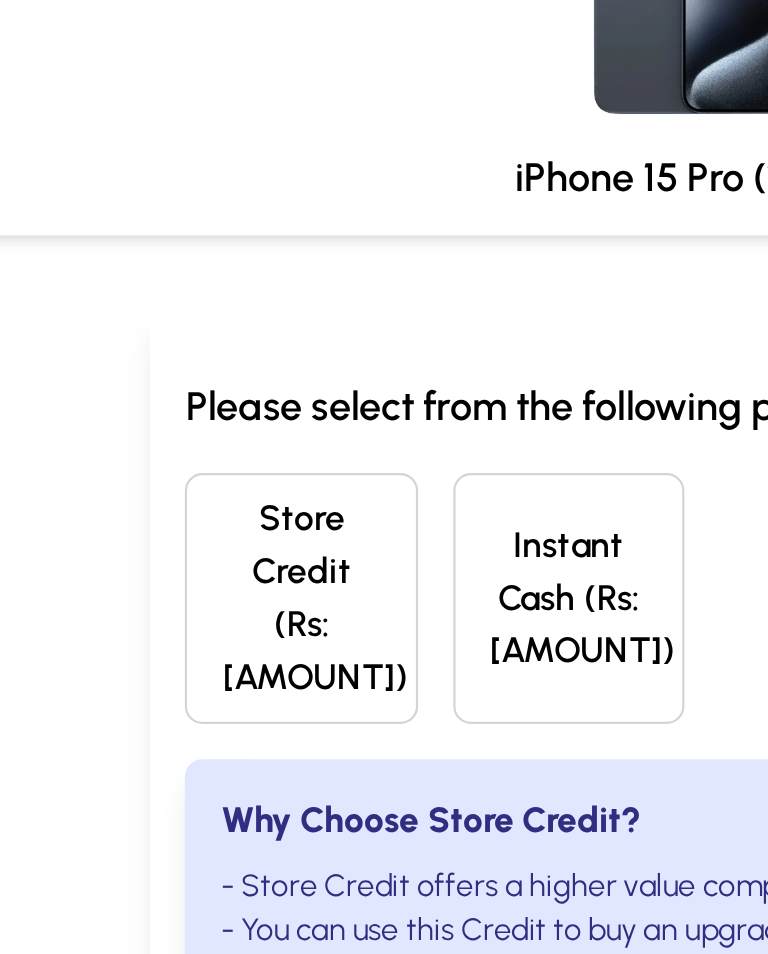 click on "Please select from the following payment options: Store Credit (Rs: [AMOUNT]) Instant Cash (Rs: [AMOUNT]) Why Choose Store Credit? - Store Credit offers a higher value compared to Instant Cash. - You can use this Credit to buy an upgrade from our Store or cash it out to your bank account after 7 days." at bounding box center [383, 489] 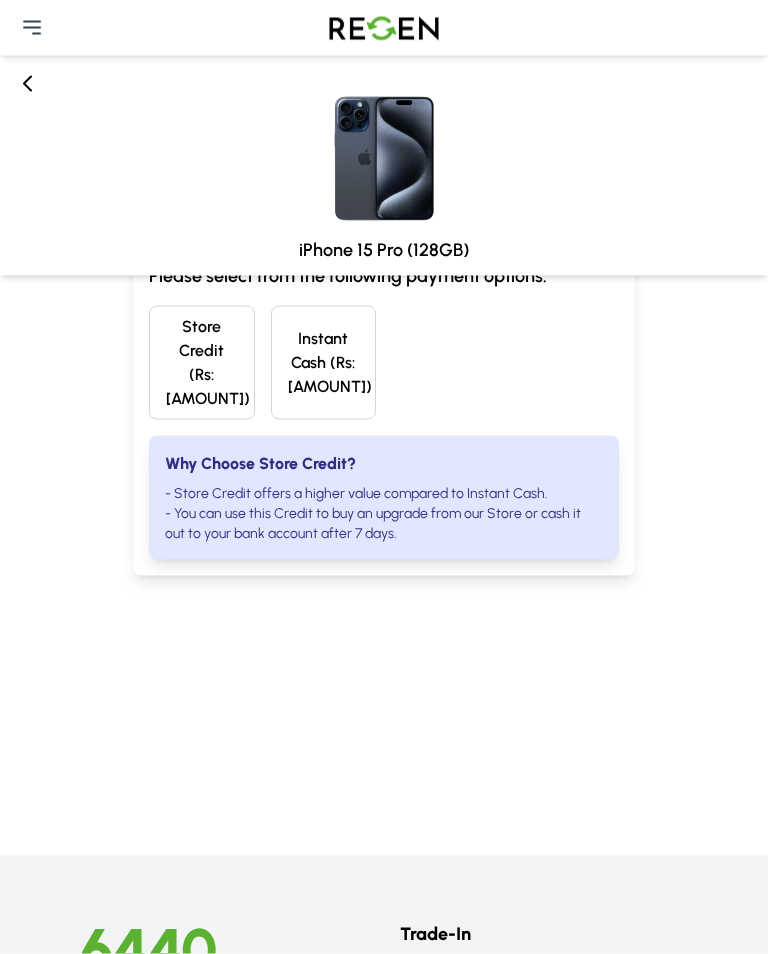 click 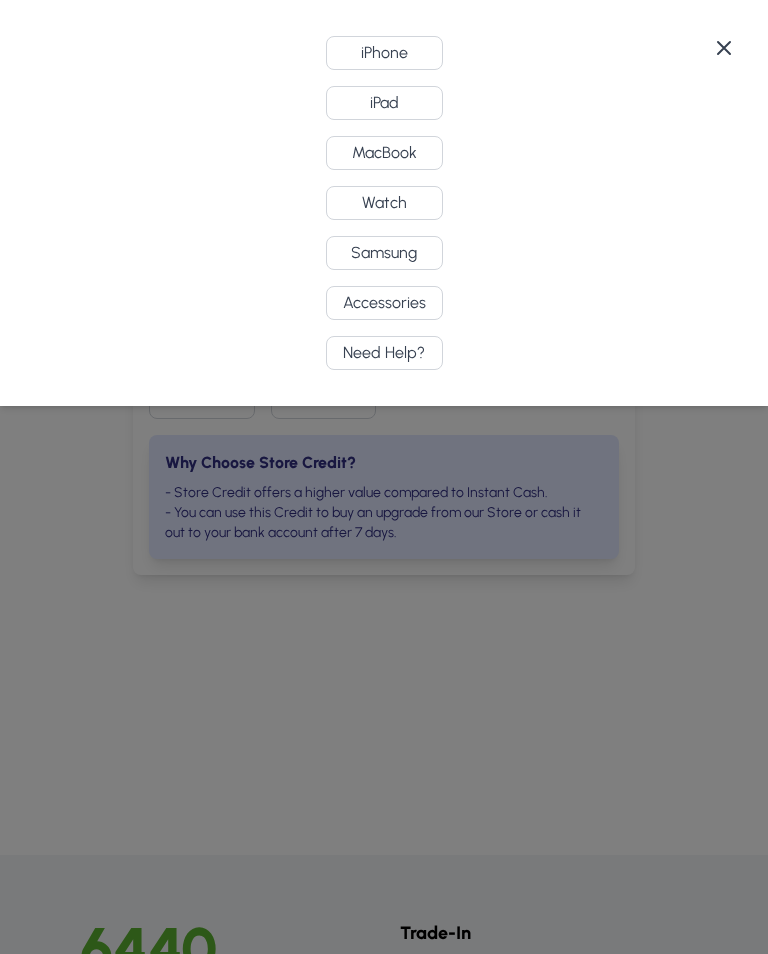 click on "MacBook" at bounding box center [384, 153] 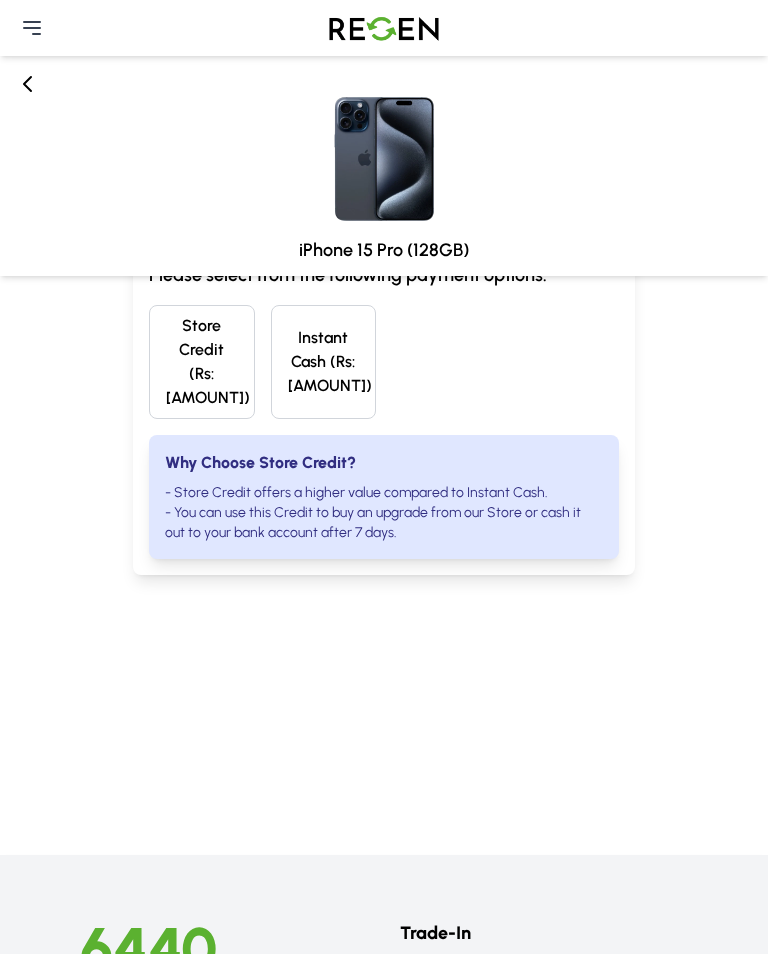 scroll, scrollTop: 0, scrollLeft: 0, axis: both 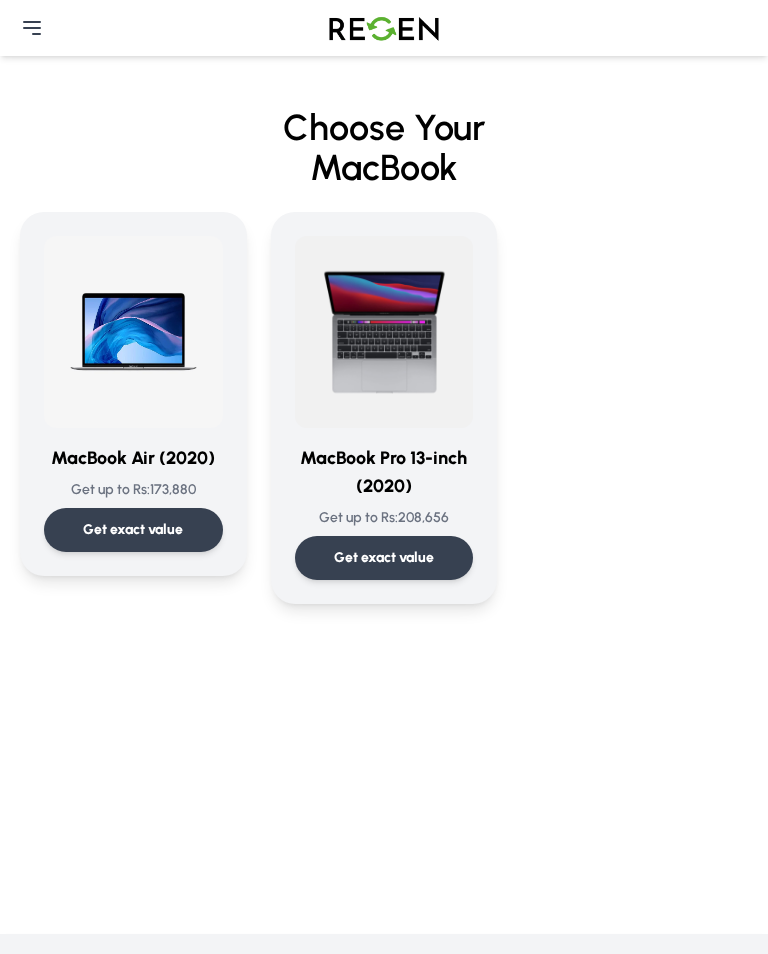 click on "Get exact value" at bounding box center (384, 558) 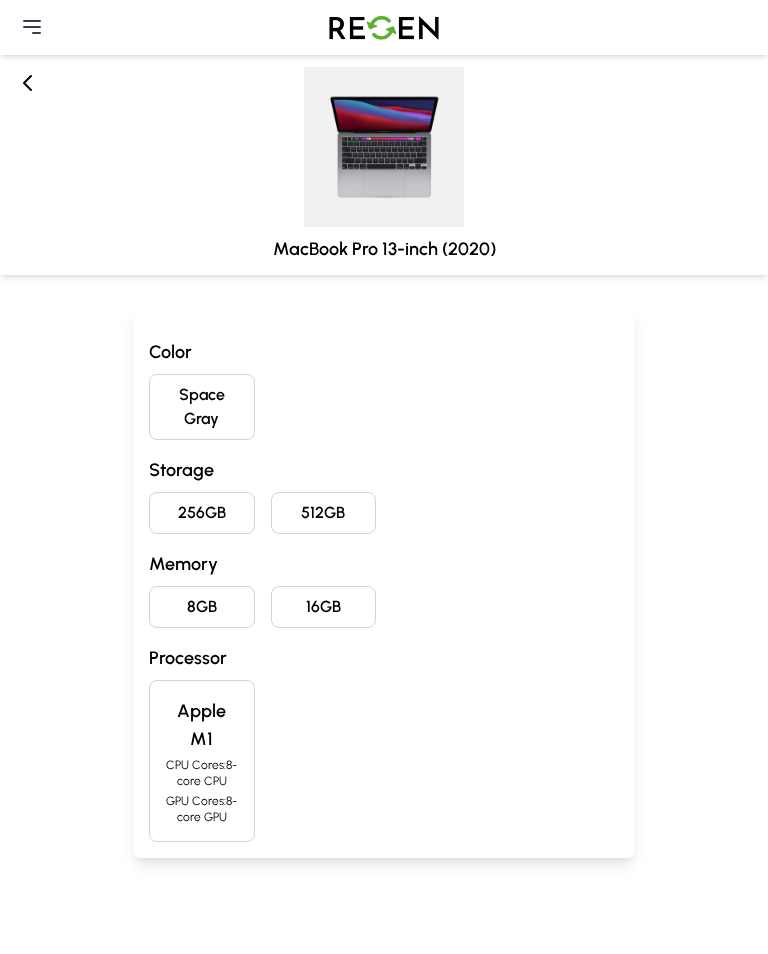 scroll, scrollTop: 0, scrollLeft: 0, axis: both 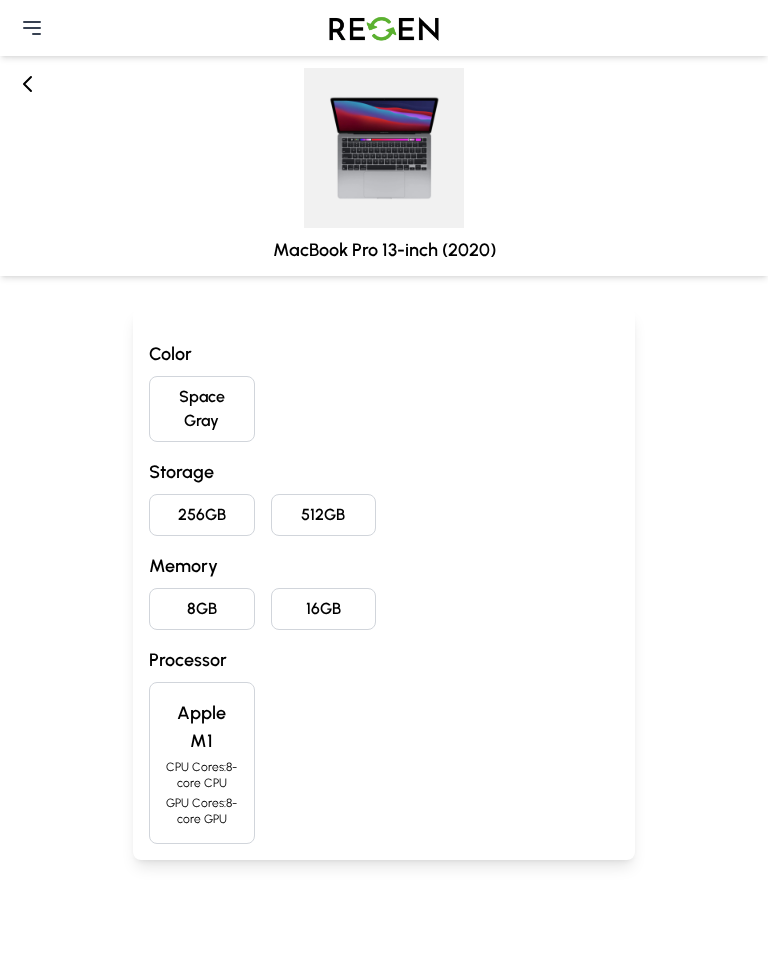 click on "Space Gray" at bounding box center (201, 409) 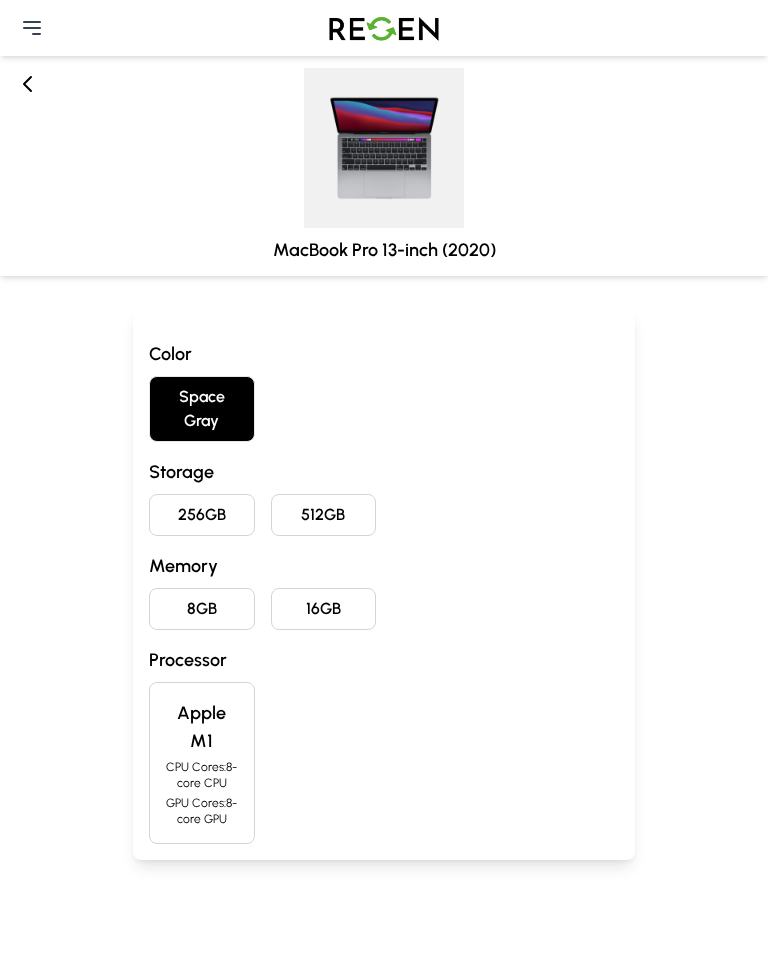click on "256GB" at bounding box center (201, 515) 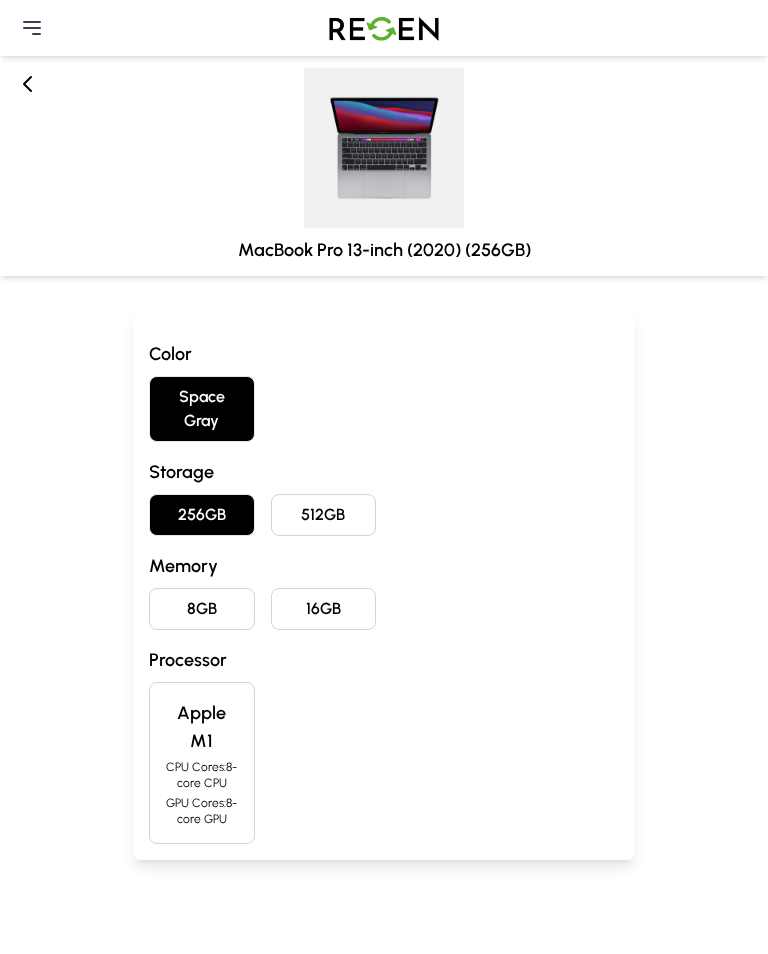 click on "8GB" at bounding box center (201, 609) 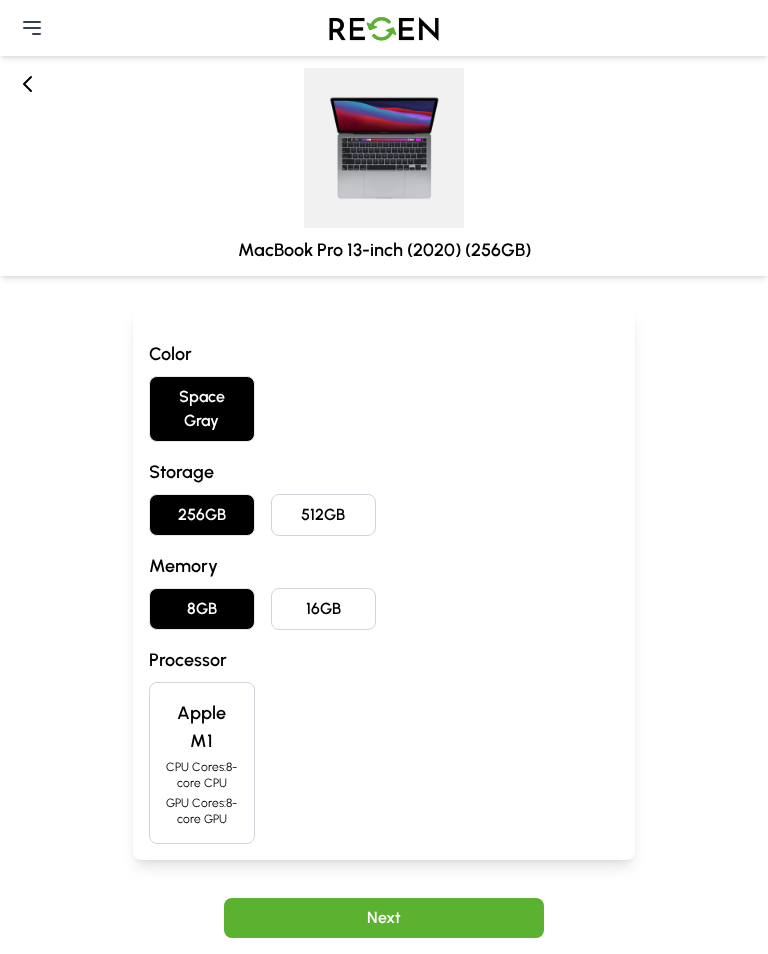 click on "Apple M1" at bounding box center [201, 727] 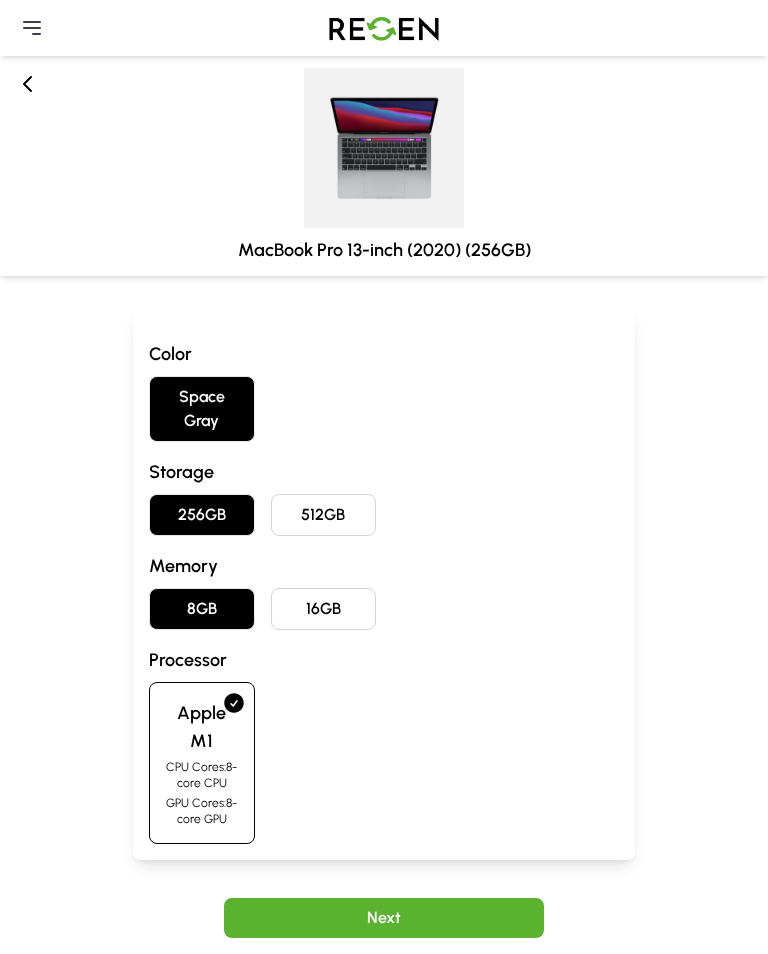 click on "Next" at bounding box center (384, 918) 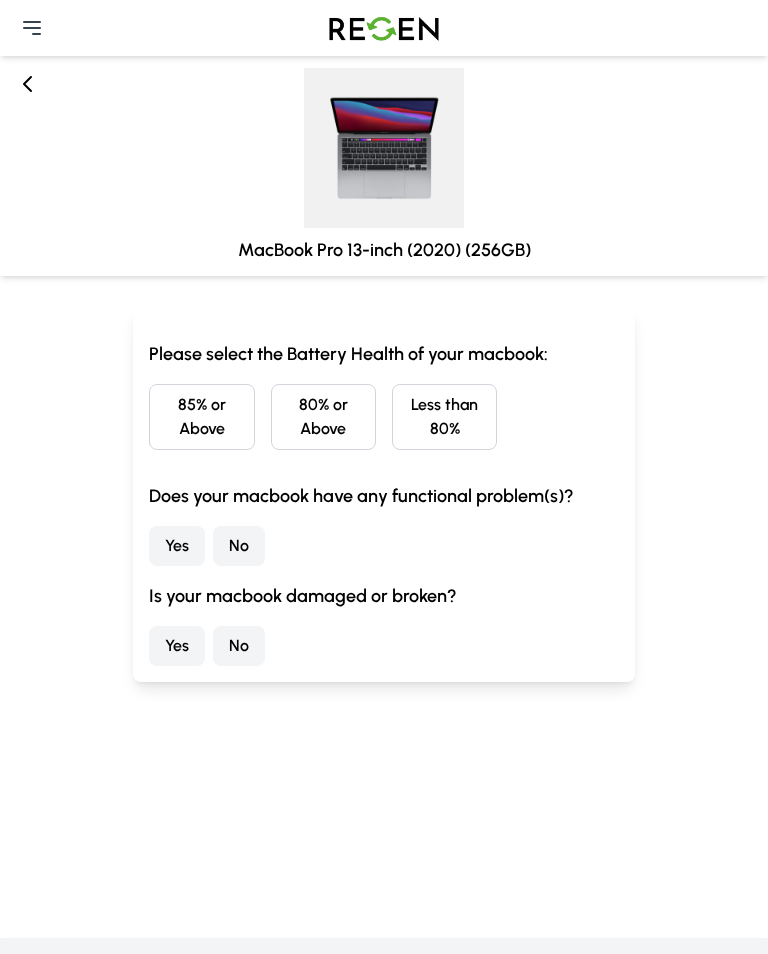 click on "80% or Above" at bounding box center [323, 417] 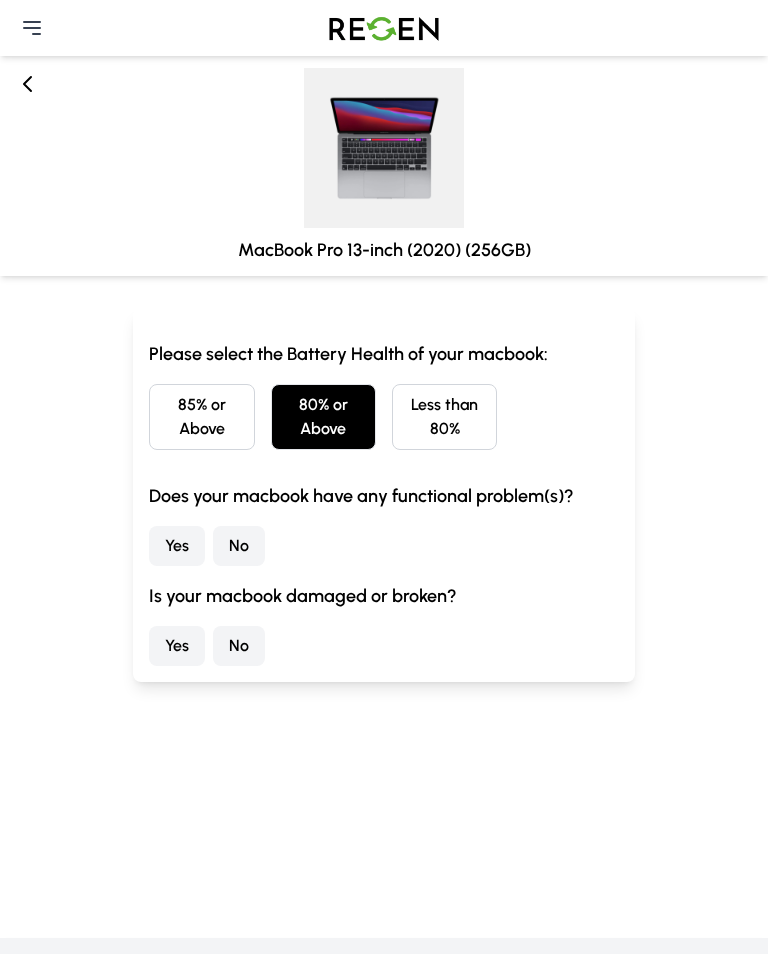 click on "No" at bounding box center [239, 546] 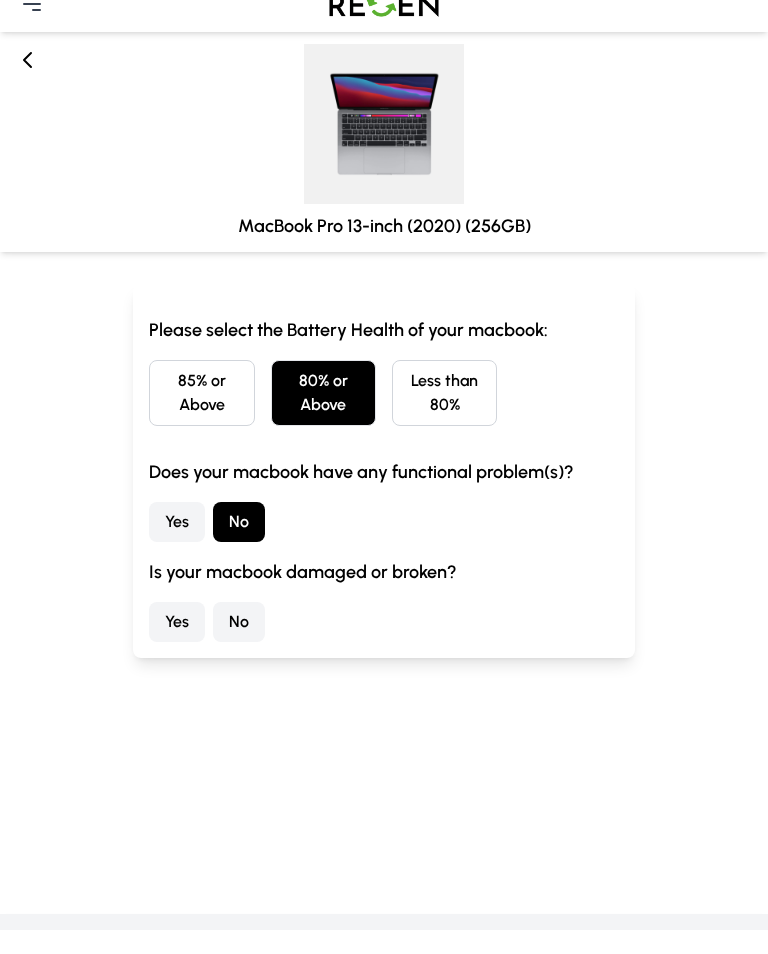 scroll, scrollTop: 25, scrollLeft: 0, axis: vertical 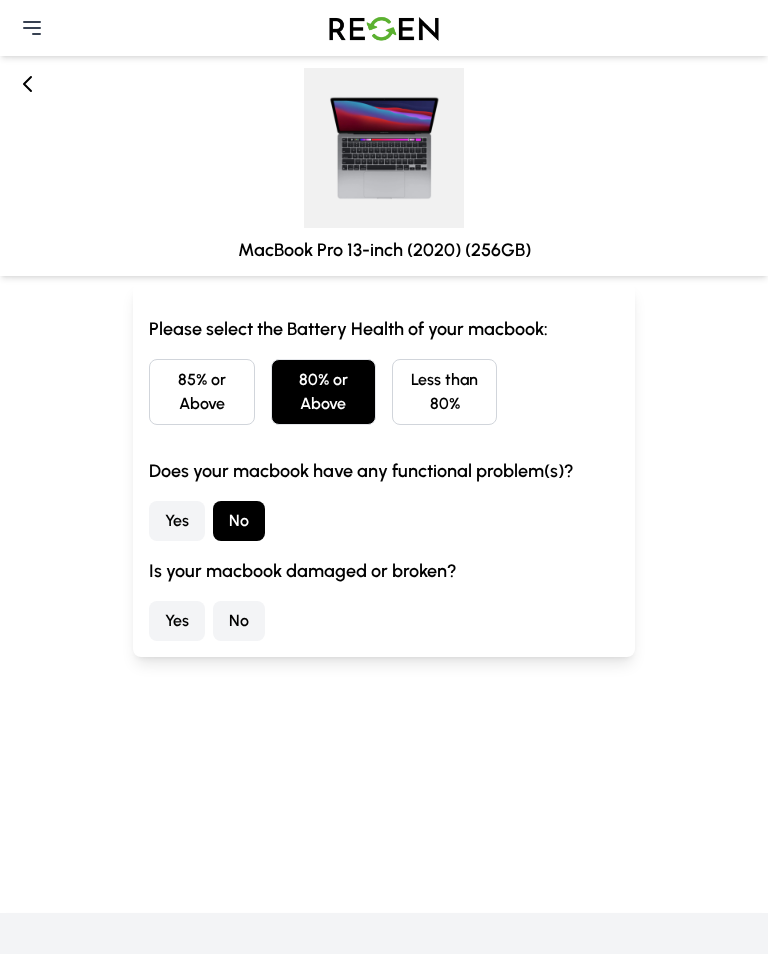 click on "No" at bounding box center [239, 621] 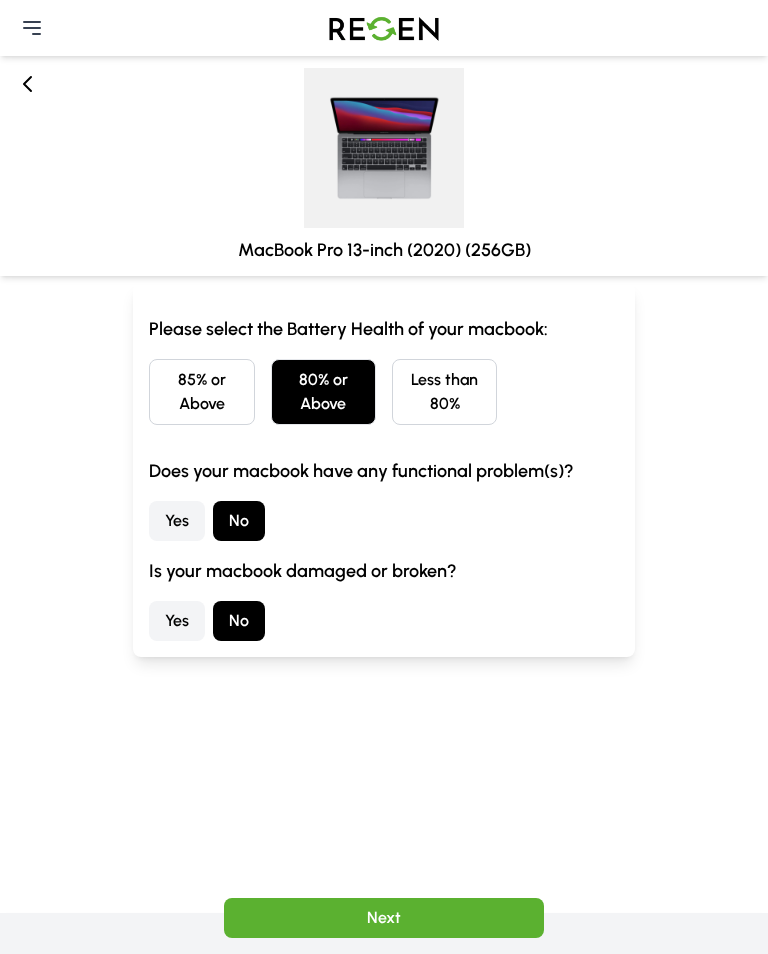 click on "Next" at bounding box center [384, 918] 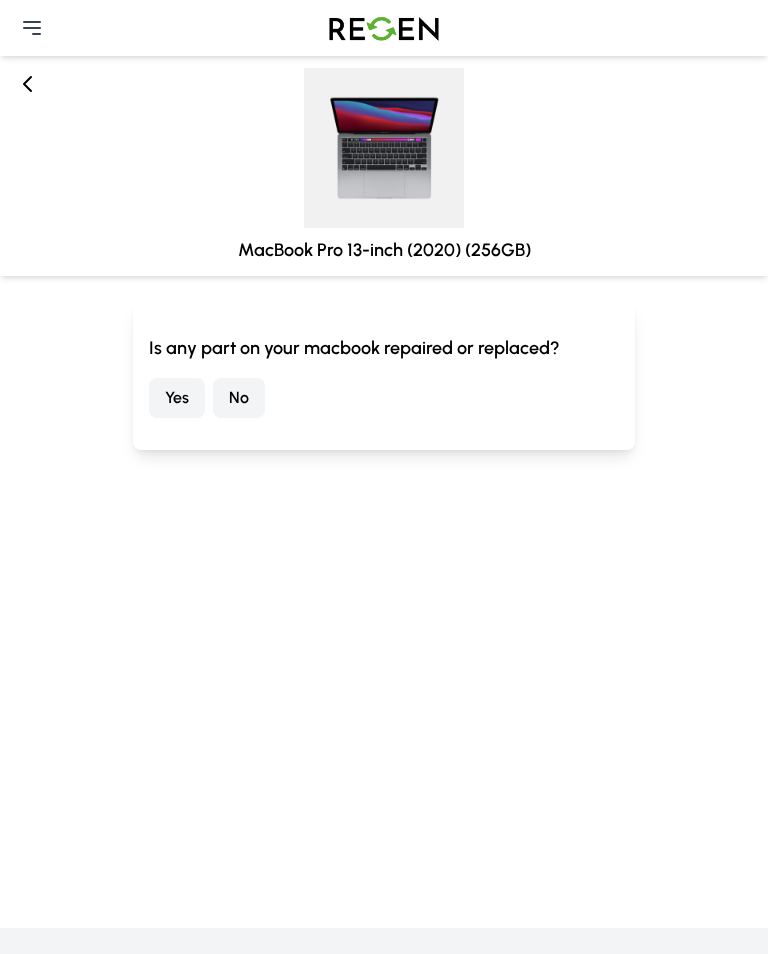 scroll, scrollTop: 0, scrollLeft: 0, axis: both 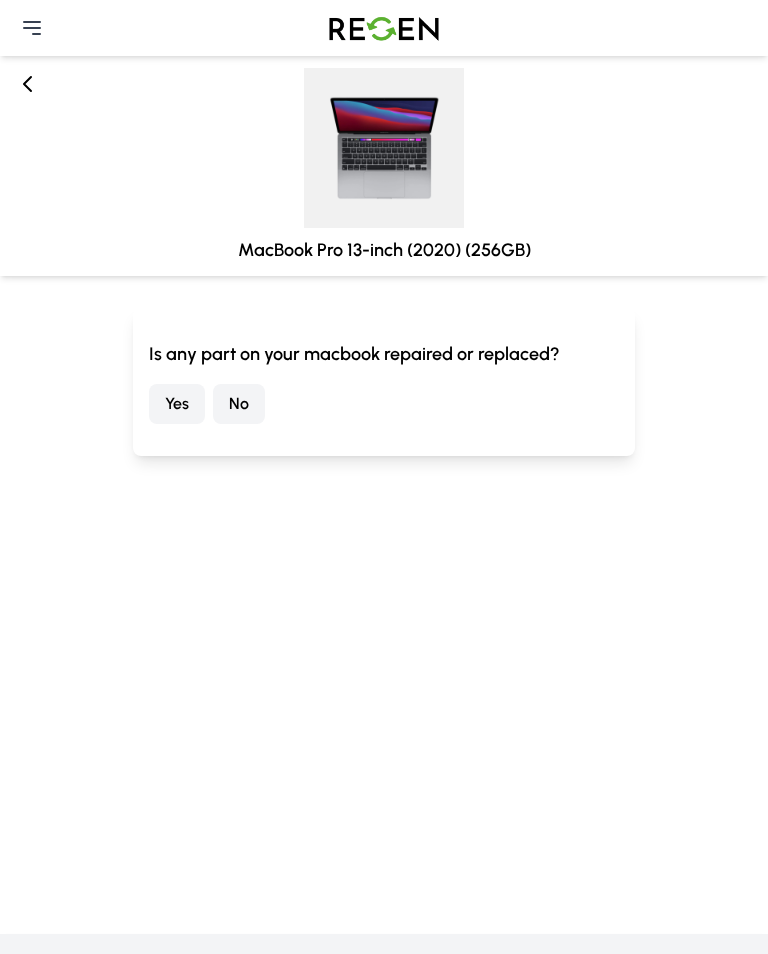 click on "No" at bounding box center (239, 404) 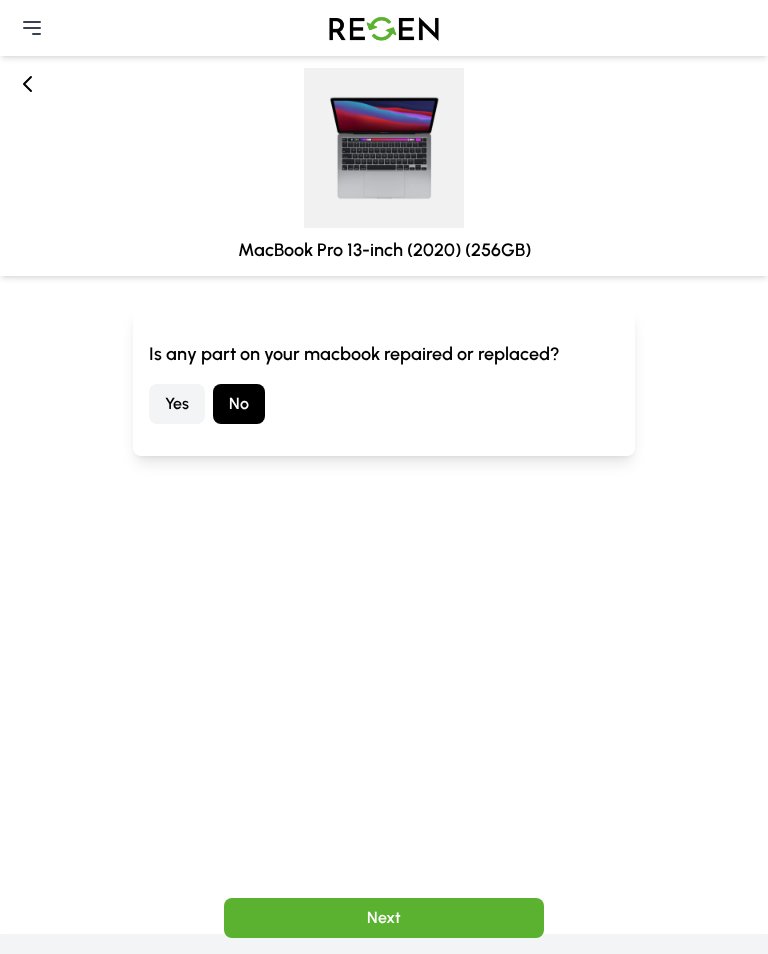 click on "Next" at bounding box center (384, 918) 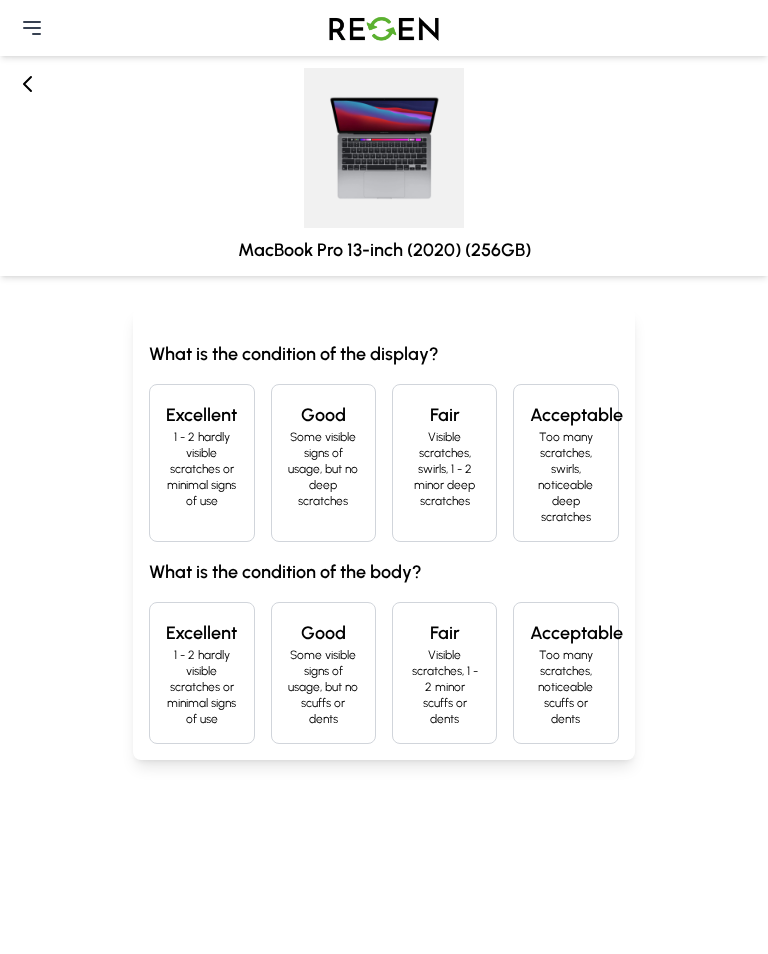click on "Some visible signs of usage, but no deep scratches" at bounding box center [323, 469] 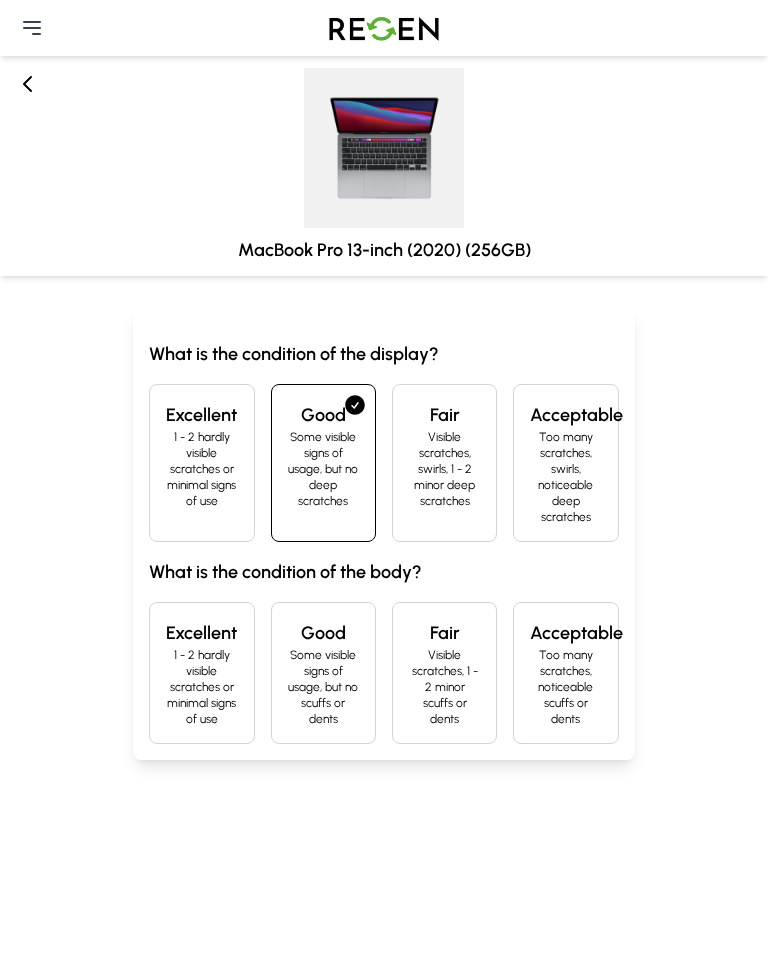 click on "Some visible signs of usage, but no scuffs or dents" at bounding box center [323, 687] 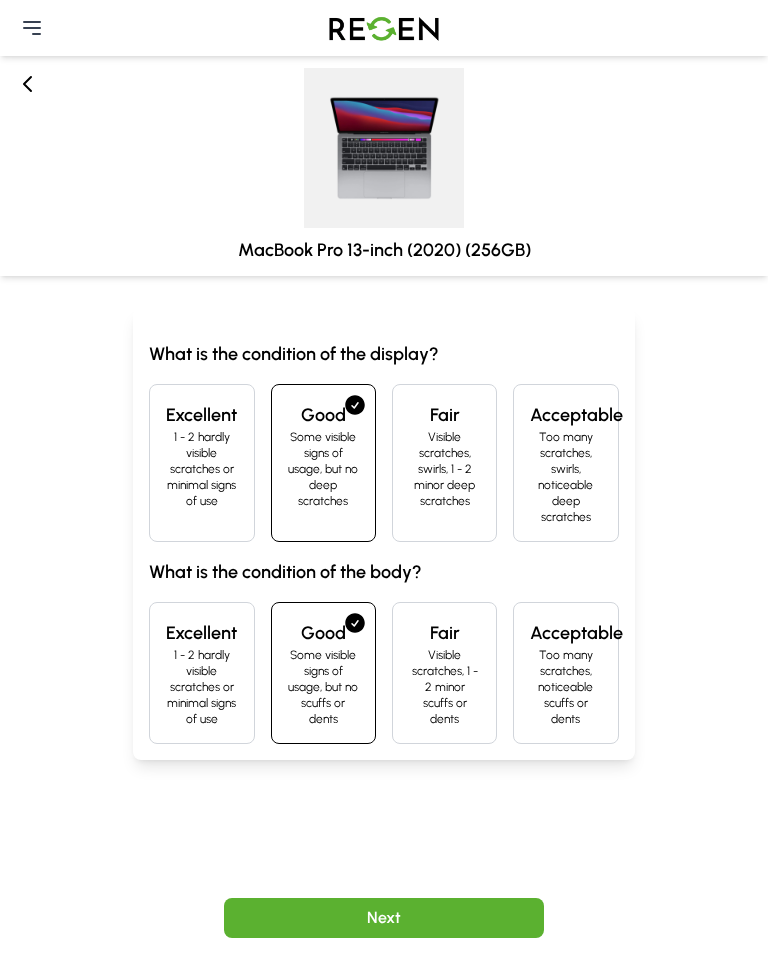 click on "Next" at bounding box center [384, 918] 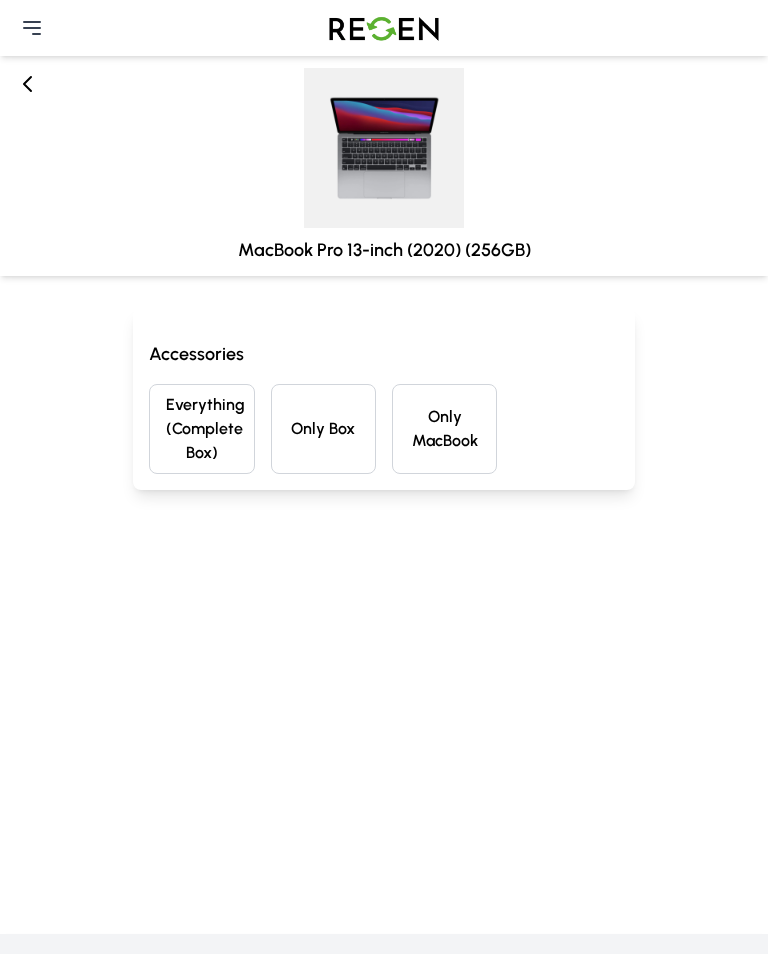 click on "Everything (Complete Box)" at bounding box center [201, 429] 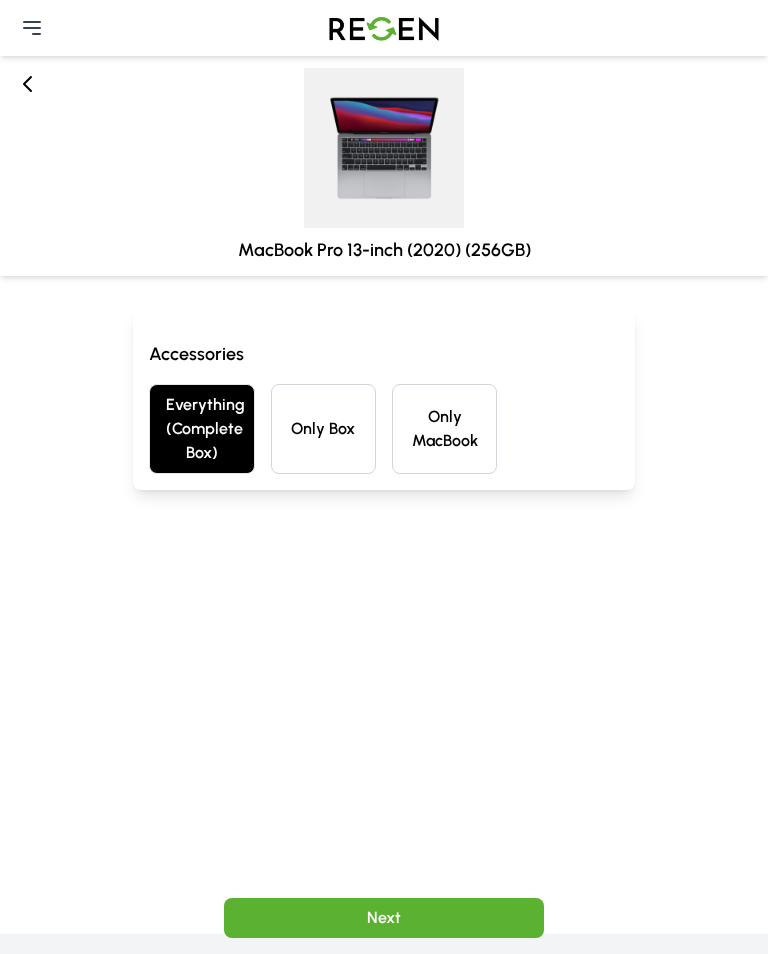 click on "Next" at bounding box center [384, 918] 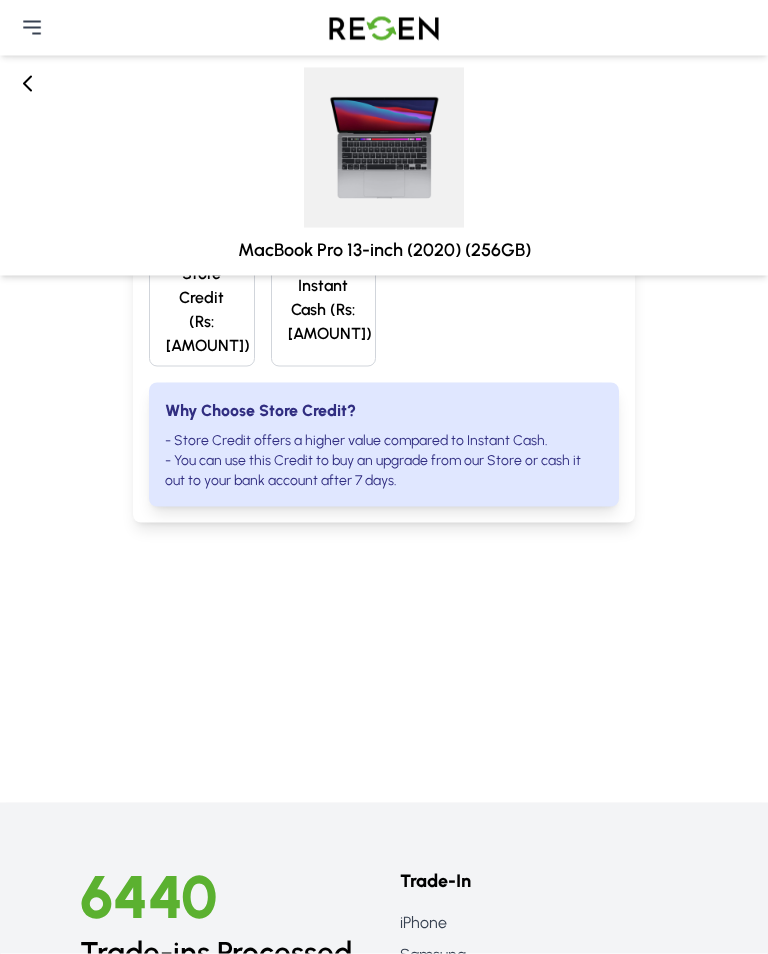 scroll, scrollTop: 132, scrollLeft: 0, axis: vertical 